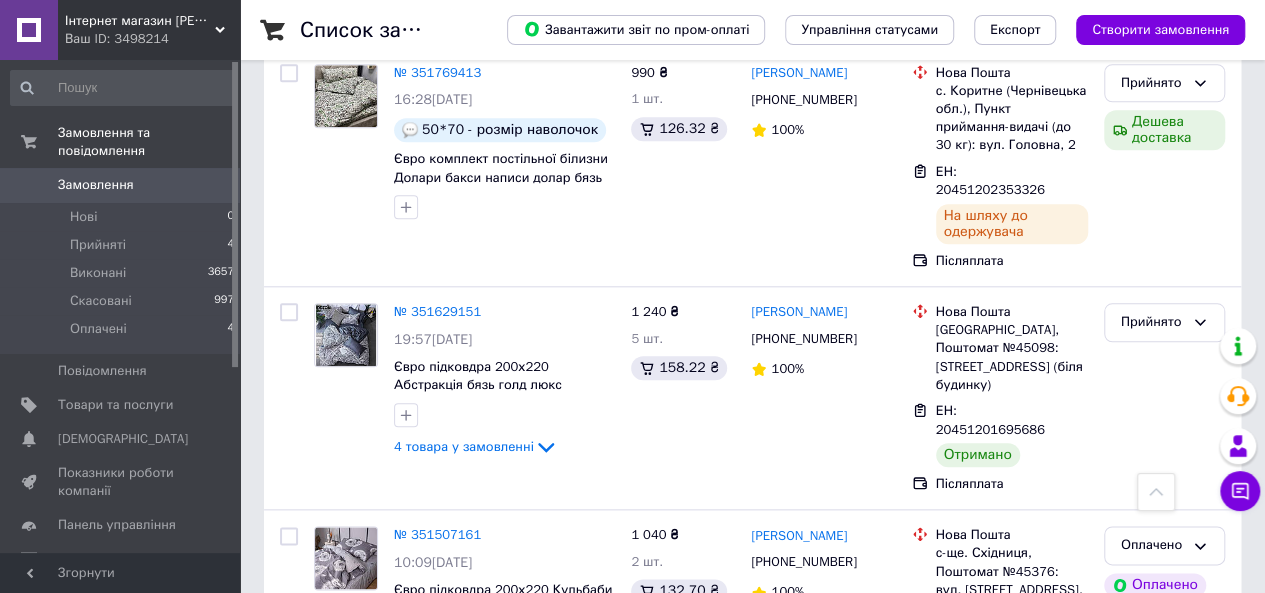 scroll, scrollTop: 1000, scrollLeft: 0, axis: vertical 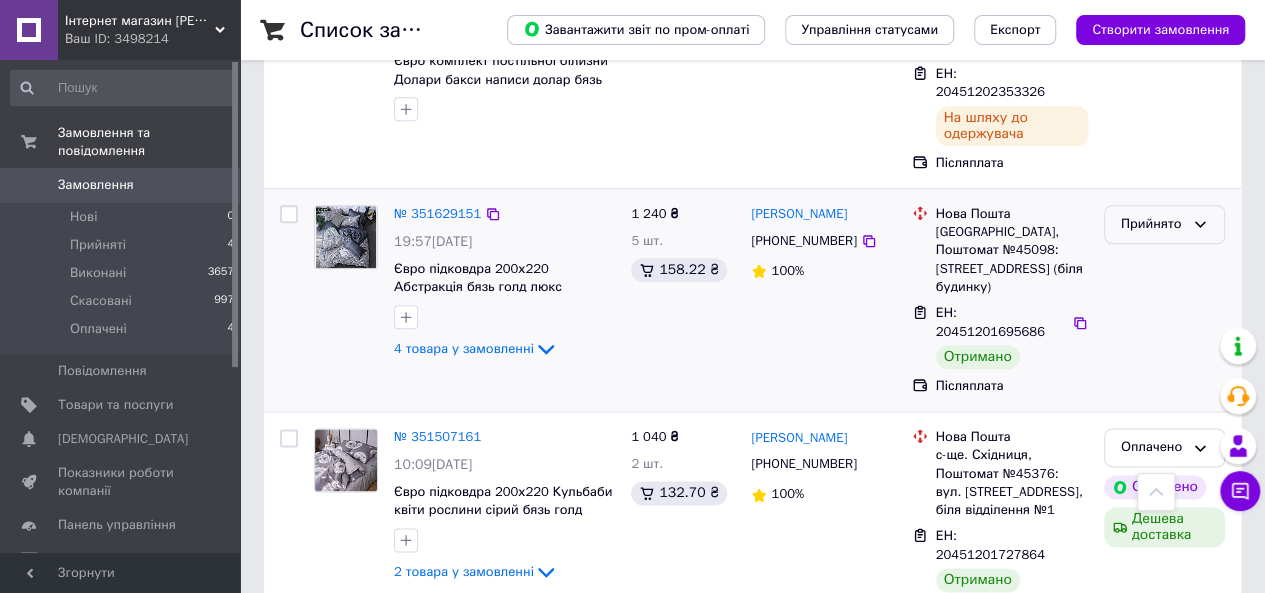 click on "Прийнято" at bounding box center (1152, 224) 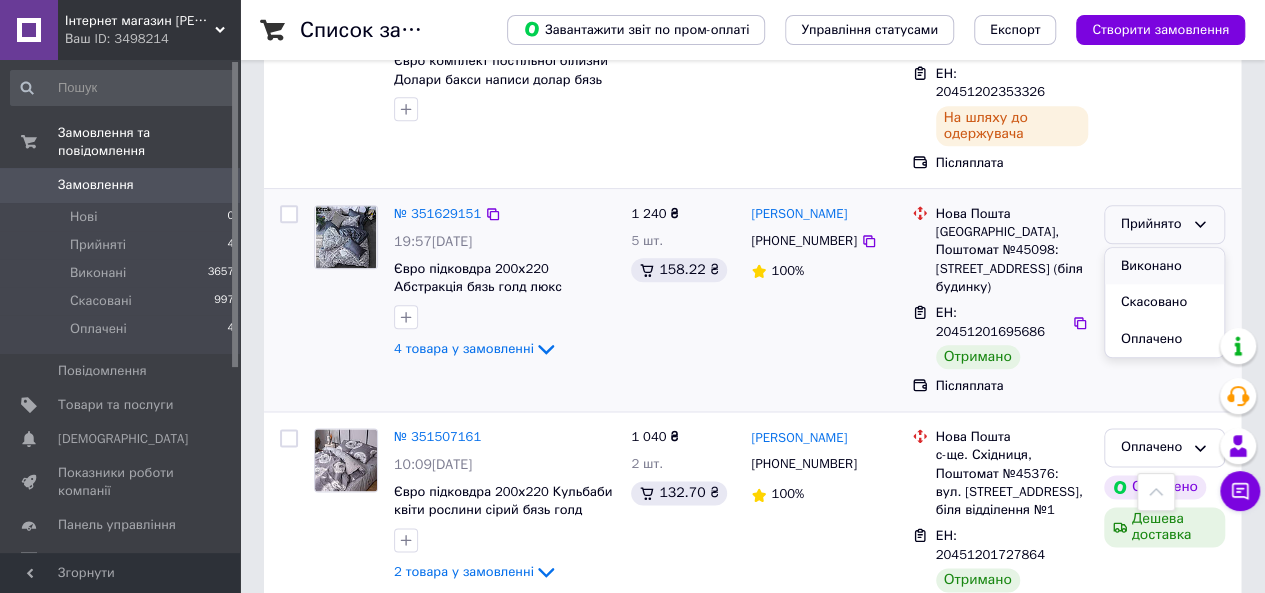 click on "Виконано" at bounding box center [1164, 266] 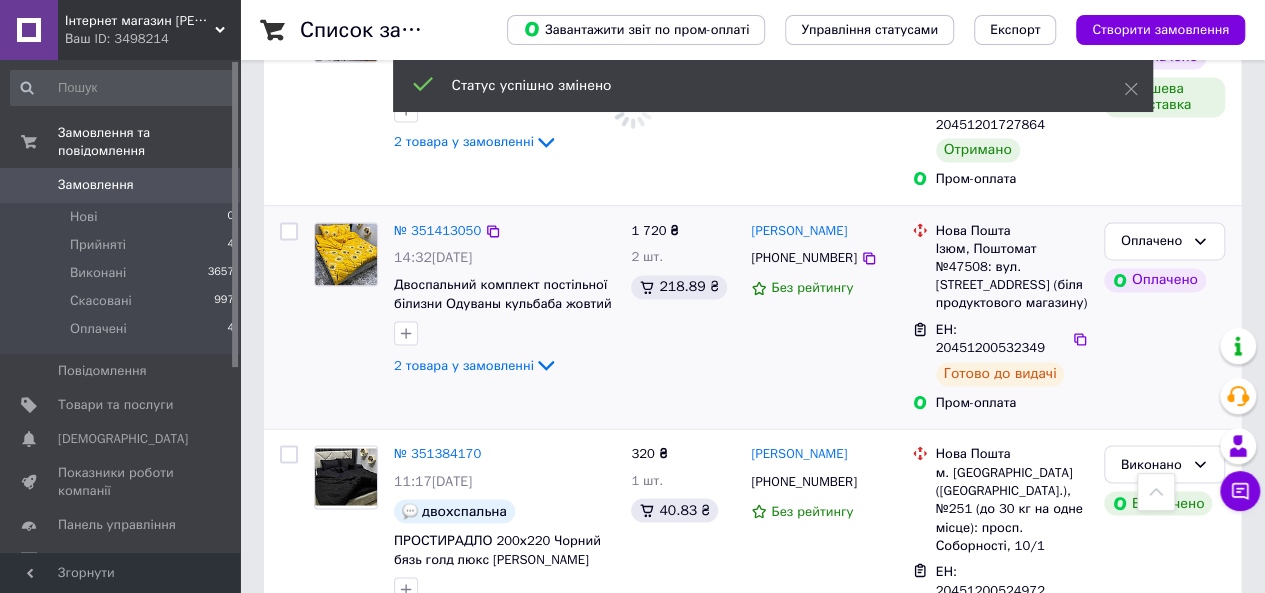 scroll, scrollTop: 1400, scrollLeft: 0, axis: vertical 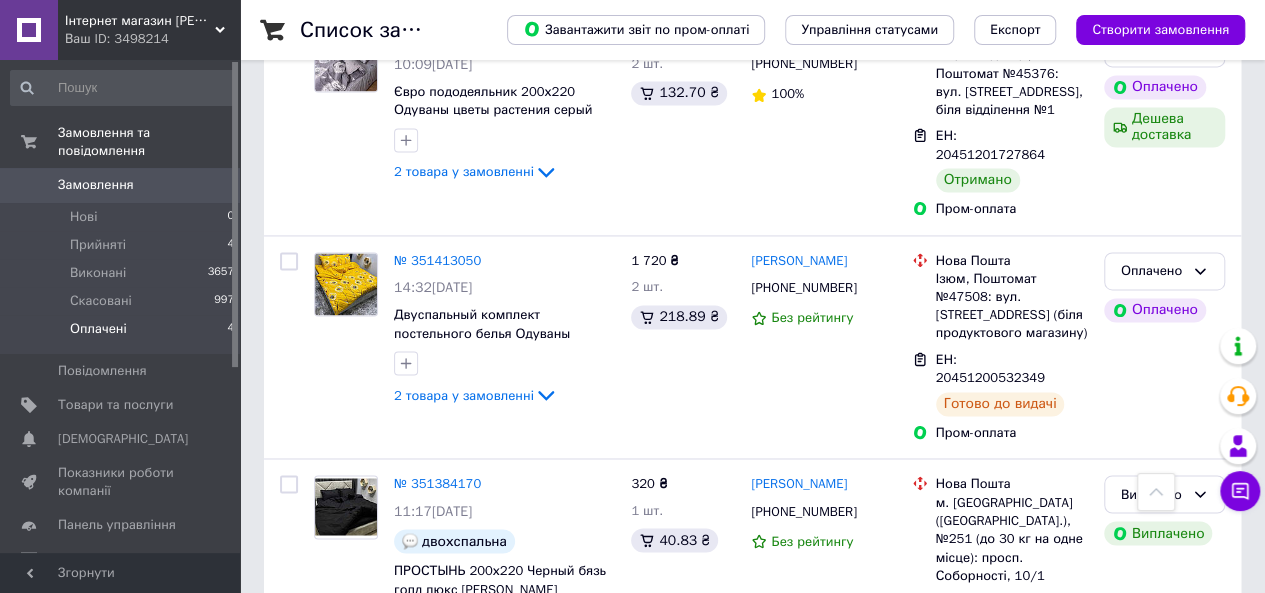 click on "Оплачені" at bounding box center (98, 329) 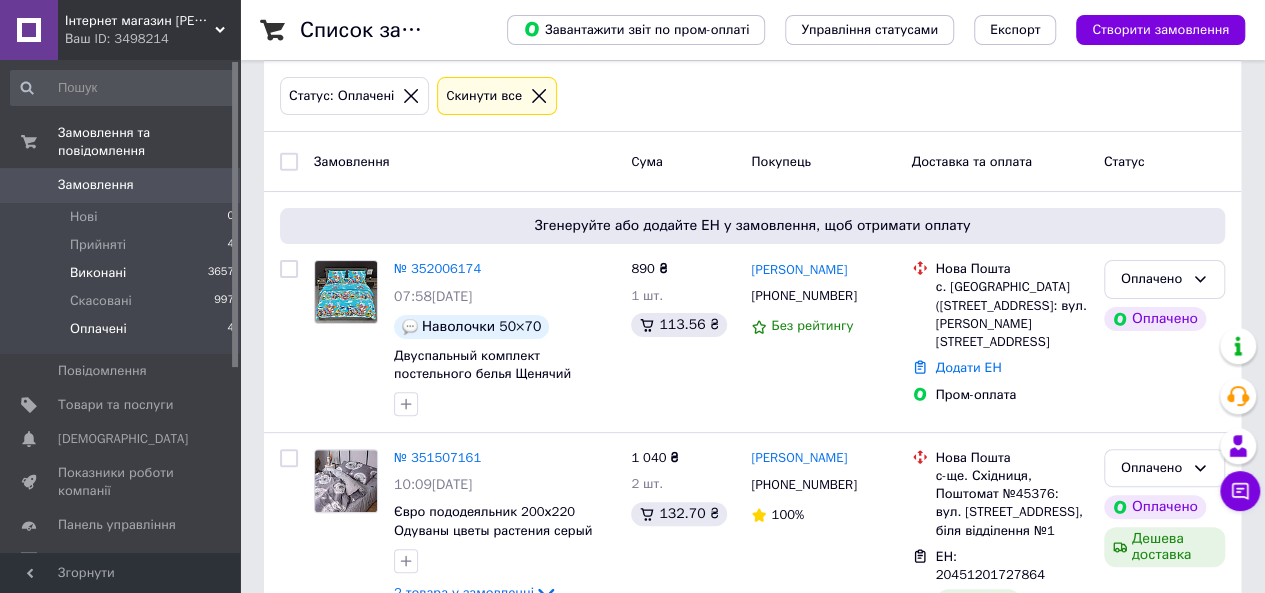 scroll, scrollTop: 53, scrollLeft: 0, axis: vertical 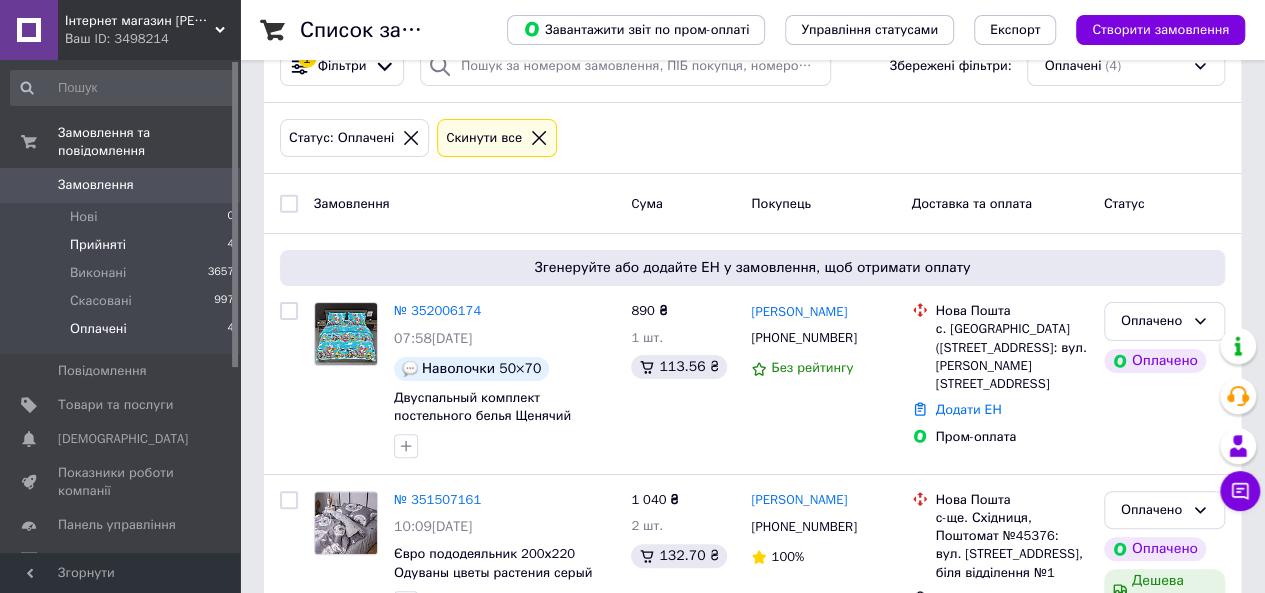 click on "Прийняті 4" at bounding box center [123, 245] 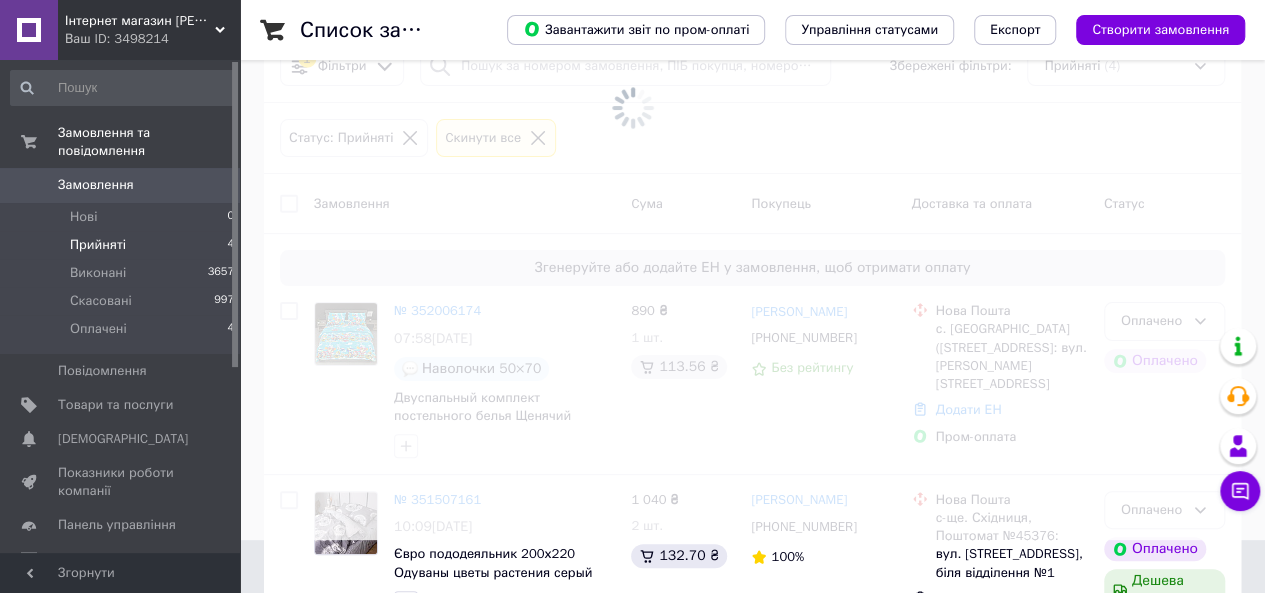 scroll, scrollTop: 0, scrollLeft: 0, axis: both 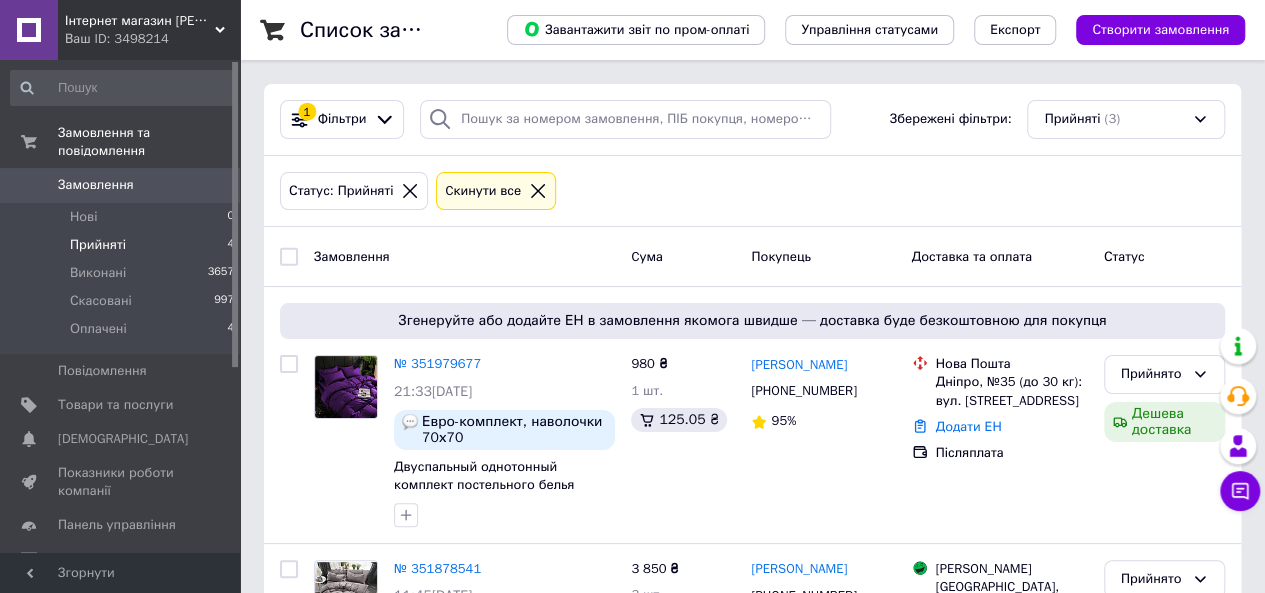 click on "Прийняті 4" at bounding box center [123, 245] 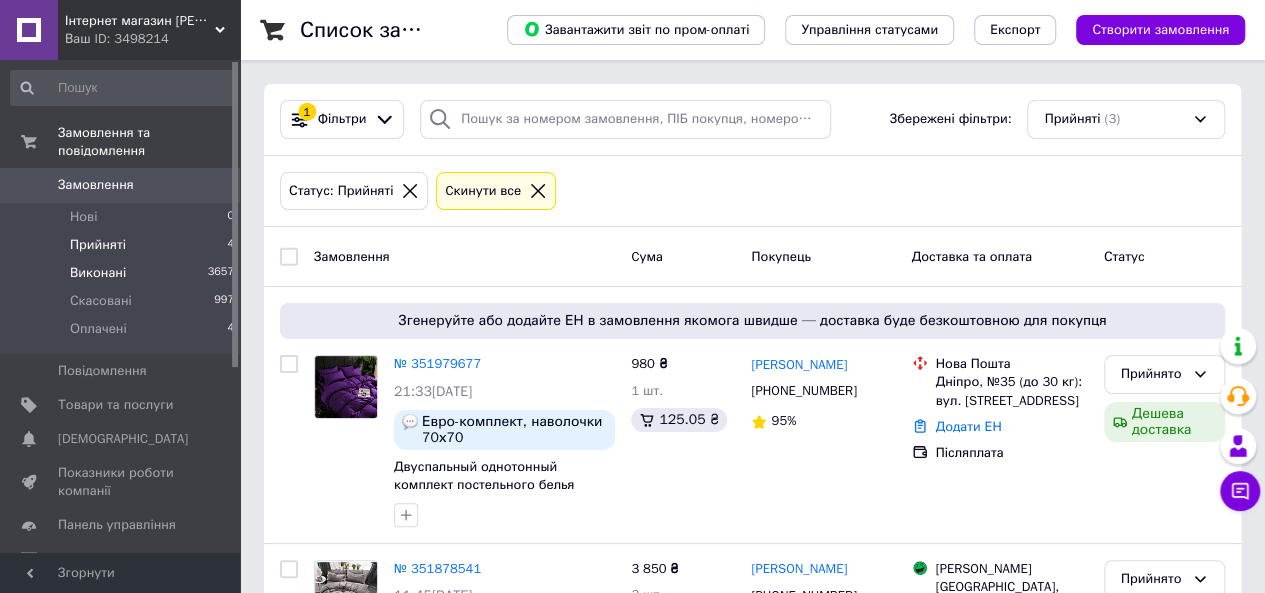 click on "Виконані 3657" at bounding box center [123, 273] 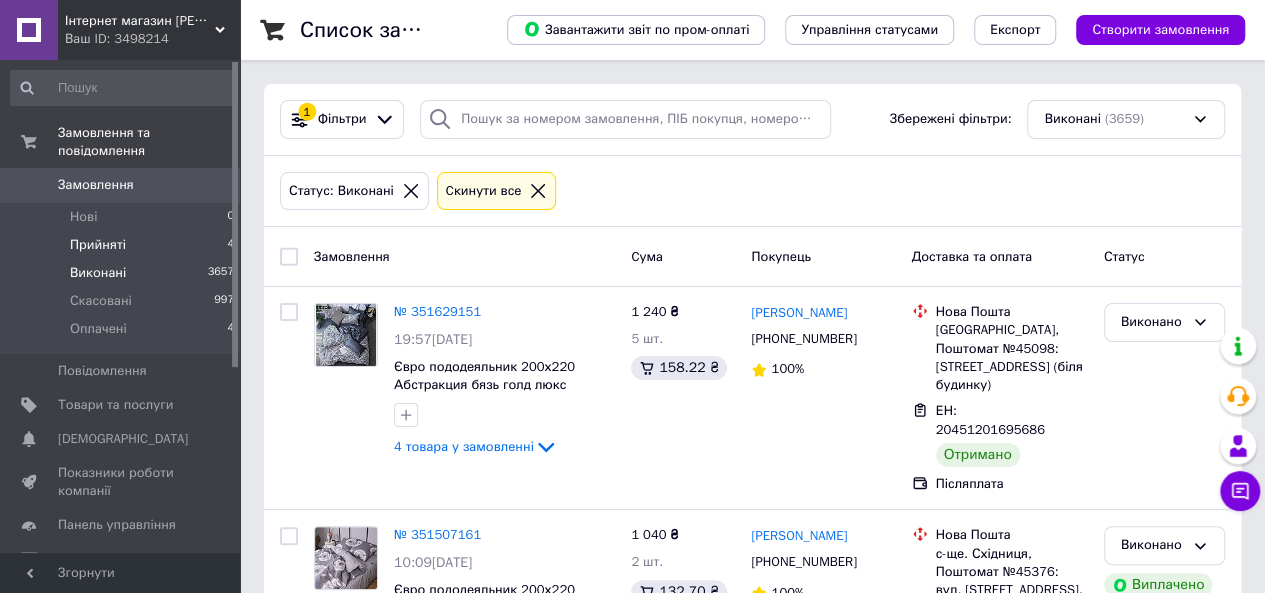 click on "Прийняті 4" at bounding box center (123, 245) 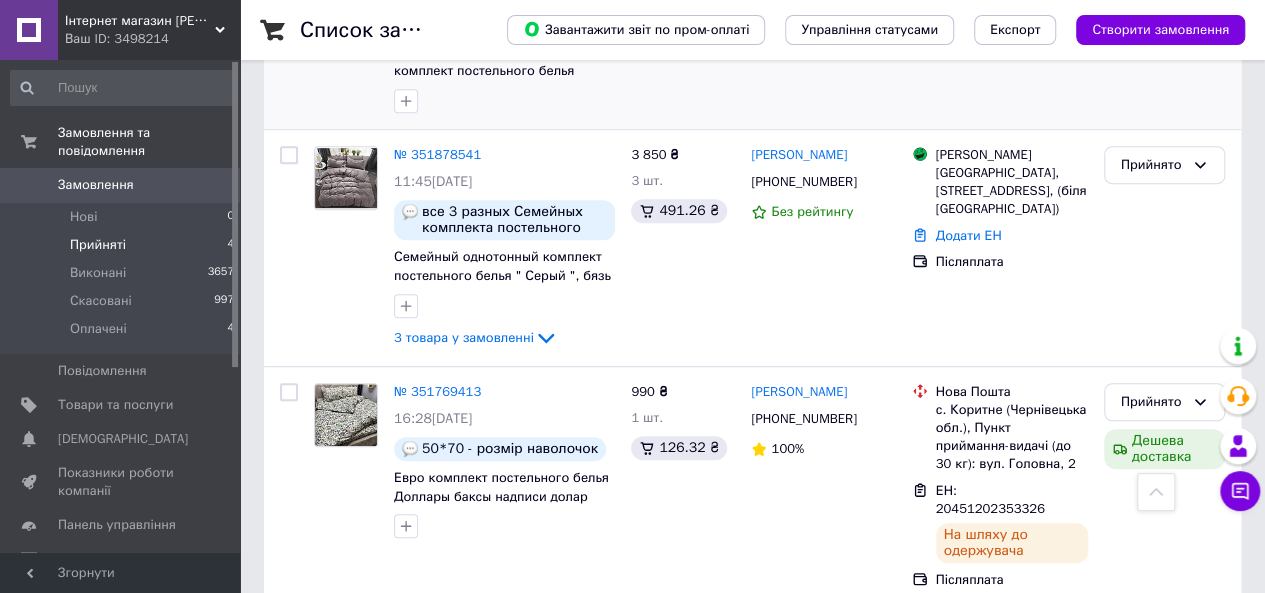 scroll, scrollTop: 428, scrollLeft: 0, axis: vertical 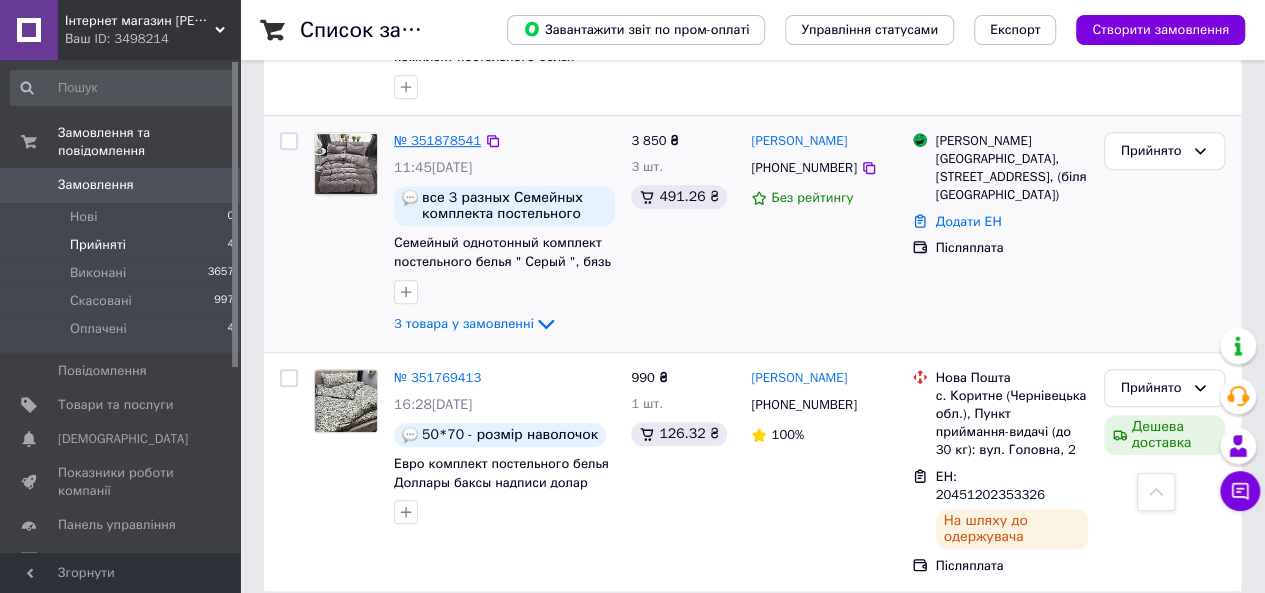 click on "№ 351878541" at bounding box center [437, 140] 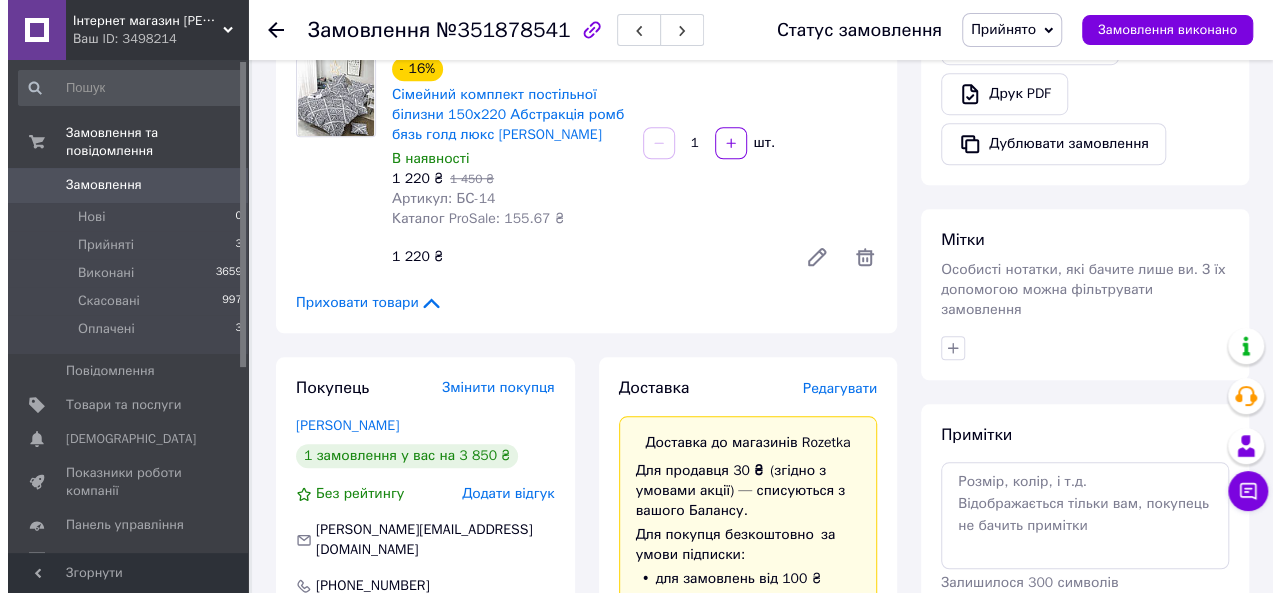scroll, scrollTop: 800, scrollLeft: 0, axis: vertical 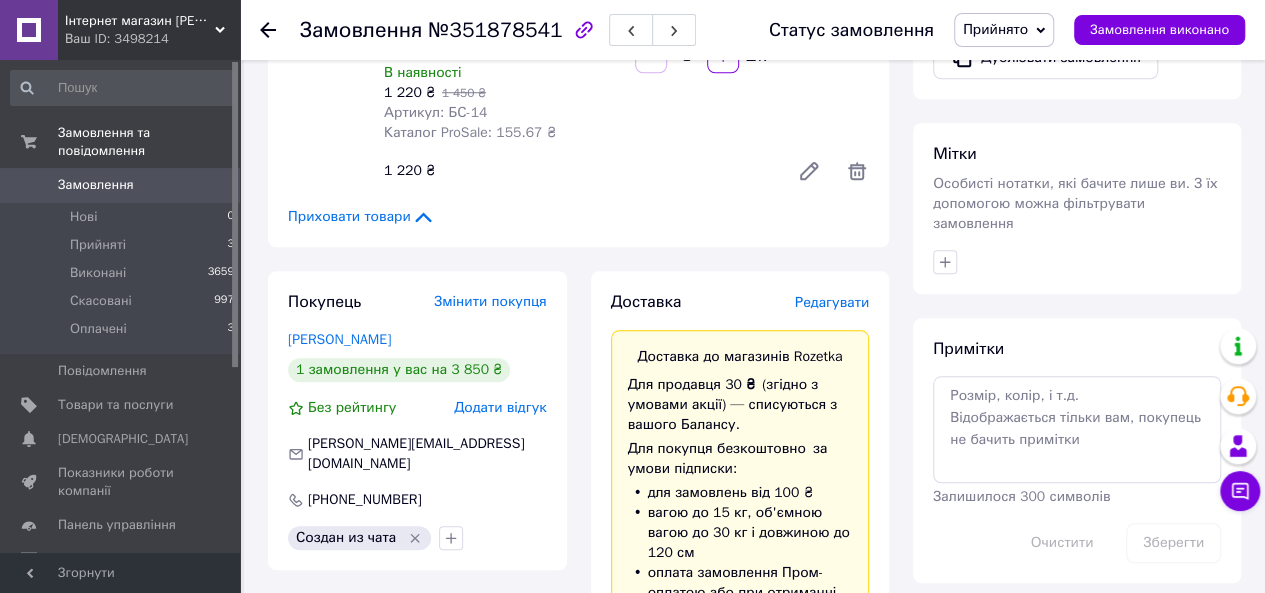 click on "Редагувати" at bounding box center (832, 302) 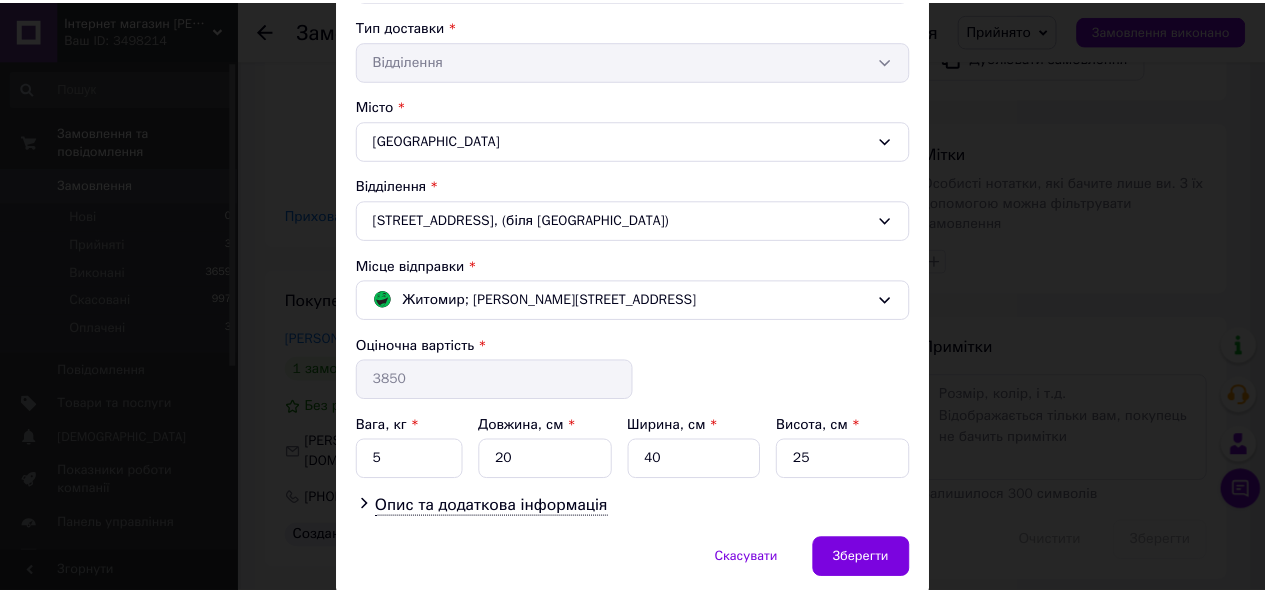 scroll, scrollTop: 523, scrollLeft: 0, axis: vertical 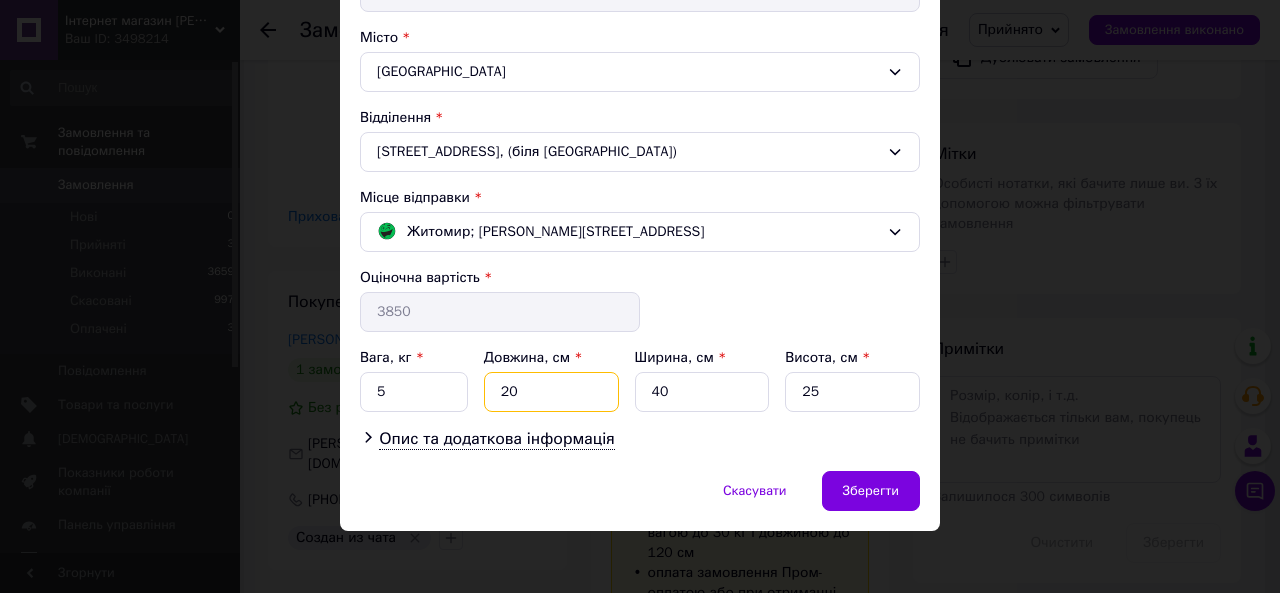 drag, startPoint x: 532, startPoint y: 387, endPoint x: 482, endPoint y: 361, distance: 56.35601 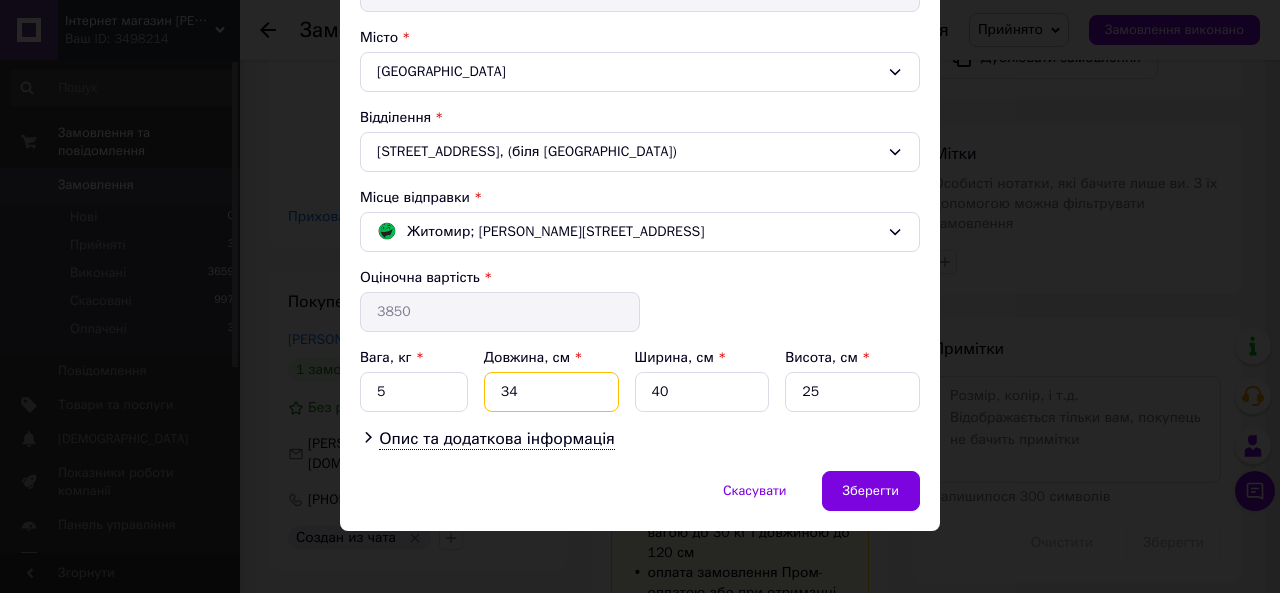 type on "34" 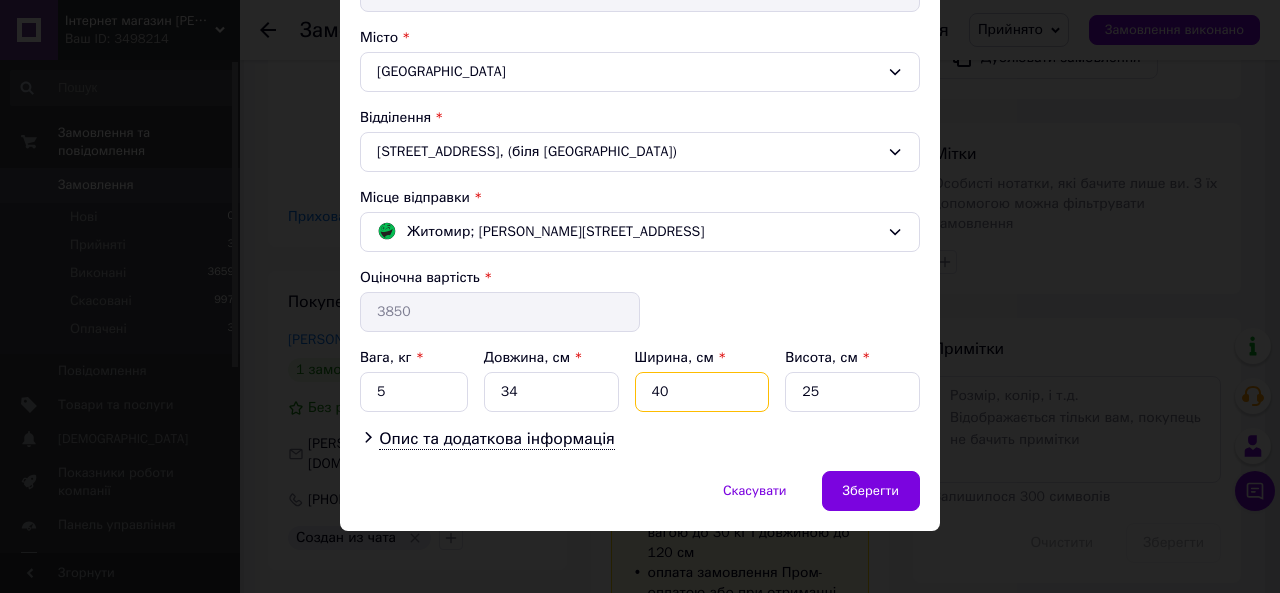 drag, startPoint x: 666, startPoint y: 383, endPoint x: 630, endPoint y: 357, distance: 44.407207 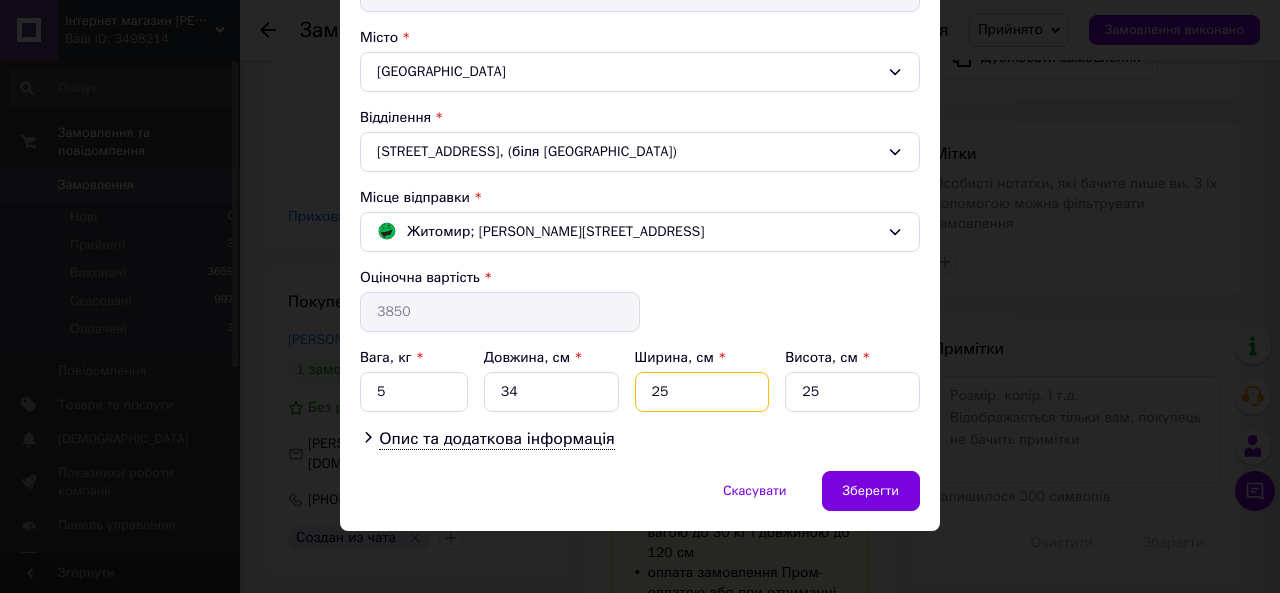 type on "25" 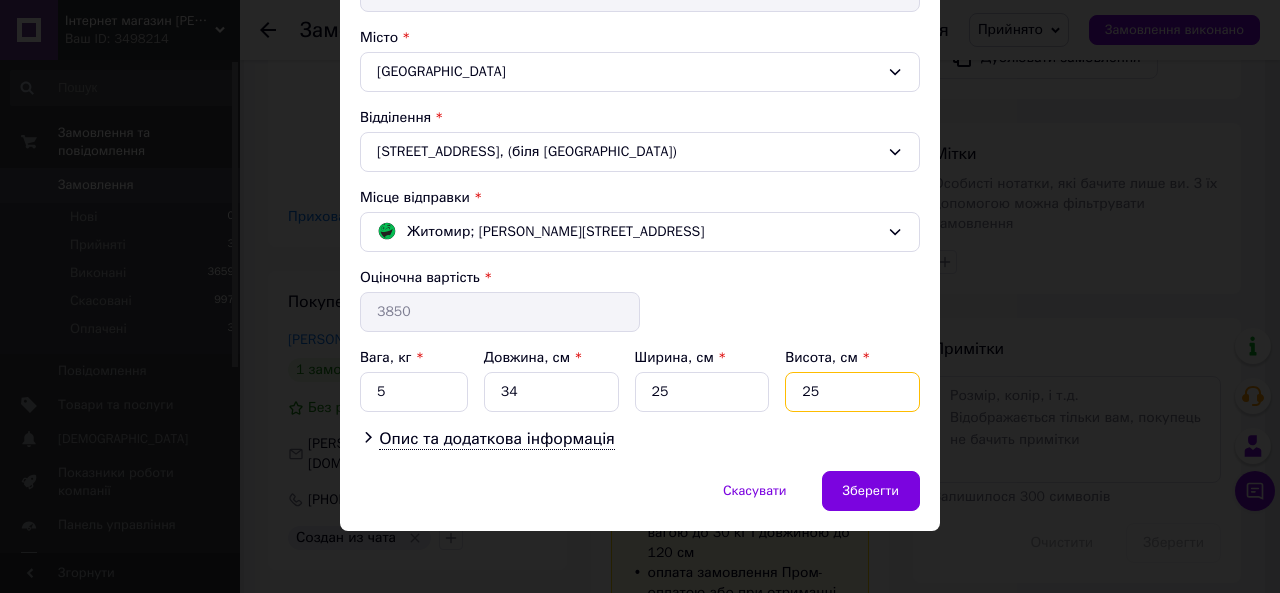 drag, startPoint x: 834, startPoint y: 393, endPoint x: 762, endPoint y: 351, distance: 83.35467 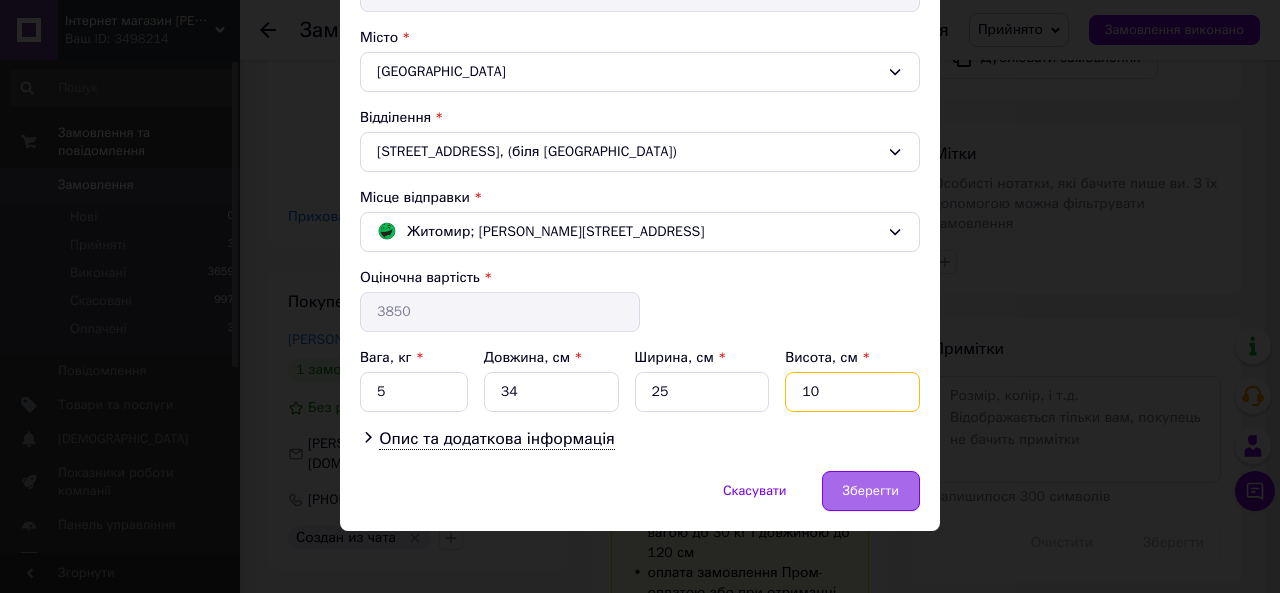 type on "10" 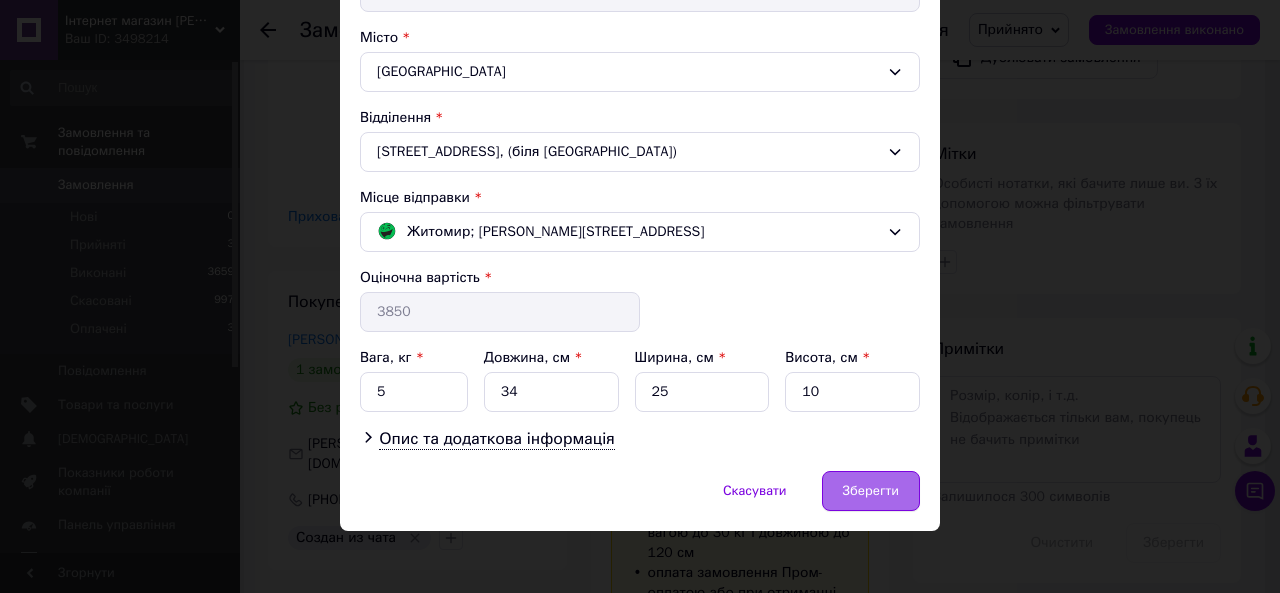 click on "Зберегти" at bounding box center [871, 491] 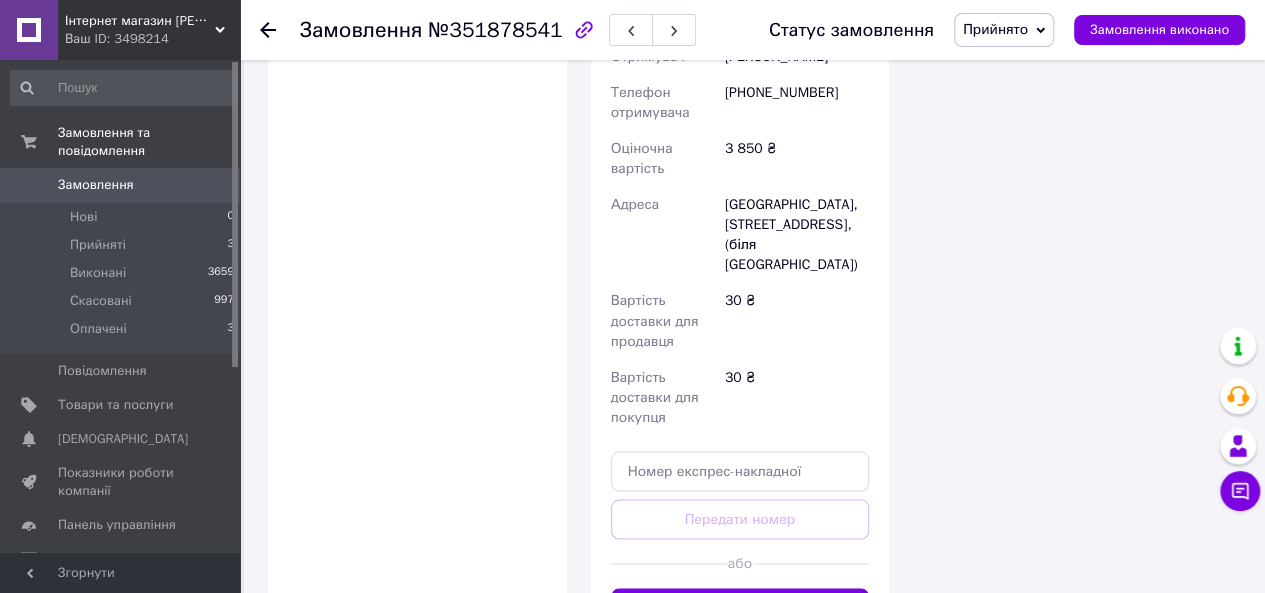 scroll, scrollTop: 1700, scrollLeft: 0, axis: vertical 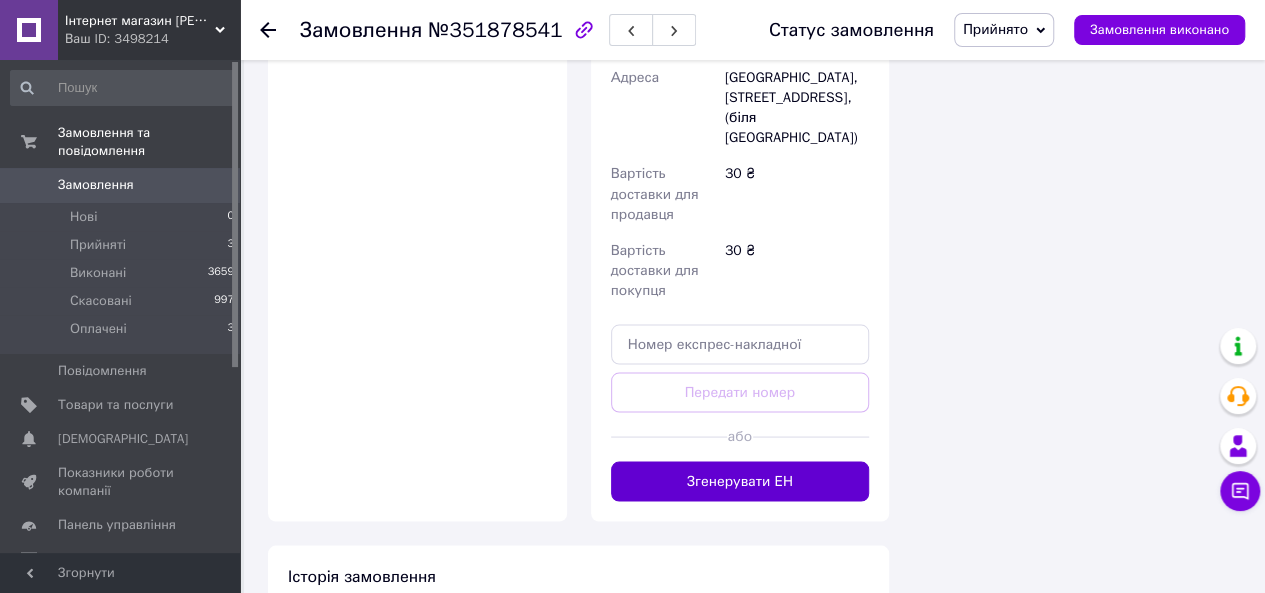 click on "Згенерувати ЕН" at bounding box center [740, 481] 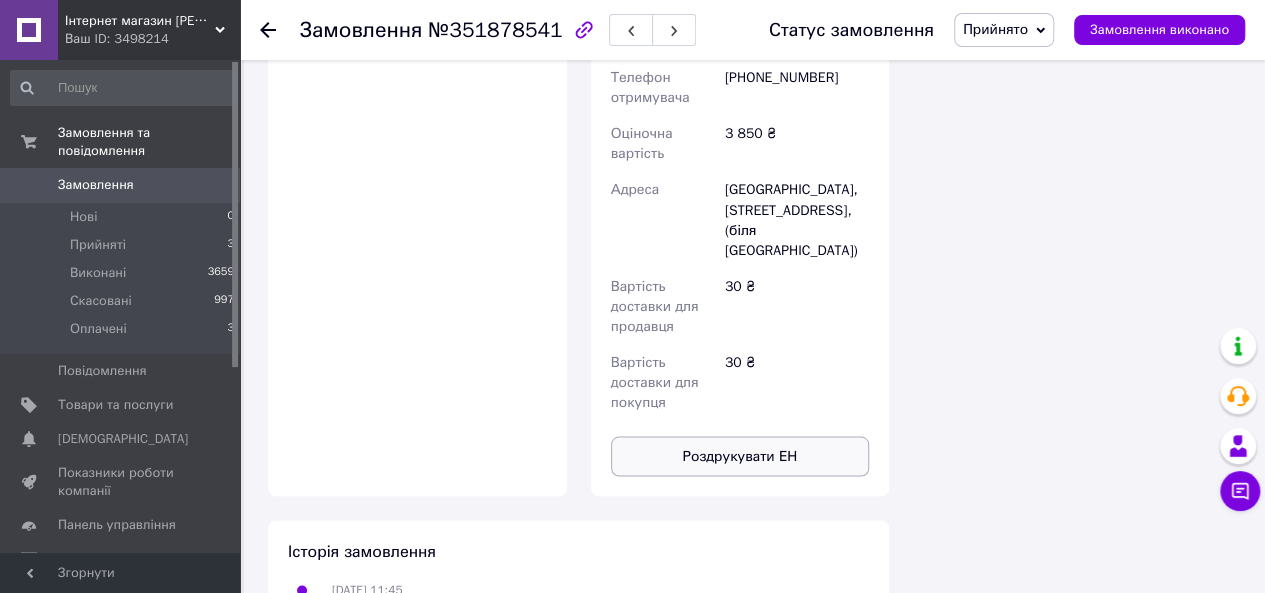 click on "Роздрукувати ЕН" at bounding box center (740, 456) 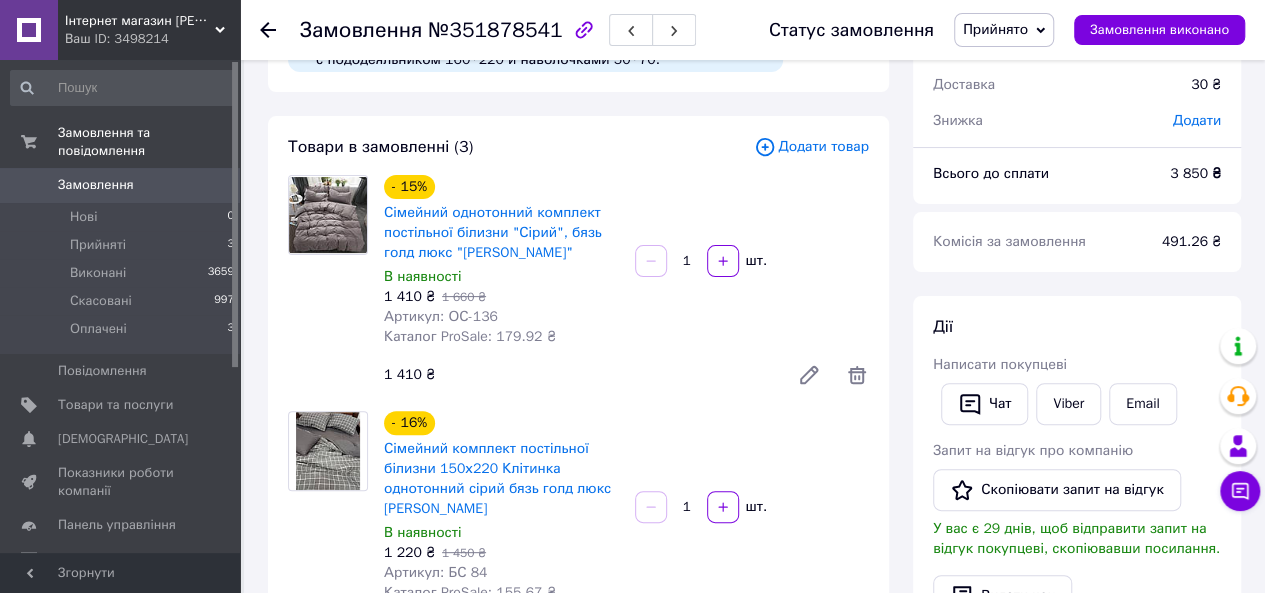 scroll, scrollTop: 100, scrollLeft: 0, axis: vertical 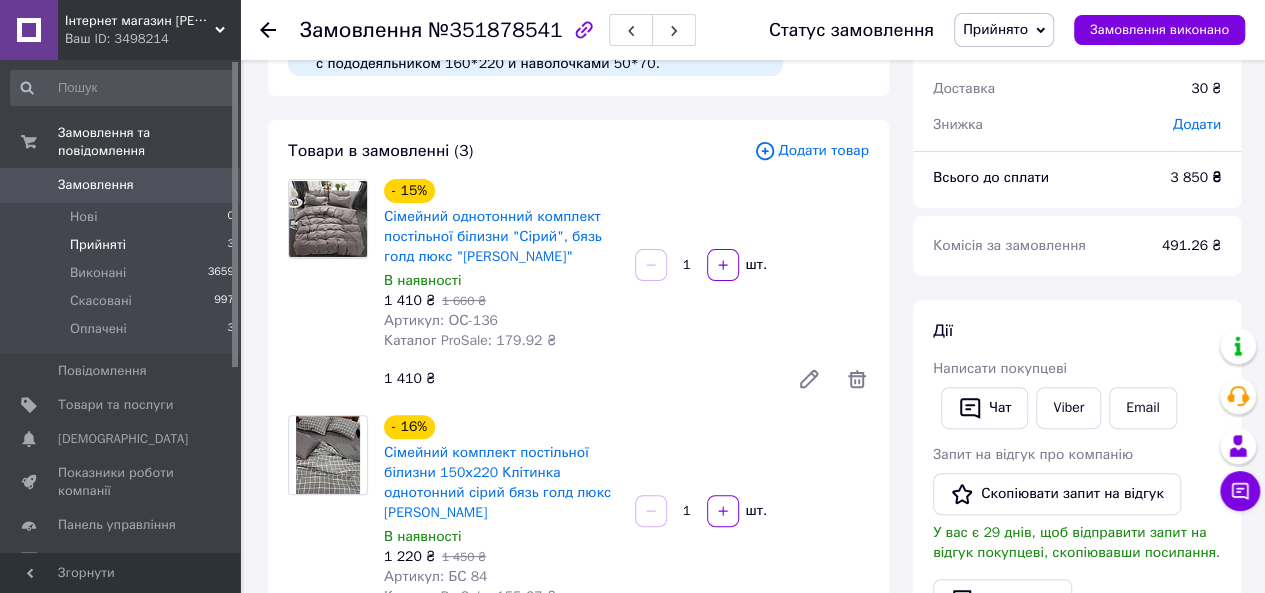 click on "Прийняті 3" at bounding box center (123, 245) 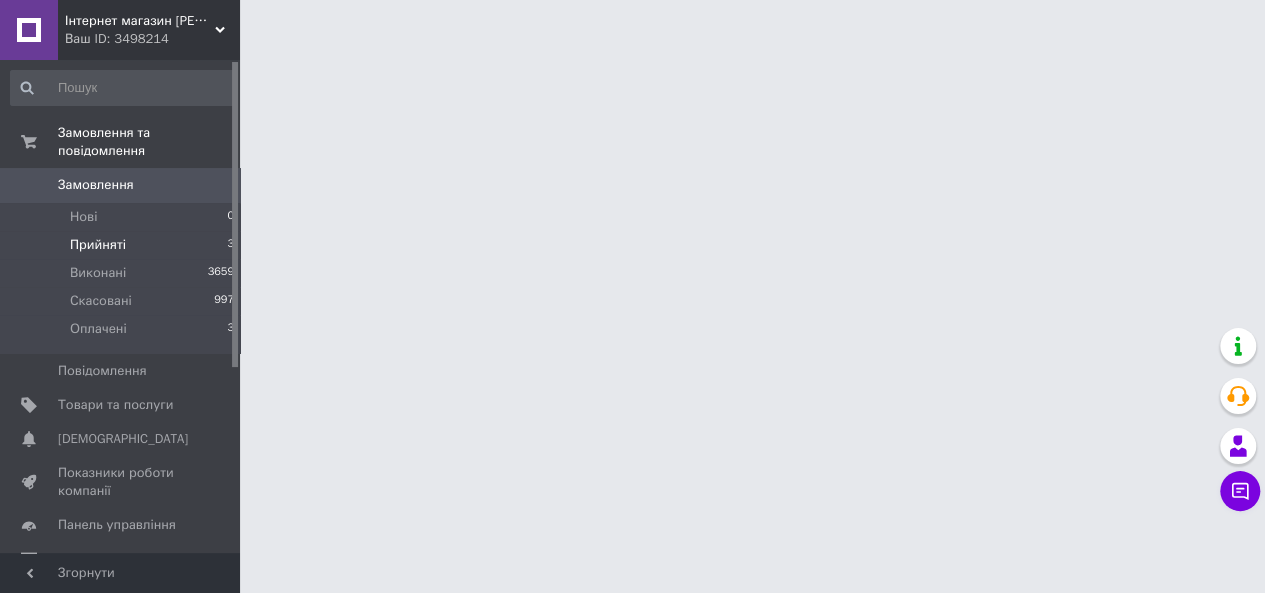 scroll, scrollTop: 0, scrollLeft: 0, axis: both 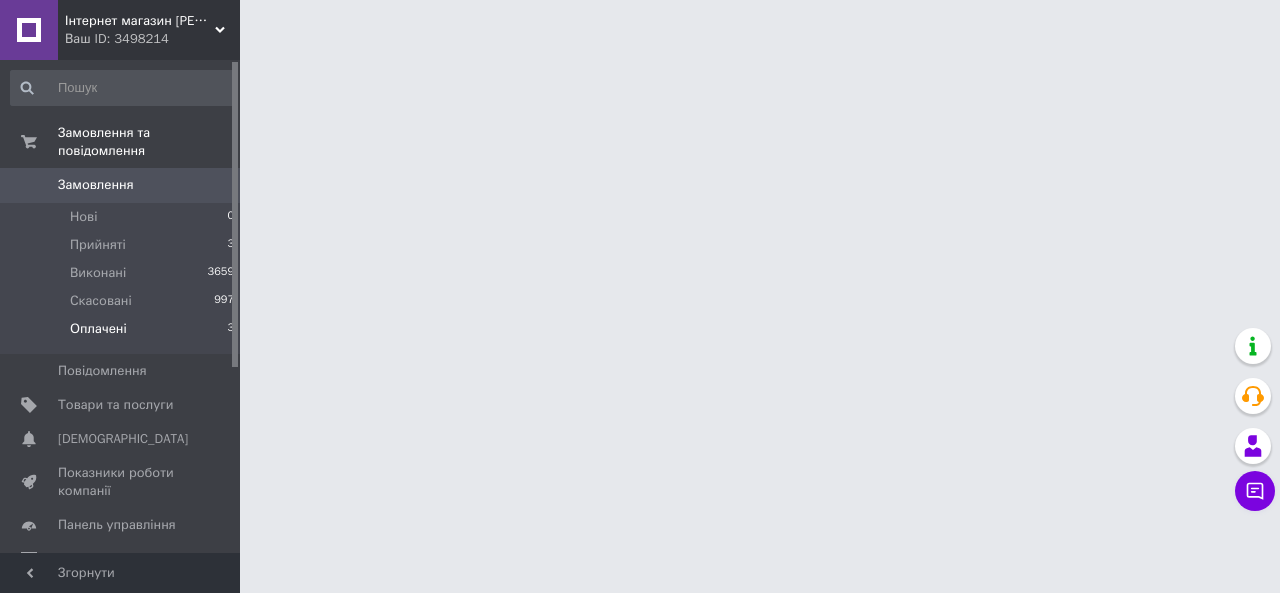 click on "Оплачені 3" at bounding box center (123, 334) 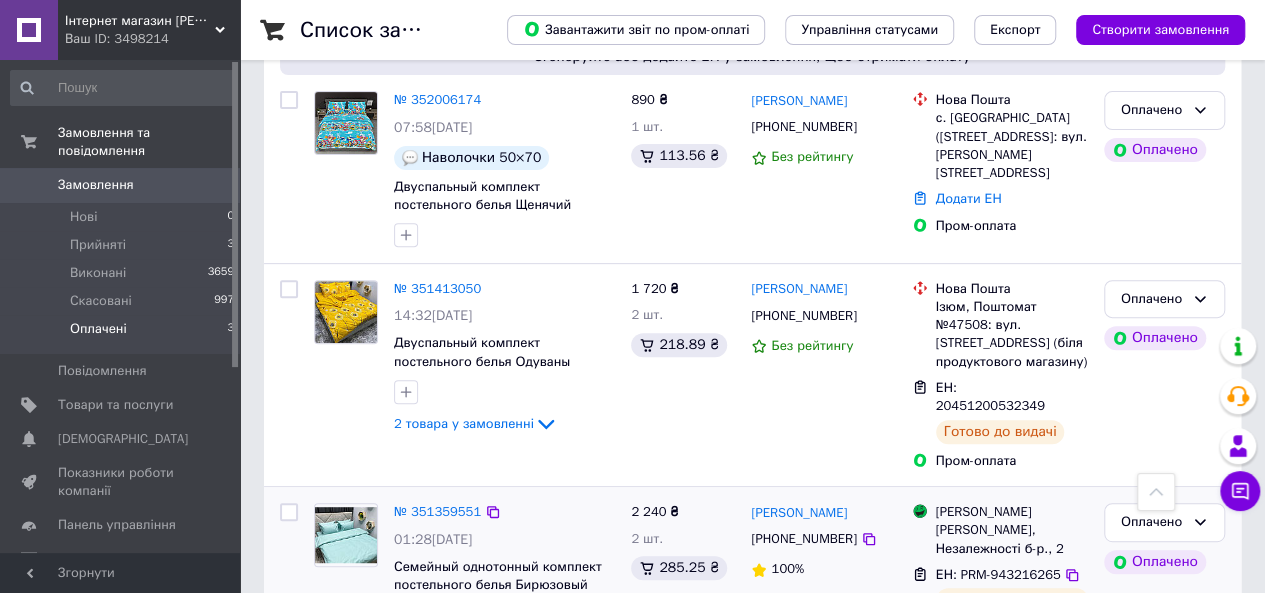 scroll, scrollTop: 148, scrollLeft: 0, axis: vertical 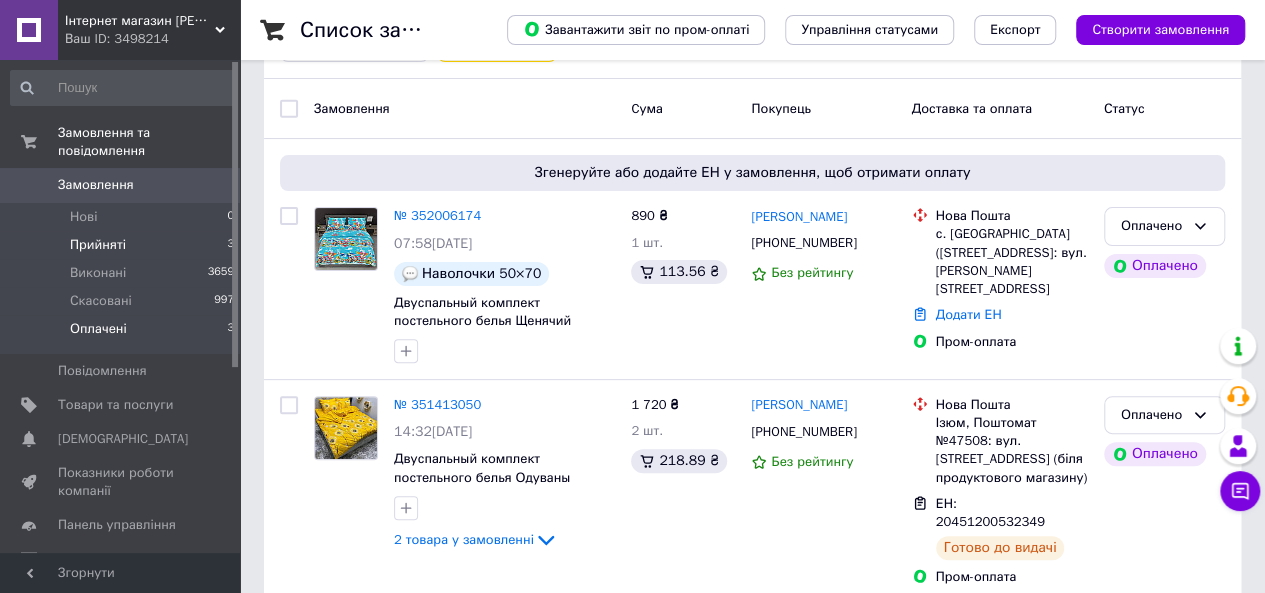 click on "Прийняті 3" at bounding box center [123, 245] 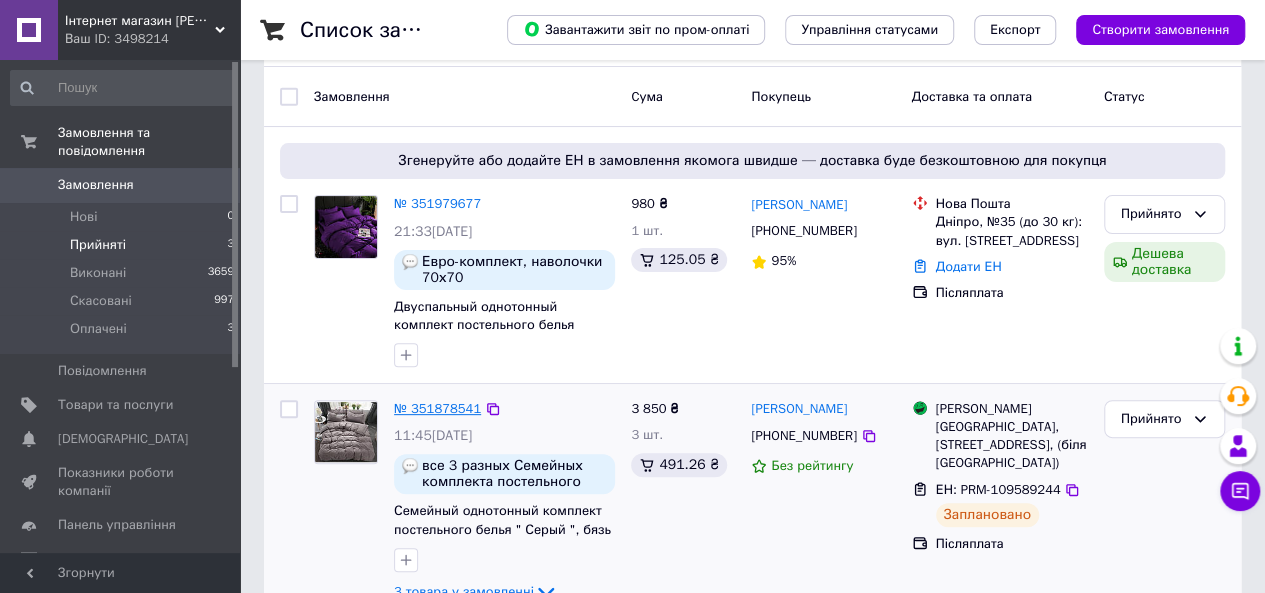 scroll, scrollTop: 128, scrollLeft: 0, axis: vertical 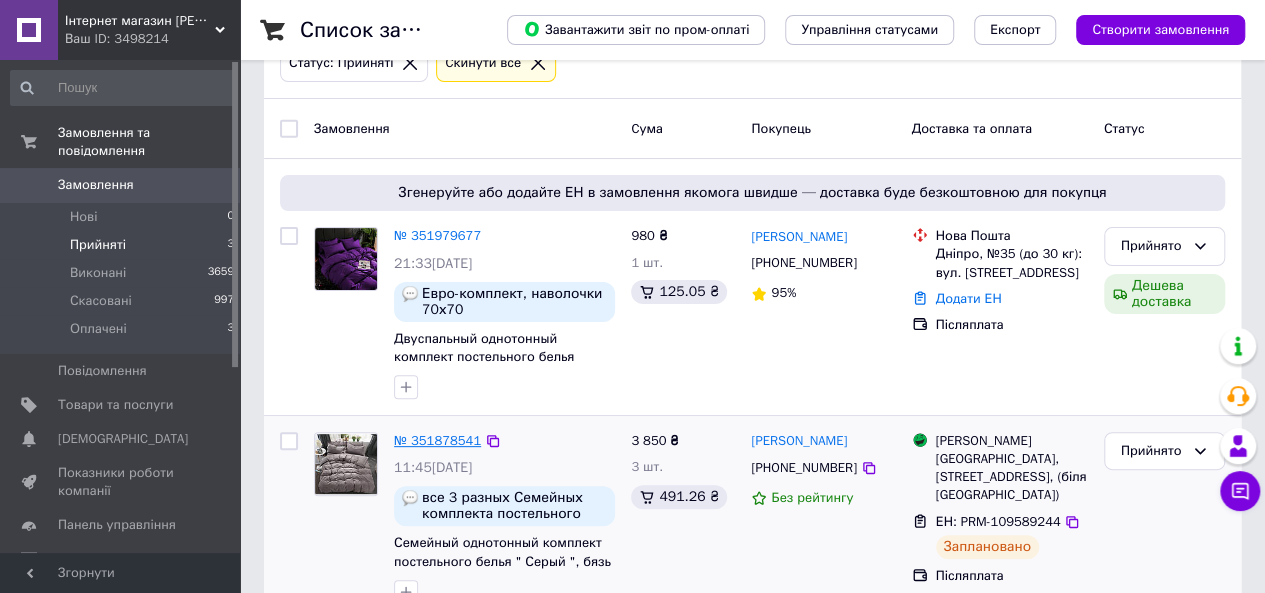 click on "№ 351878541" at bounding box center (437, 440) 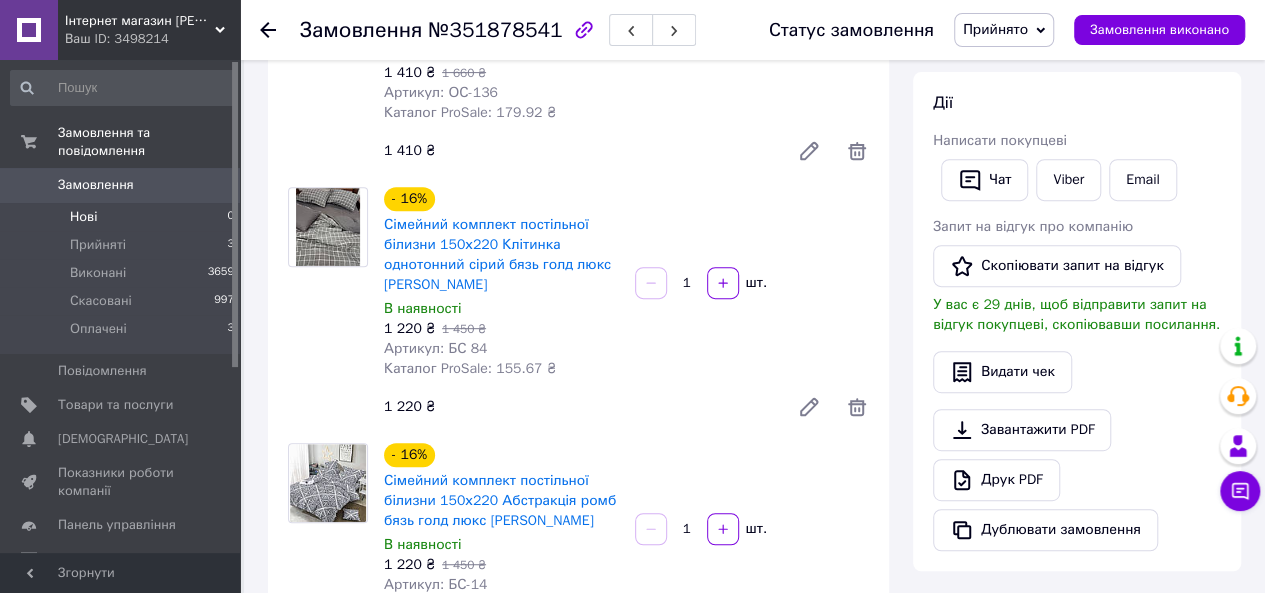 scroll, scrollTop: 28, scrollLeft: 0, axis: vertical 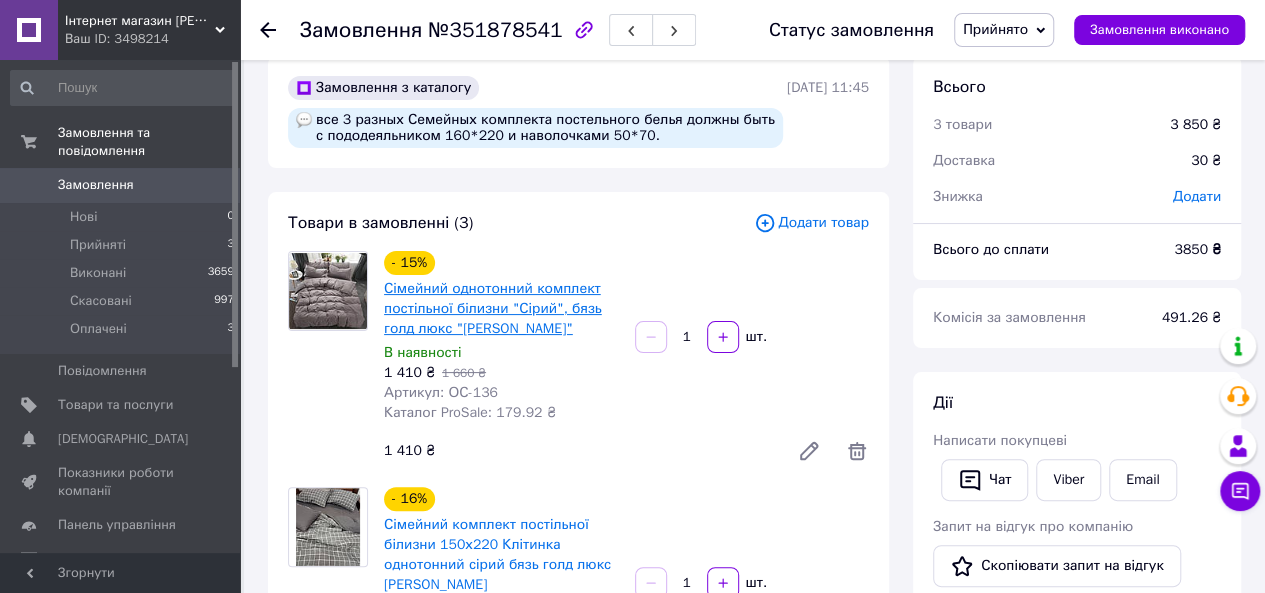 click on "Сімейний однотонний комплект постільної білизни "Сірий", бязь голд люкс "Віталіна"" at bounding box center [493, 308] 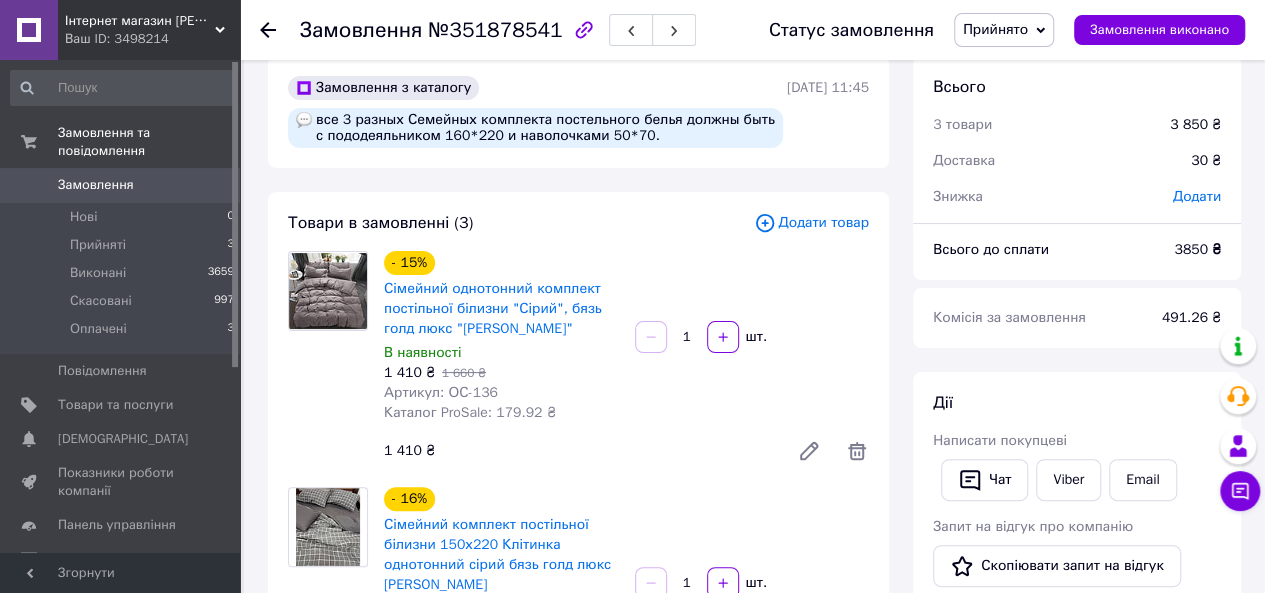 click at bounding box center (123, 88) 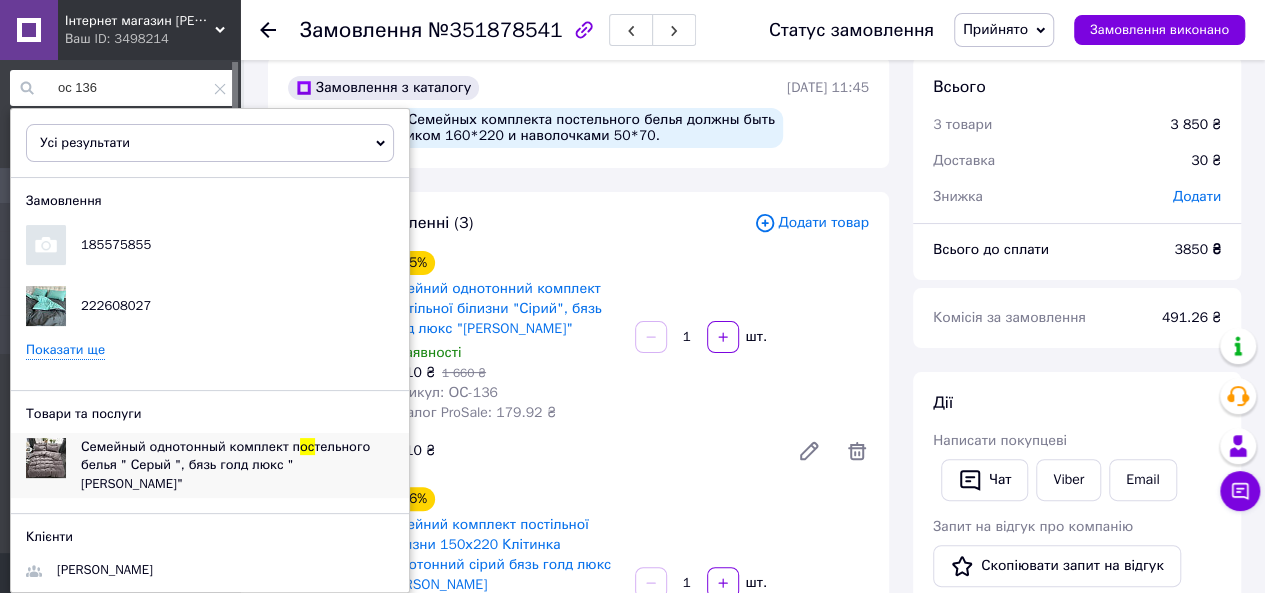 type on "ос 136" 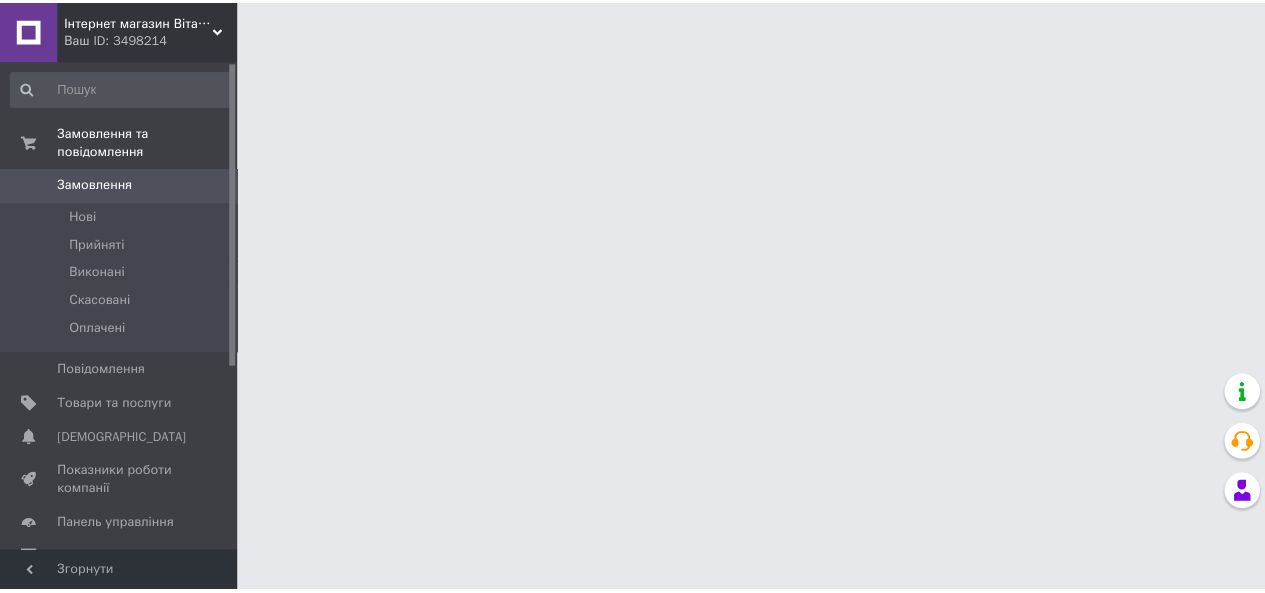 scroll, scrollTop: 0, scrollLeft: 0, axis: both 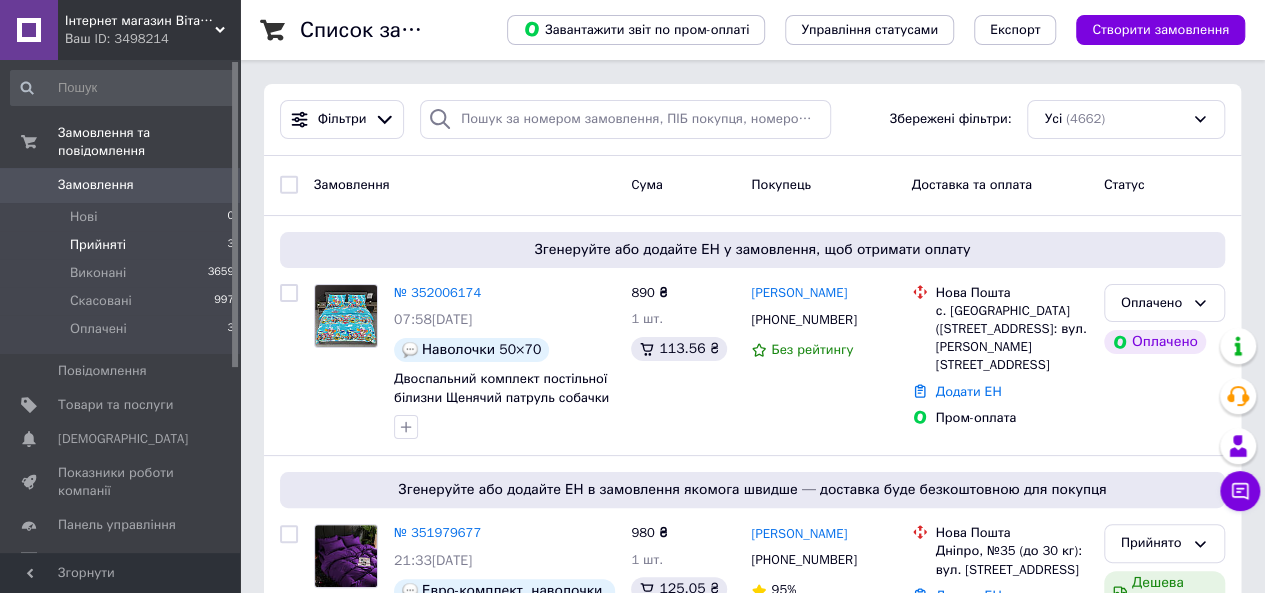 click on "Прийняті" at bounding box center [98, 245] 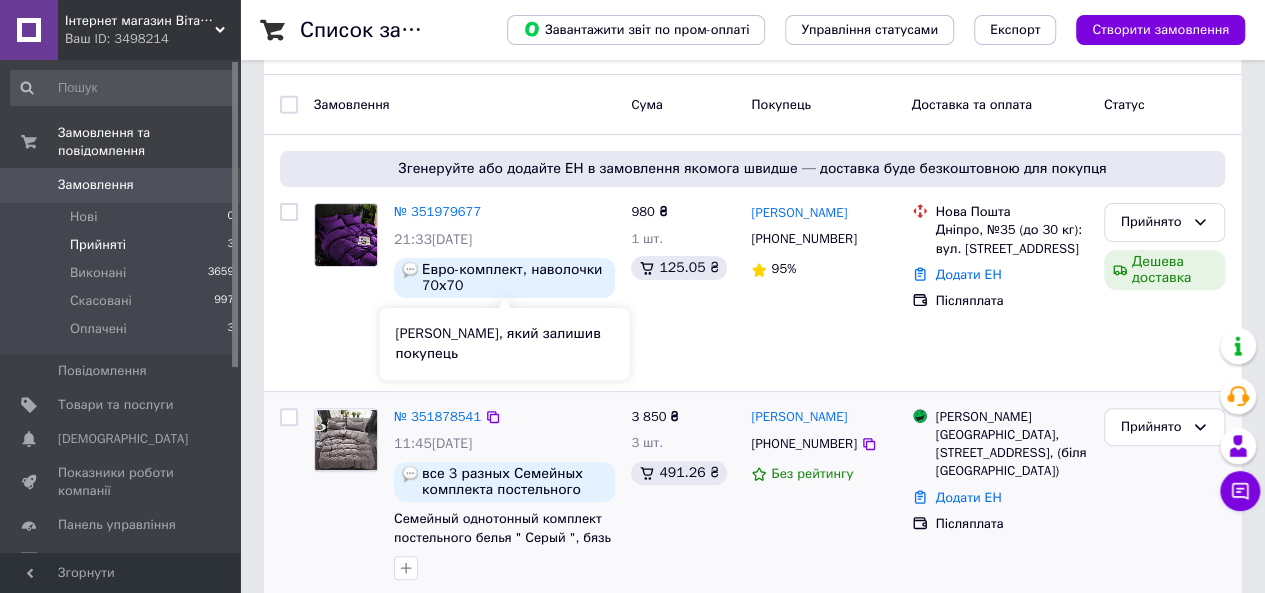 scroll, scrollTop: 300, scrollLeft: 0, axis: vertical 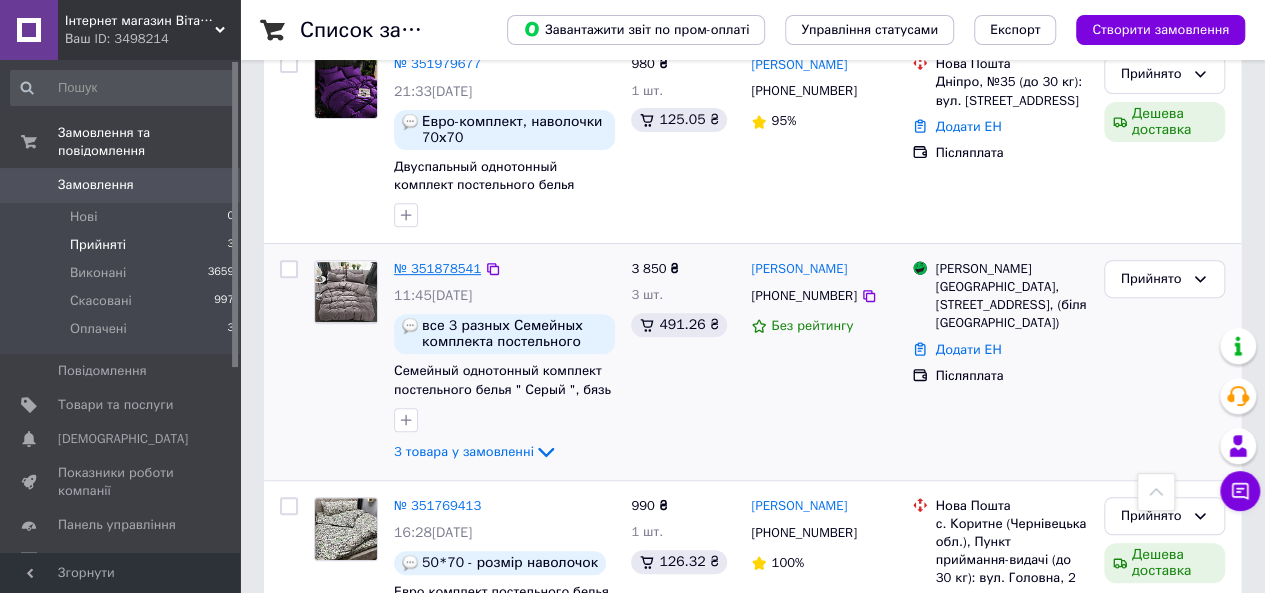 click on "№ 351878541" at bounding box center [437, 268] 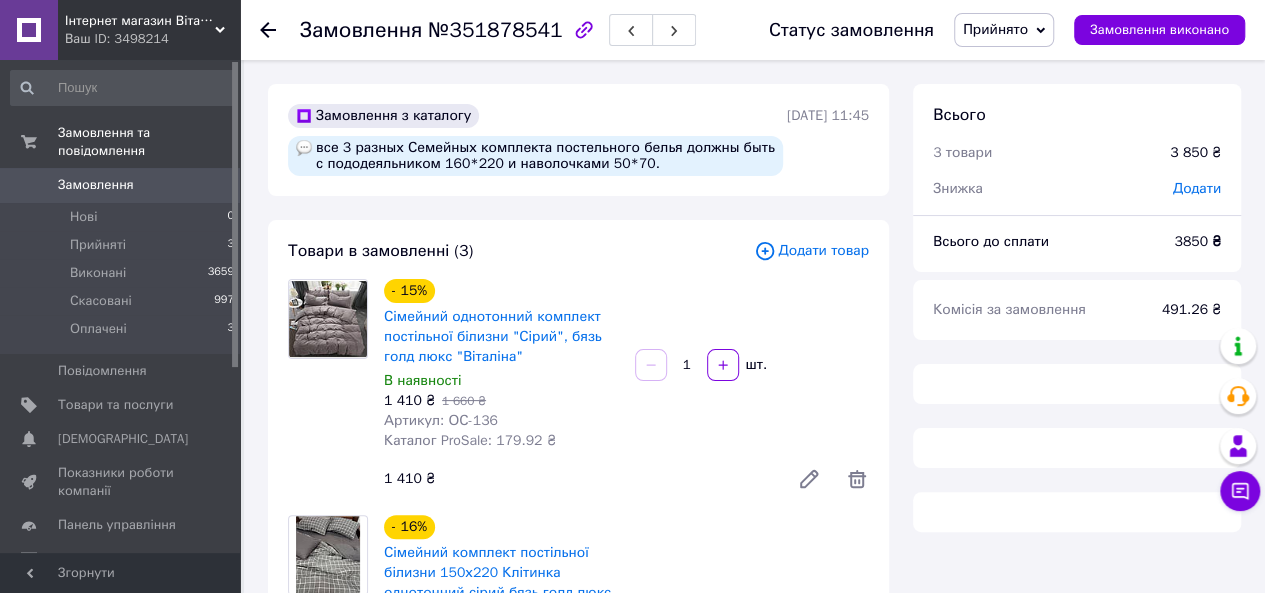 click on "Додати товар" at bounding box center [811, 251] 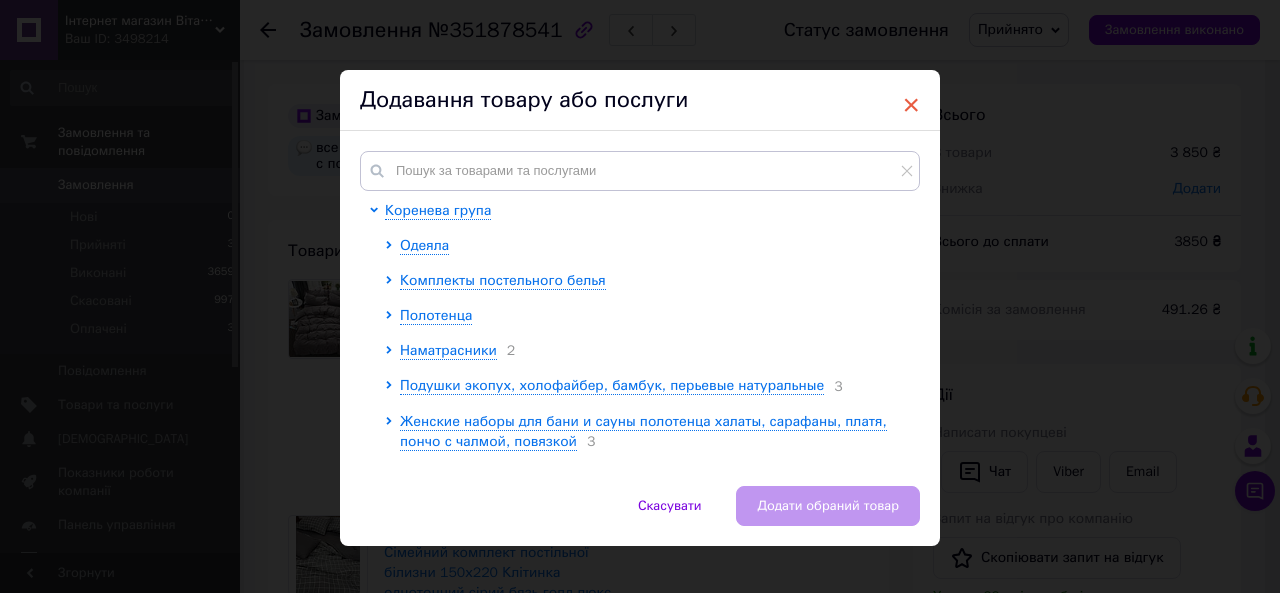 click on "×" at bounding box center [911, 105] 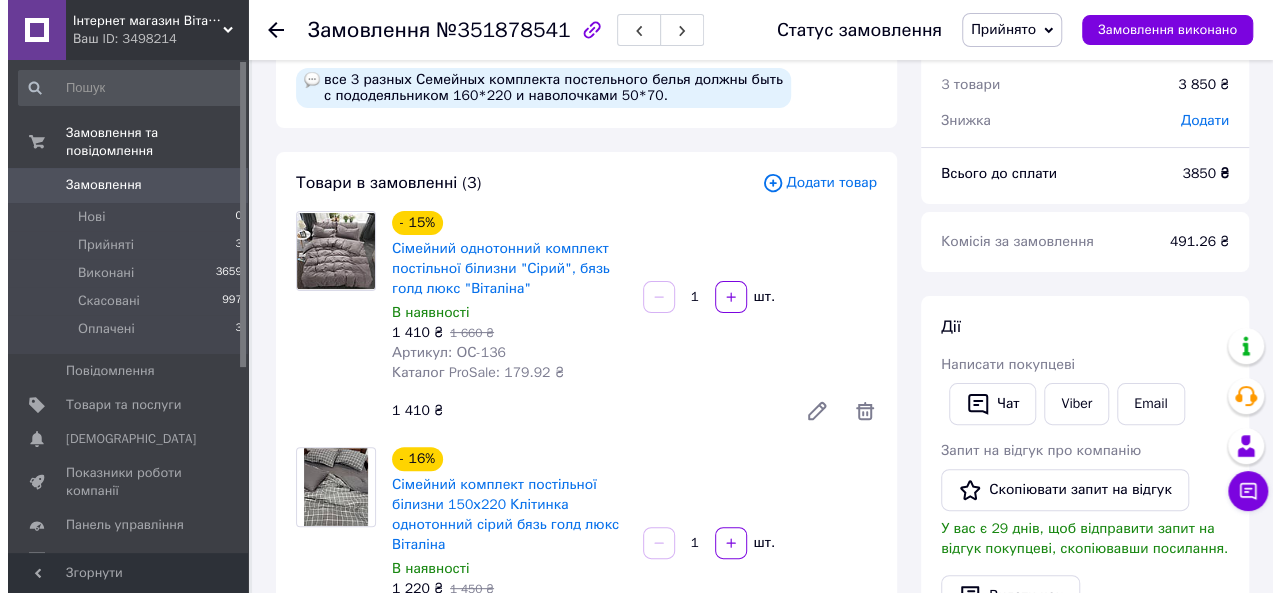 scroll, scrollTop: 100, scrollLeft: 0, axis: vertical 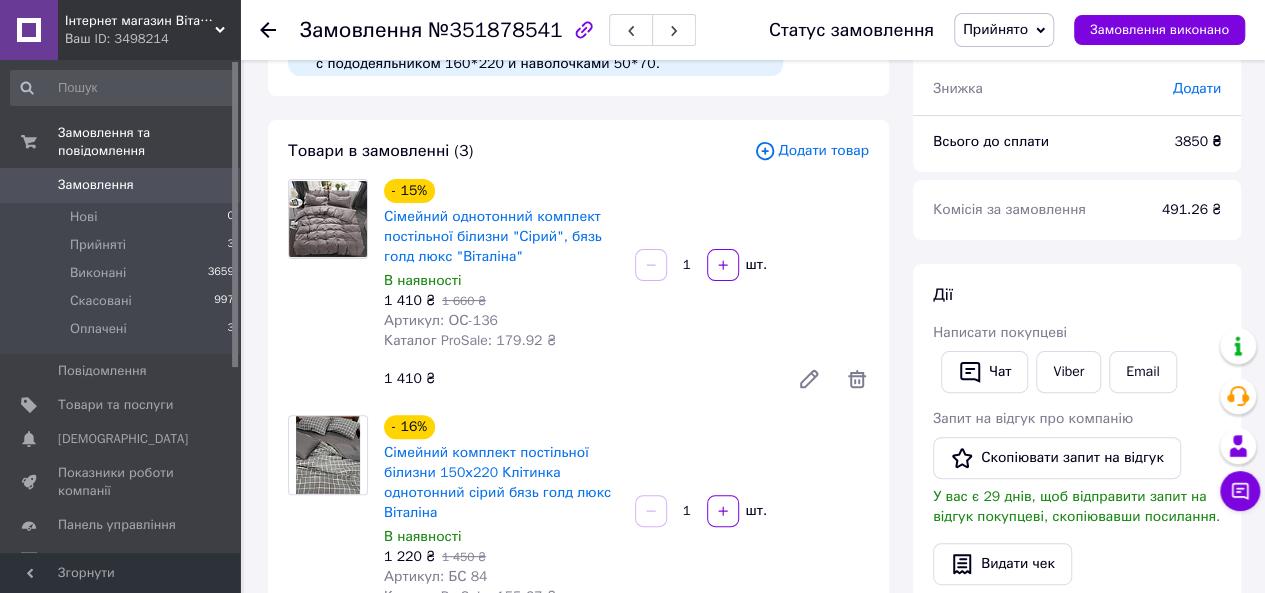 click on "Додати товар" at bounding box center (811, 151) 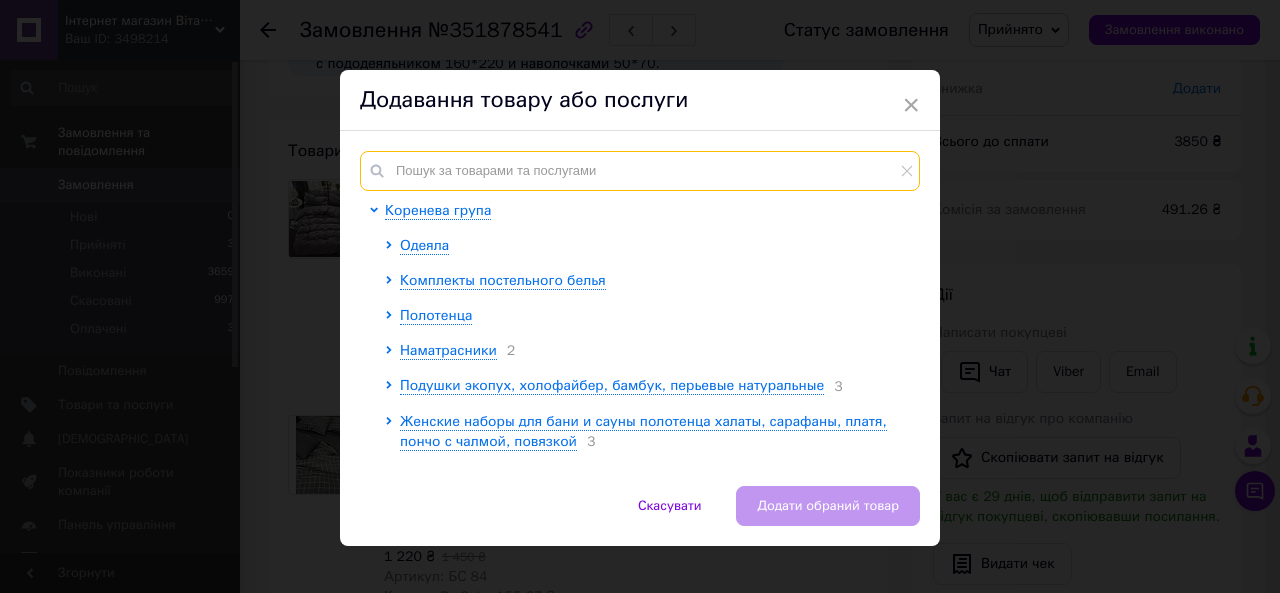 click at bounding box center (640, 171) 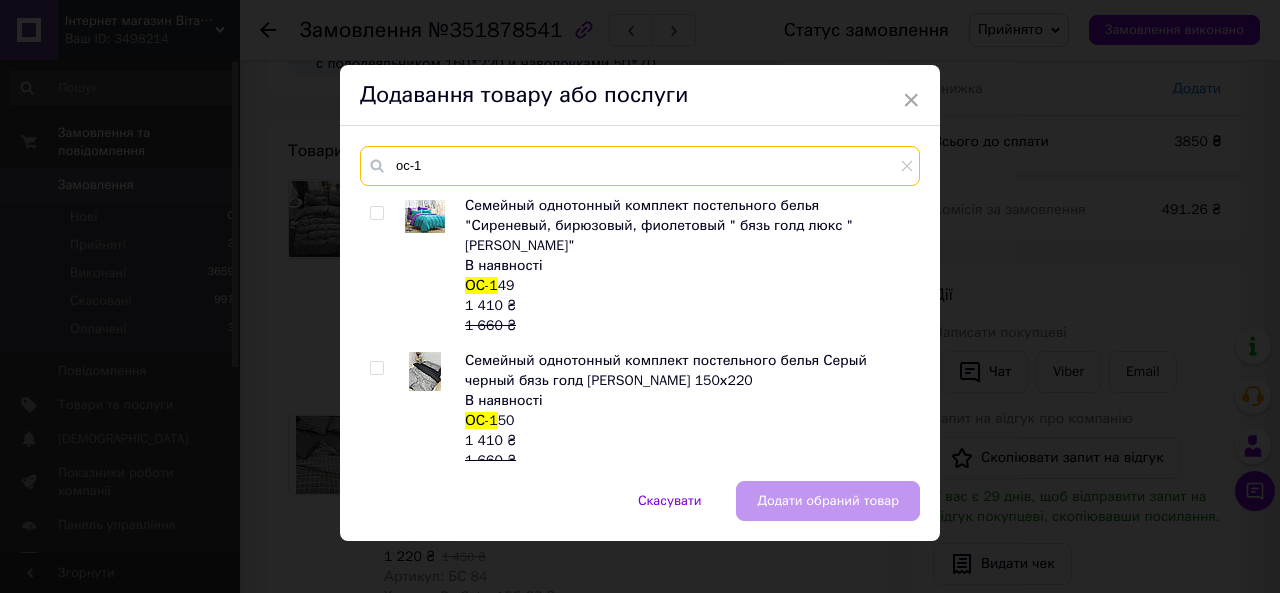 scroll, scrollTop: 0, scrollLeft: 0, axis: both 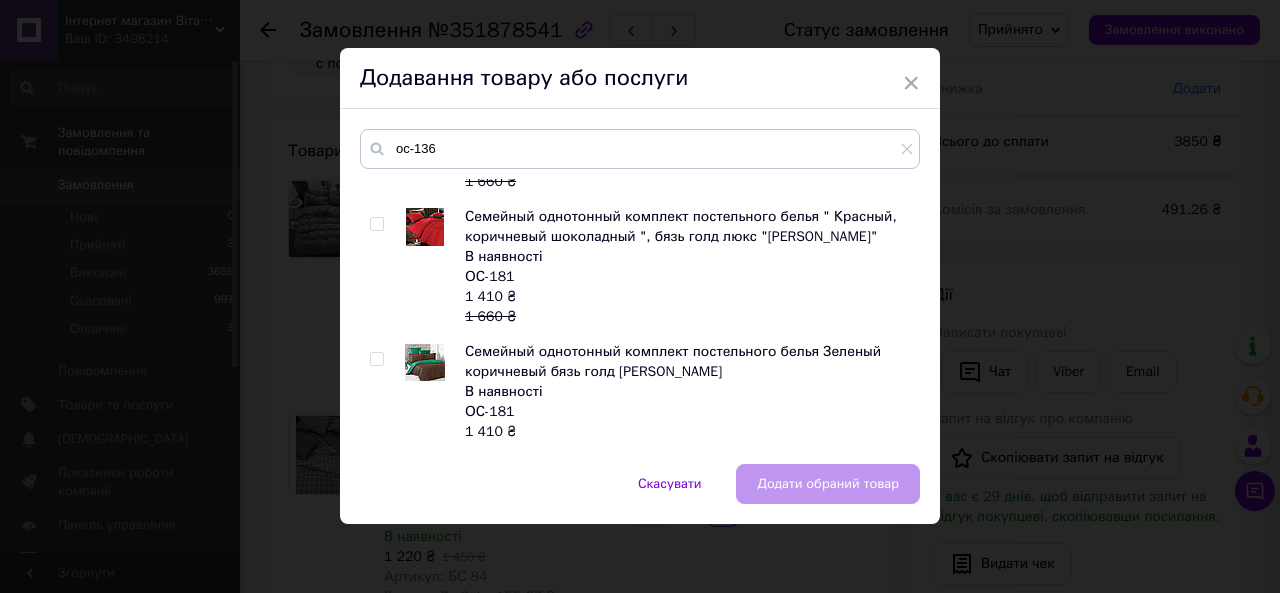 drag, startPoint x: 611, startPoint y: 117, endPoint x: 476, endPoint y: 127, distance: 135.36986 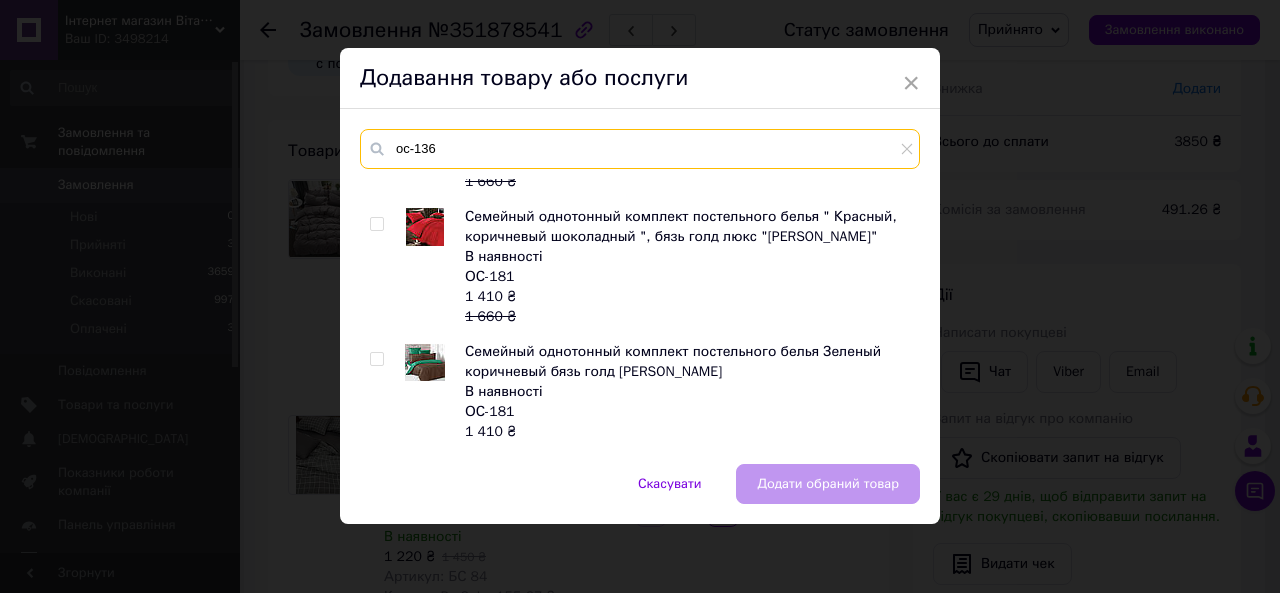 drag, startPoint x: 474, startPoint y: 149, endPoint x: 364, endPoint y: 133, distance: 111.15755 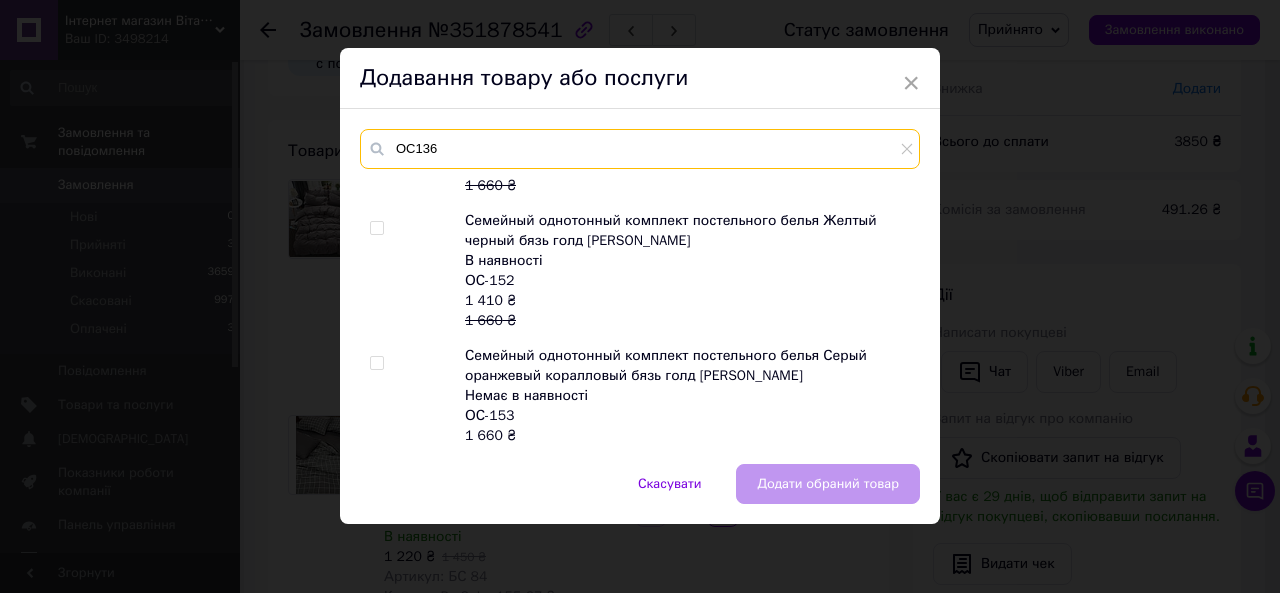 scroll, scrollTop: 2767, scrollLeft: 0, axis: vertical 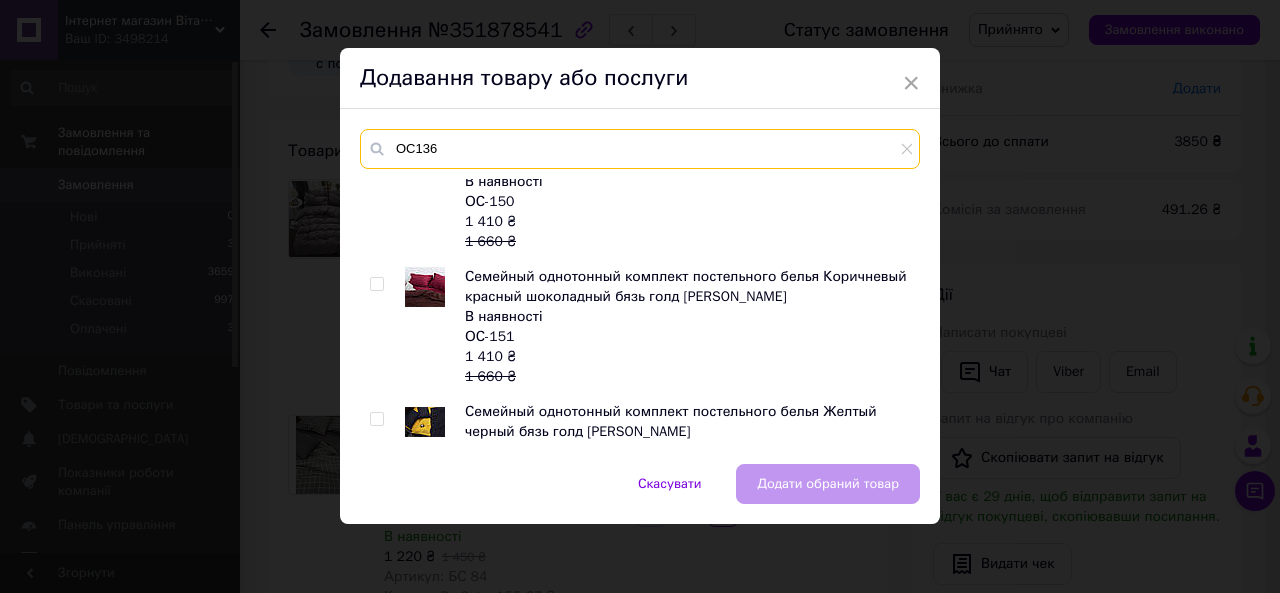 click on "ОС136" at bounding box center [640, 149] 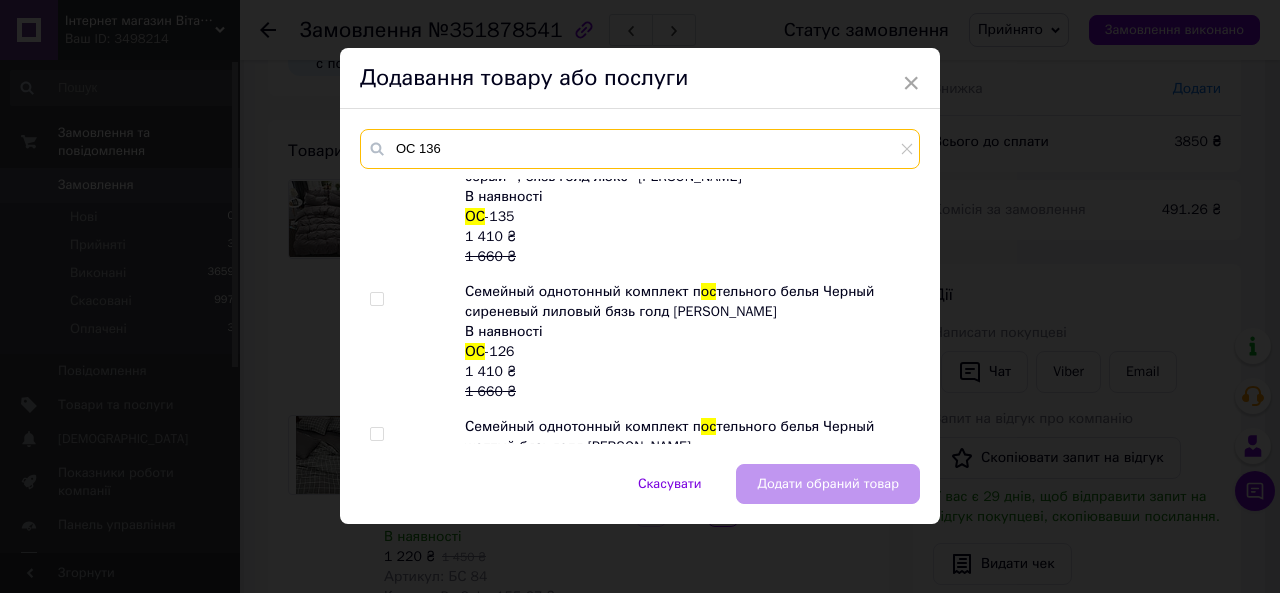 scroll, scrollTop: 0, scrollLeft: 0, axis: both 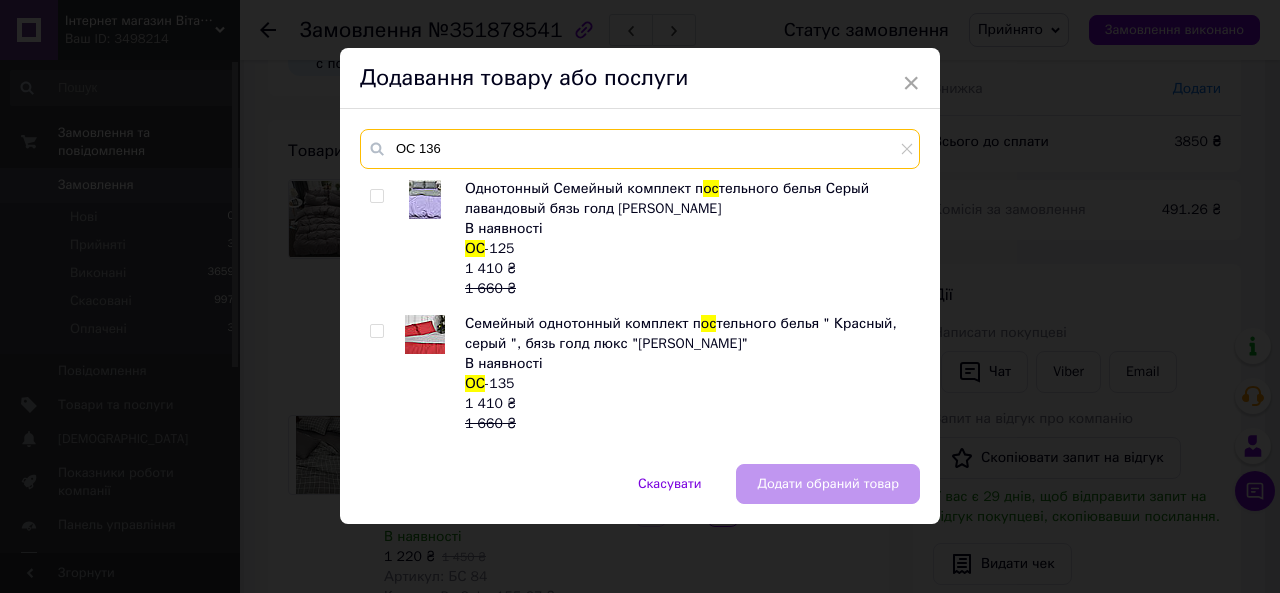 drag, startPoint x: 466, startPoint y: 164, endPoint x: 351, endPoint y: 129, distance: 120.20815 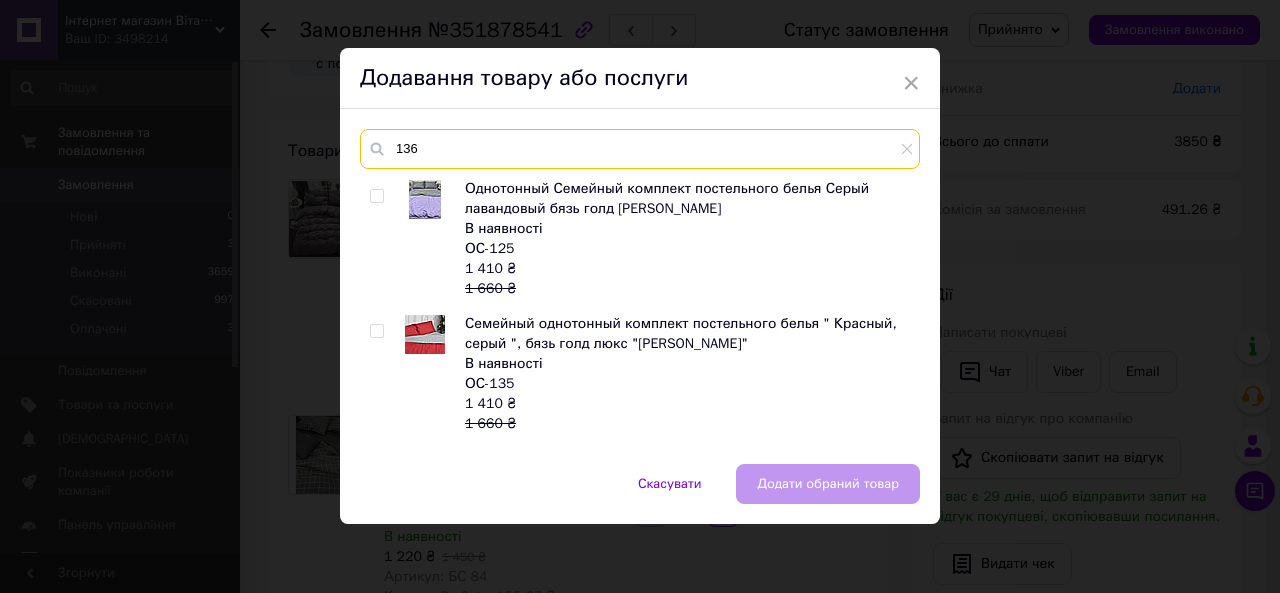 type on "136" 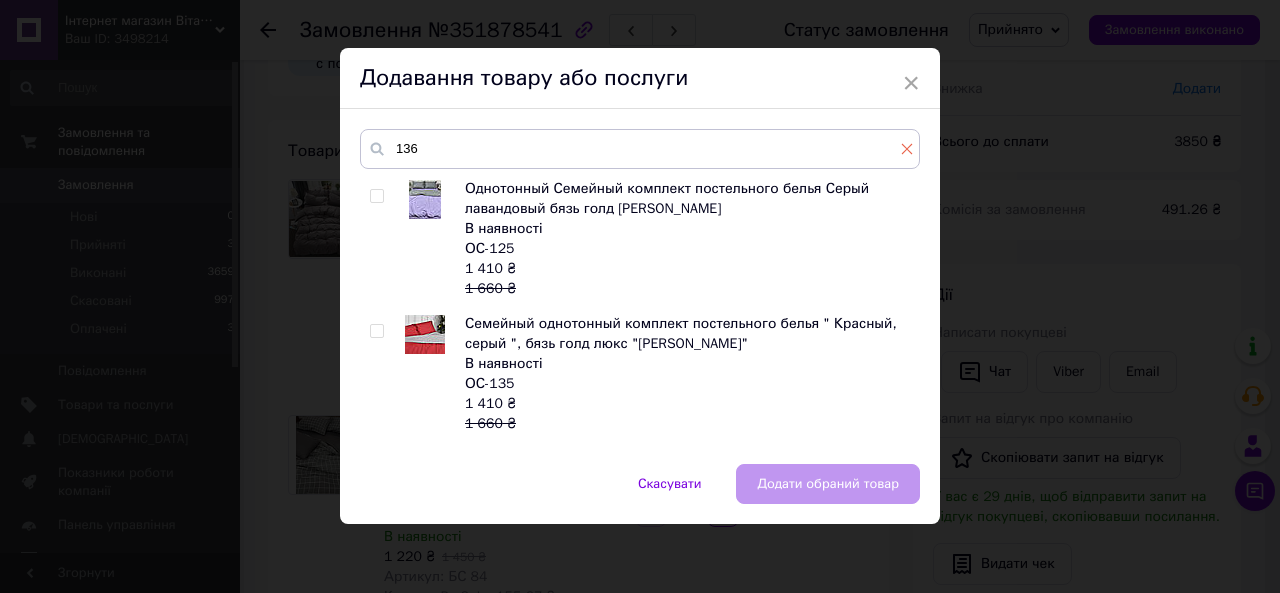 click 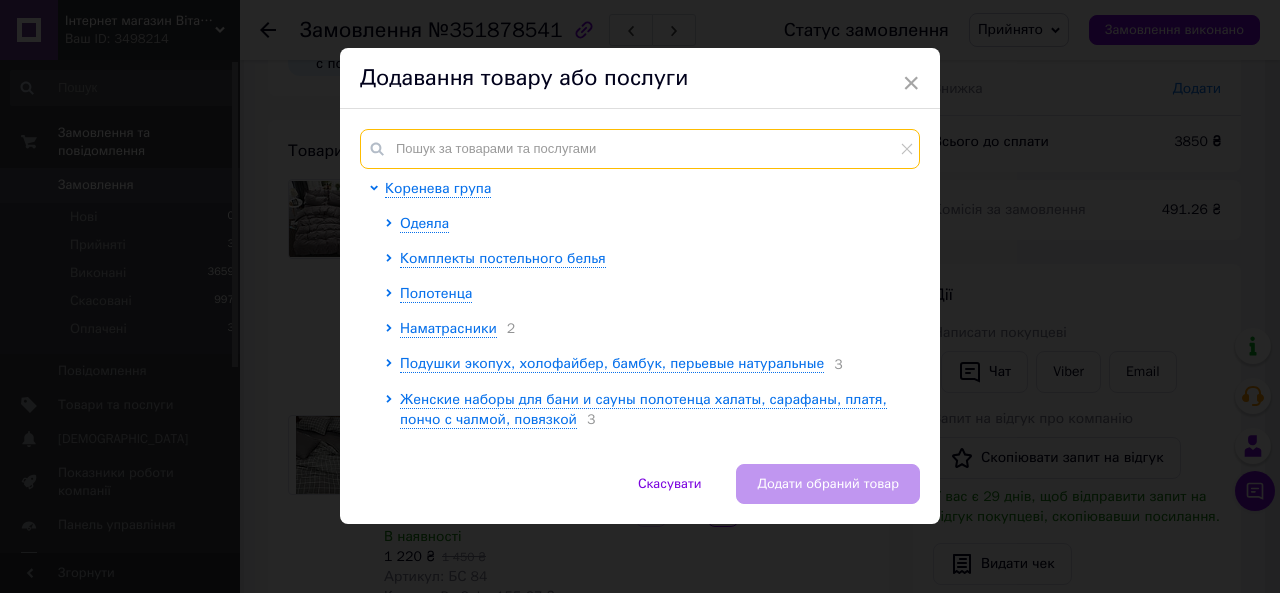 click at bounding box center [640, 149] 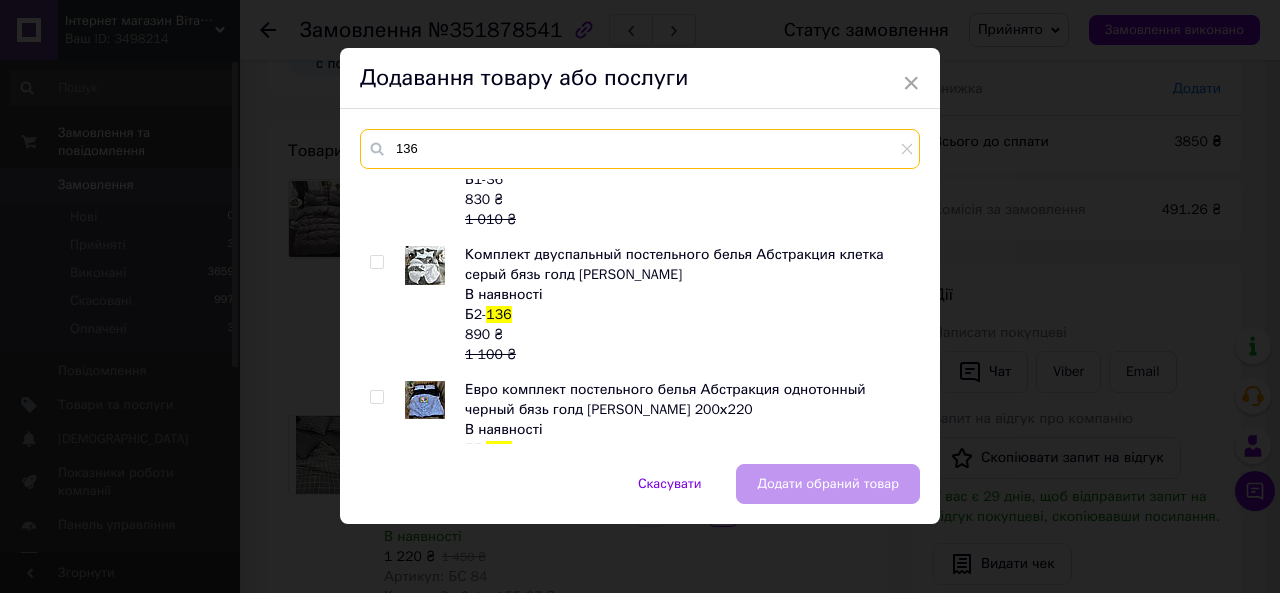scroll, scrollTop: 0, scrollLeft: 0, axis: both 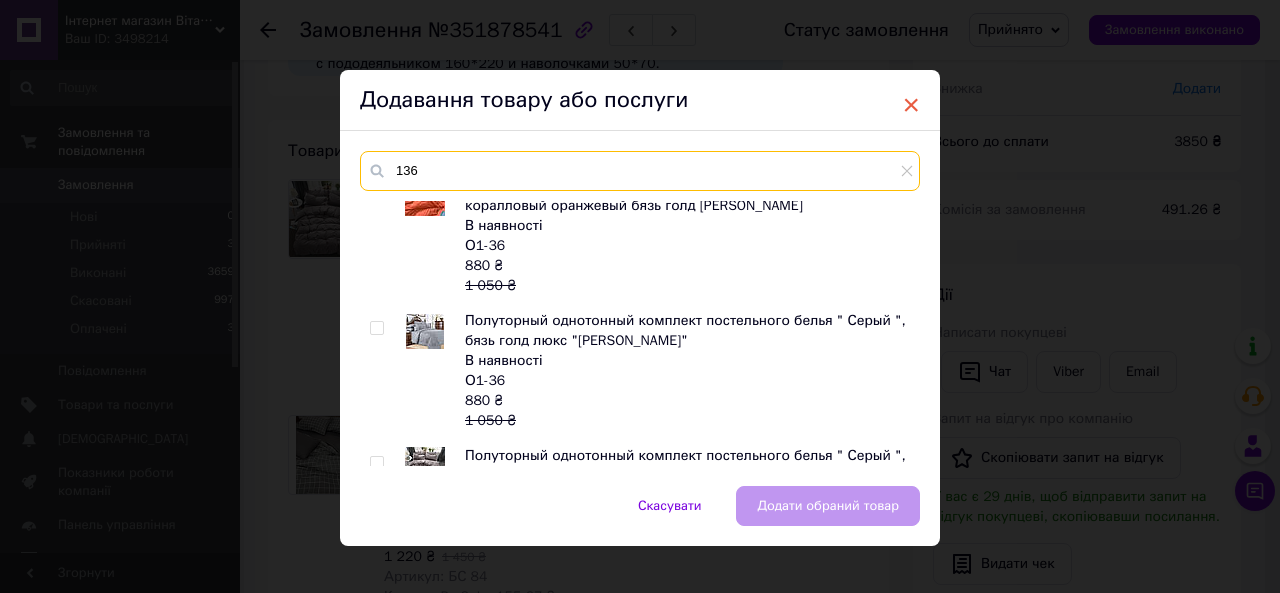 type on "136" 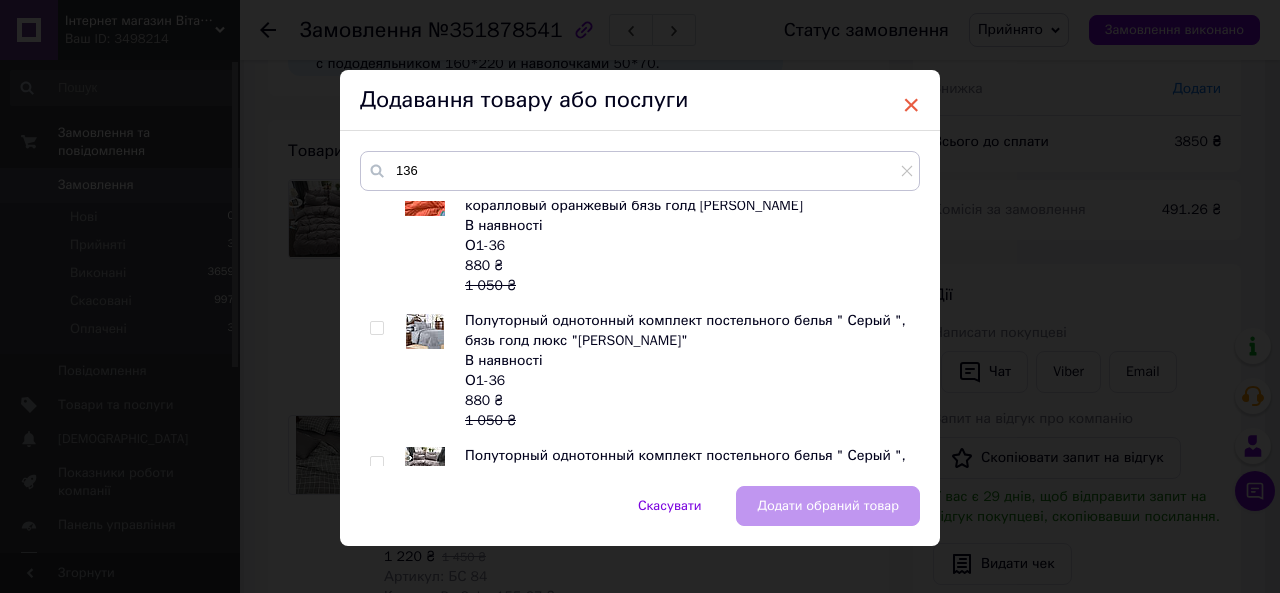 click on "×" at bounding box center [911, 105] 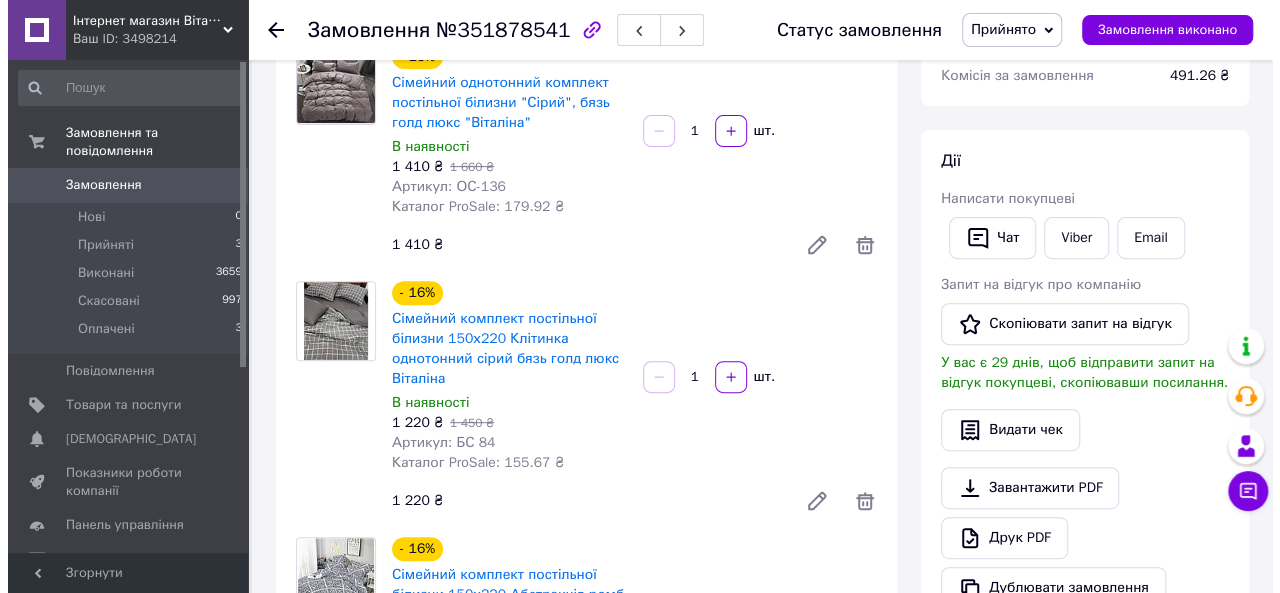 scroll, scrollTop: 0, scrollLeft: 0, axis: both 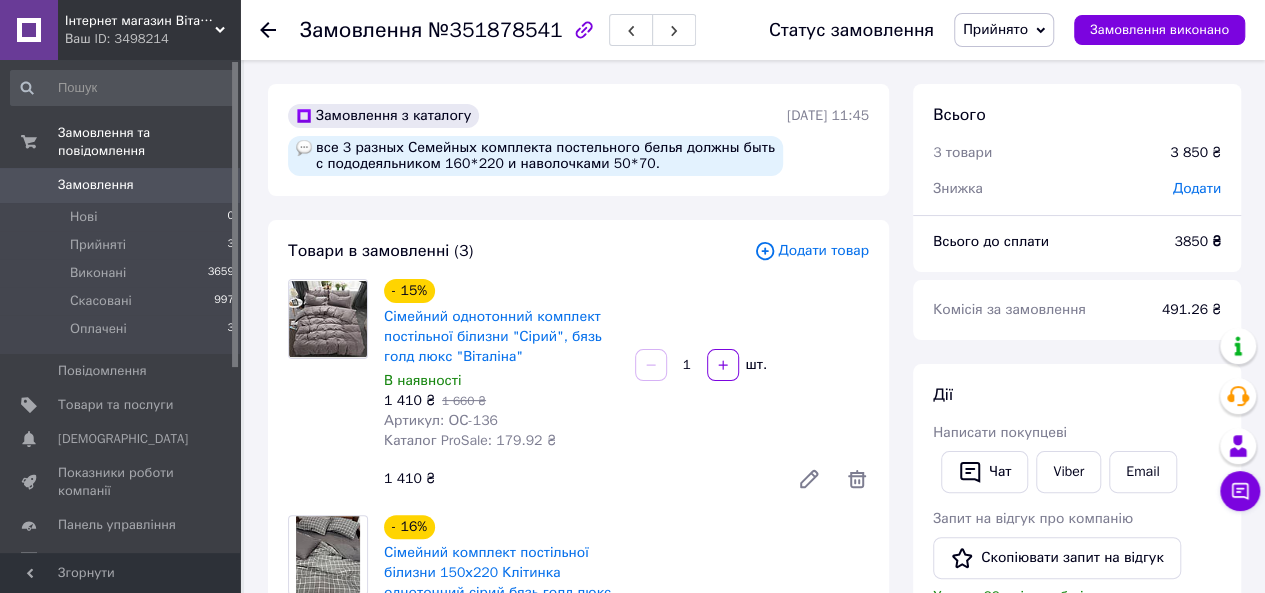 click on "Додати товар" at bounding box center [811, 251] 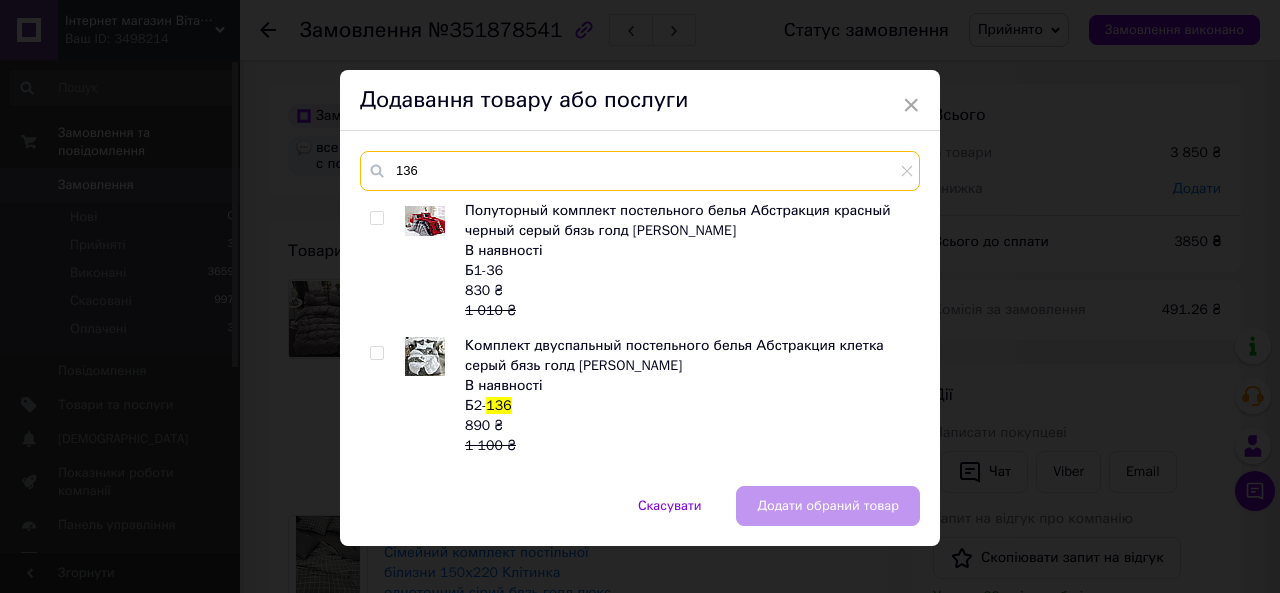 drag, startPoint x: 438, startPoint y: 177, endPoint x: 371, endPoint y: 153, distance: 71.168816 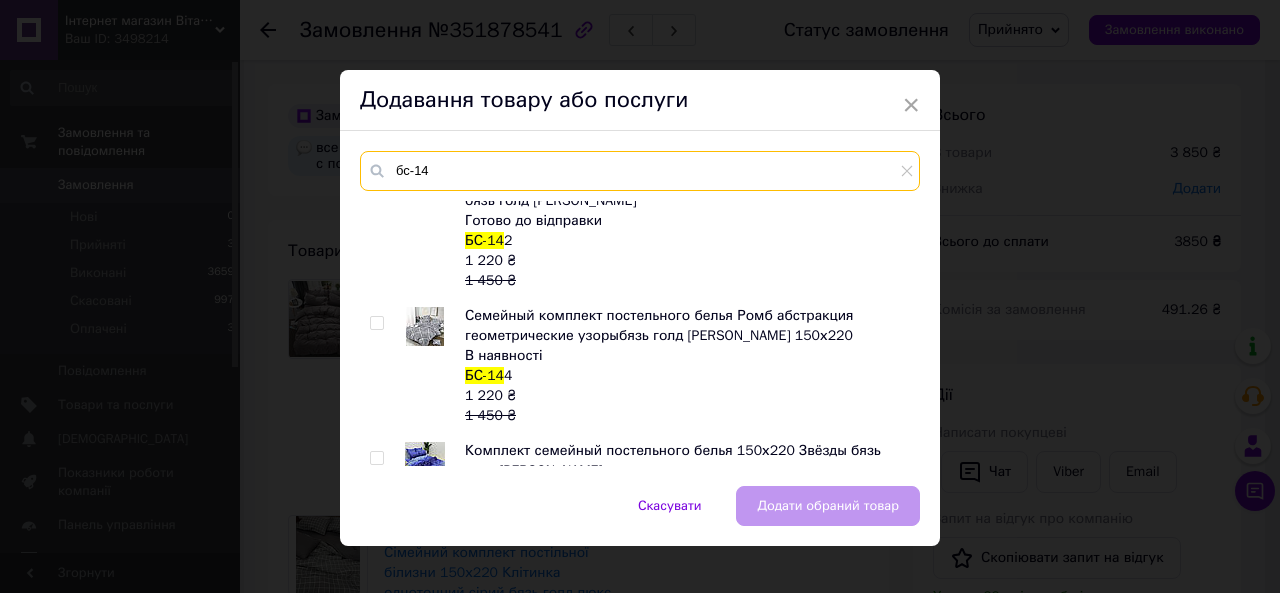 scroll, scrollTop: 394, scrollLeft: 0, axis: vertical 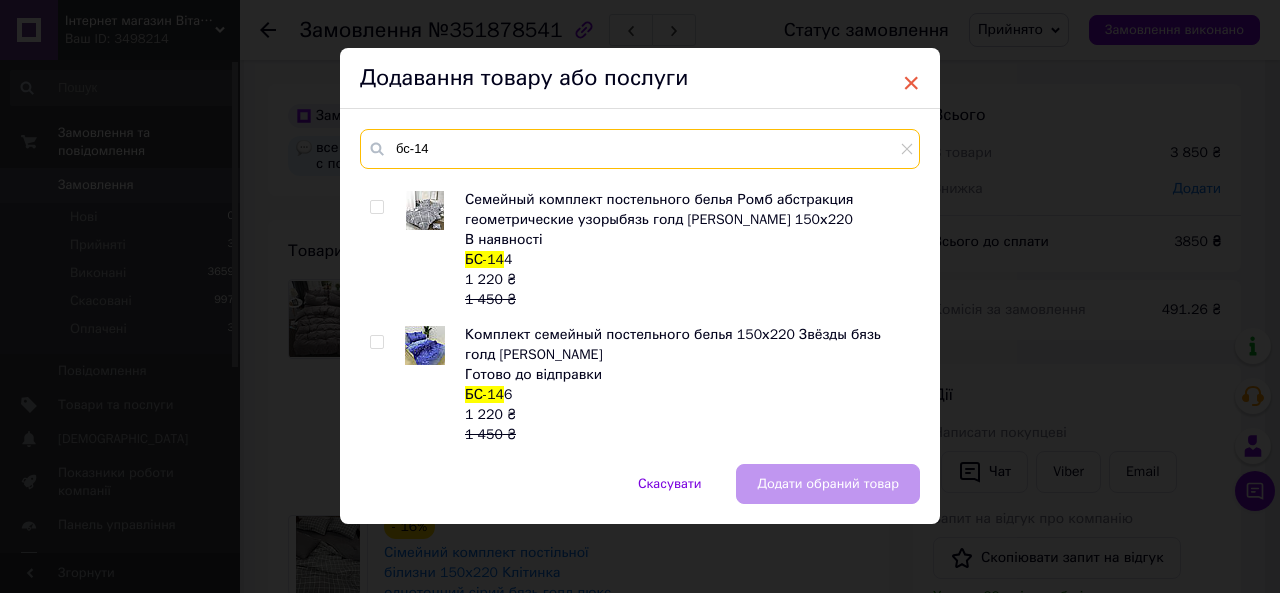 type on "бс-14" 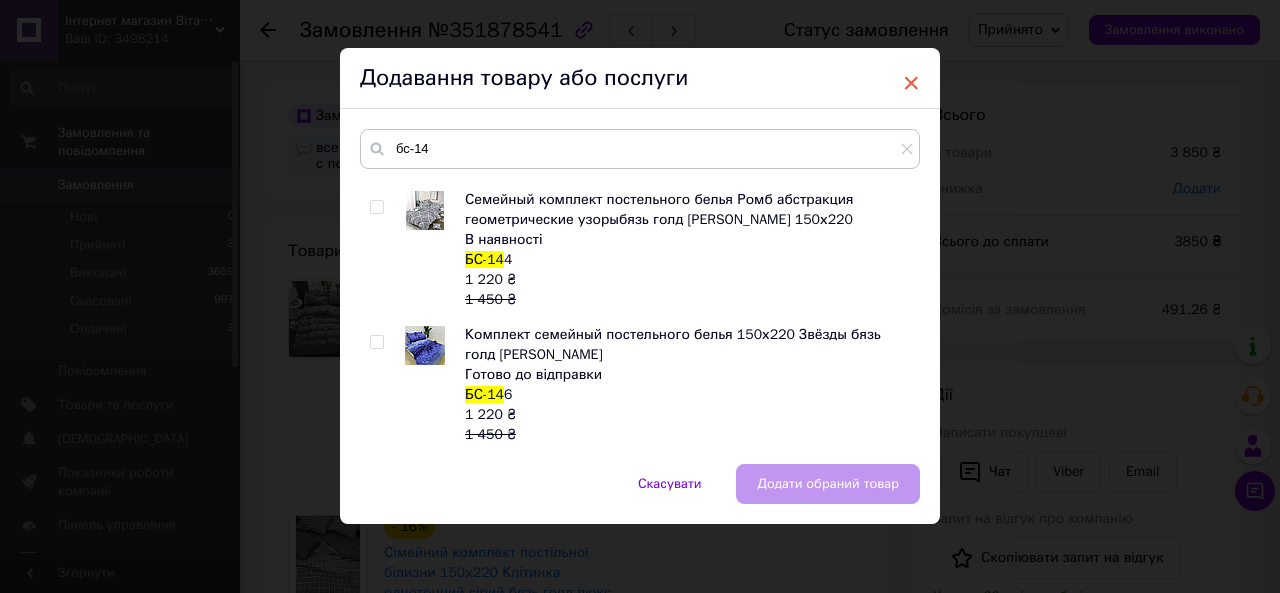 drag, startPoint x: 906, startPoint y: 87, endPoint x: 886, endPoint y: 91, distance: 20.396078 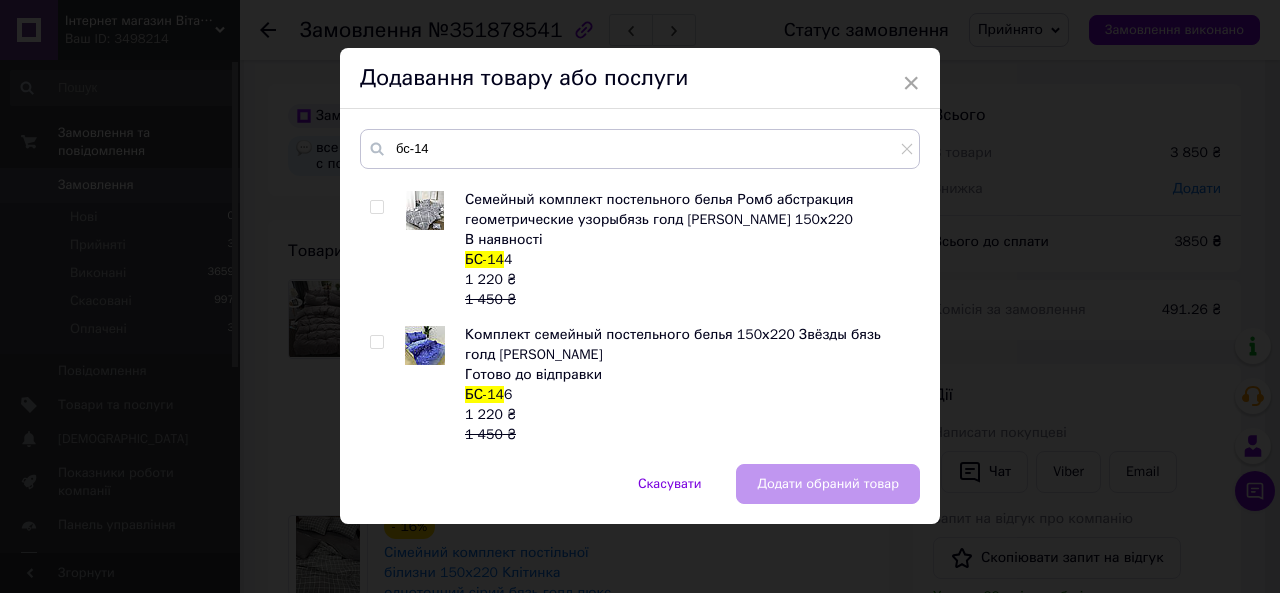 click on "×" at bounding box center [911, 83] 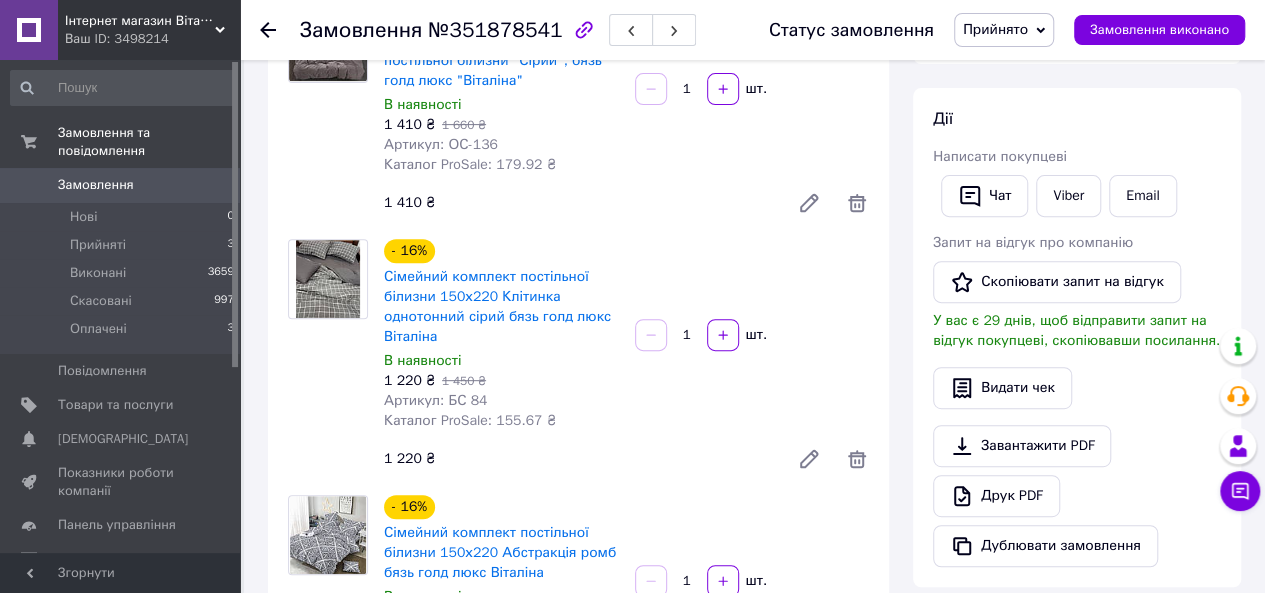 scroll, scrollTop: 300, scrollLeft: 0, axis: vertical 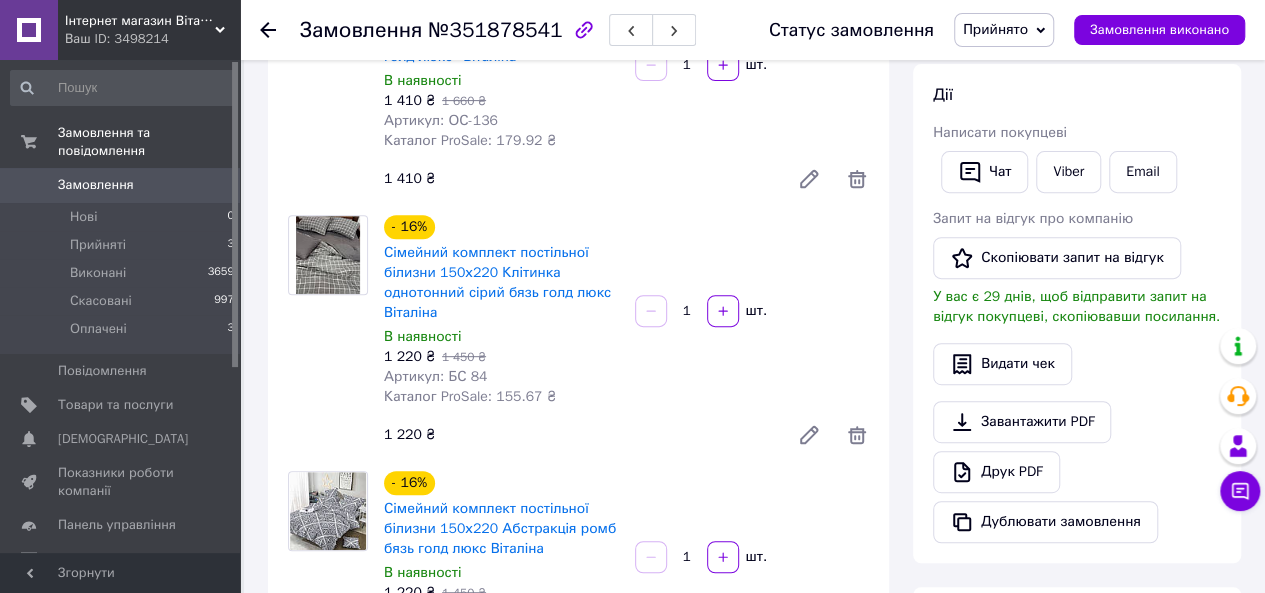 click at bounding box center [123, 88] 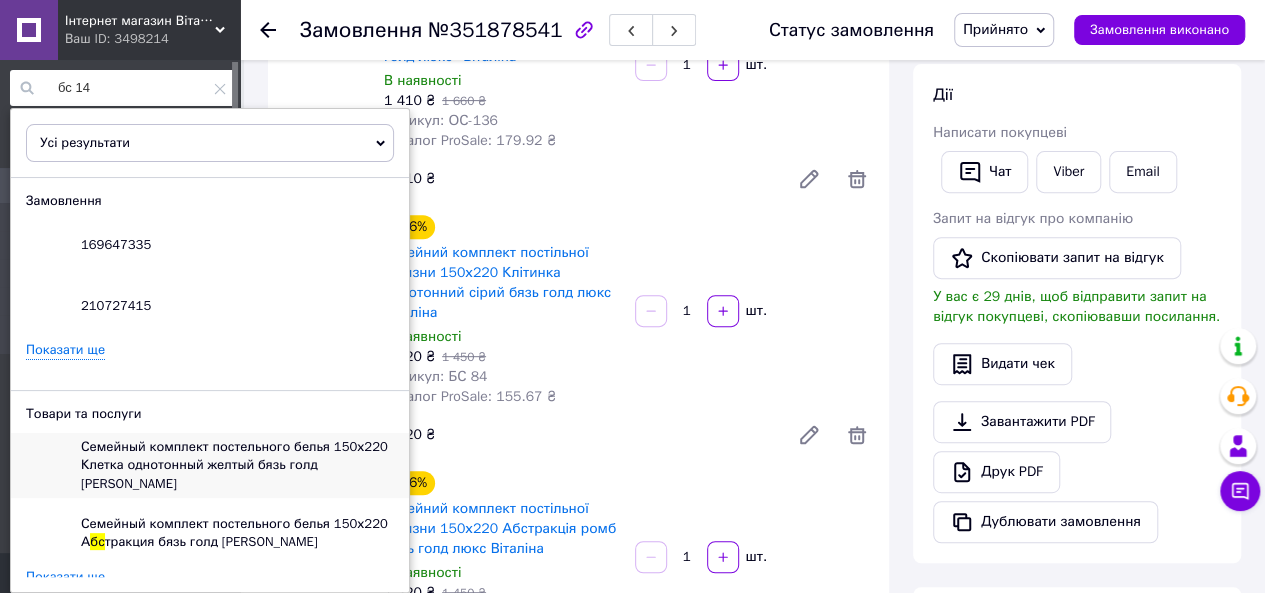 scroll, scrollTop: 100, scrollLeft: 0, axis: vertical 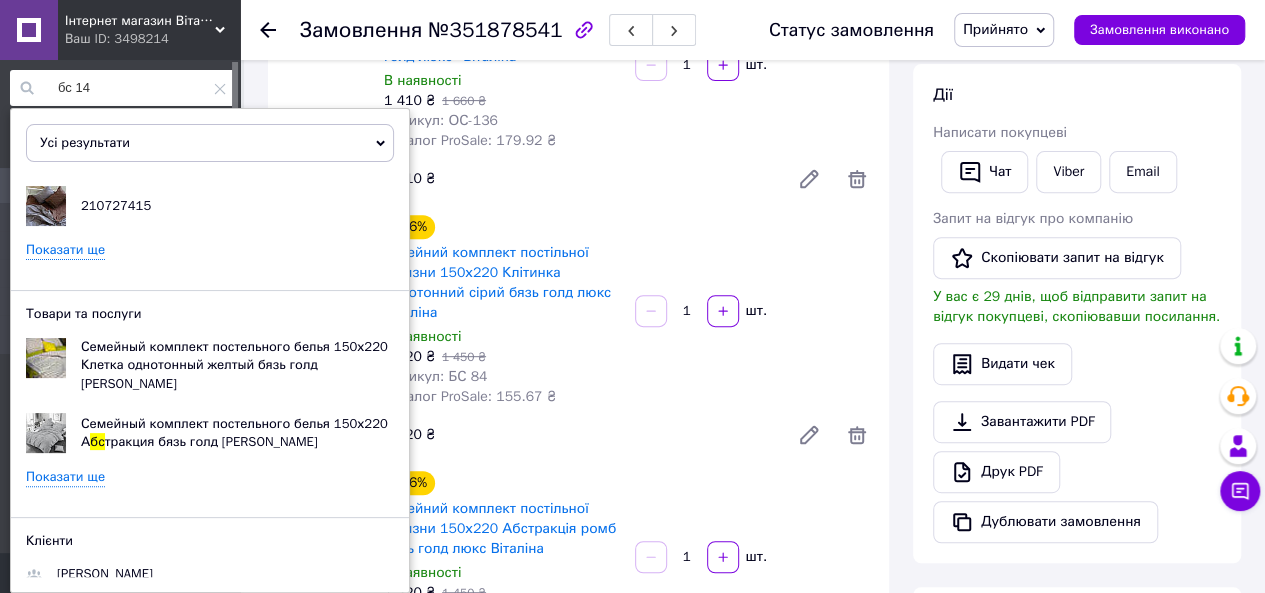 type on "бс 14" 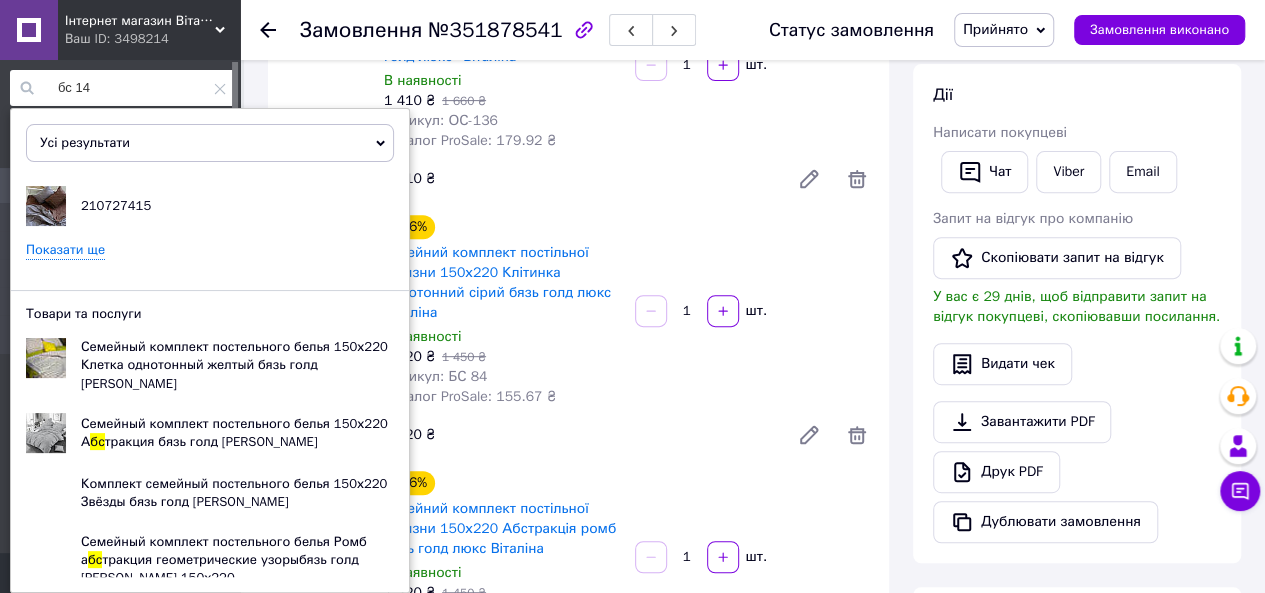 scroll, scrollTop: 200, scrollLeft: 0, axis: vertical 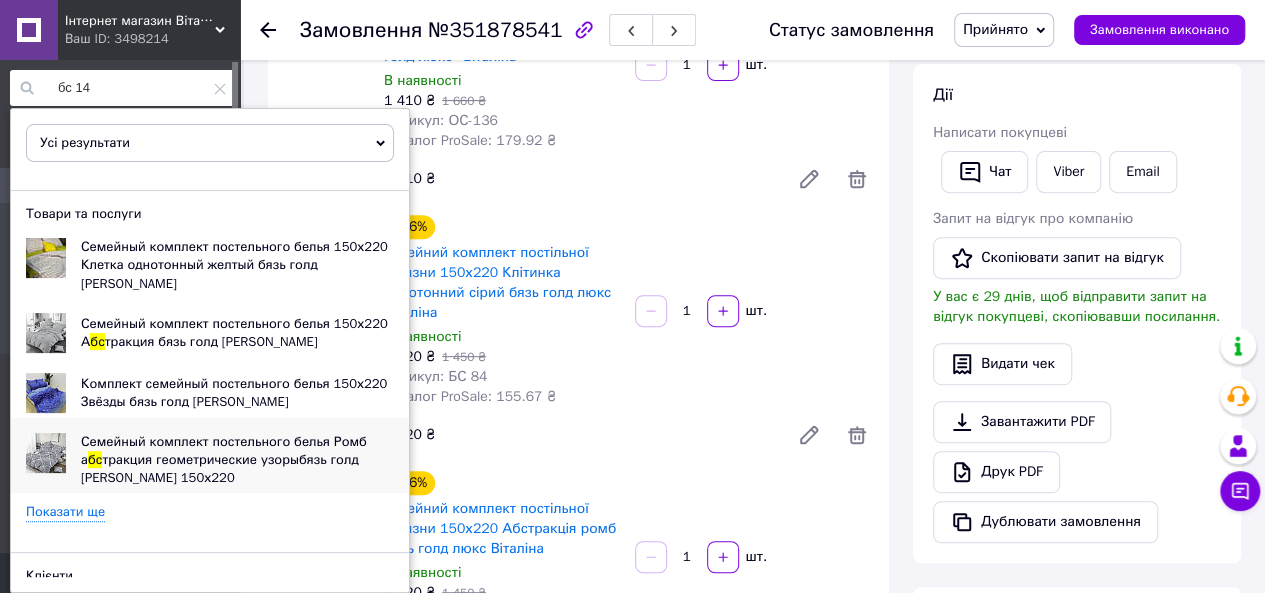 click on "тракция геометрические узорыбязь голд люкс Виталина 150х220" at bounding box center [220, 468] 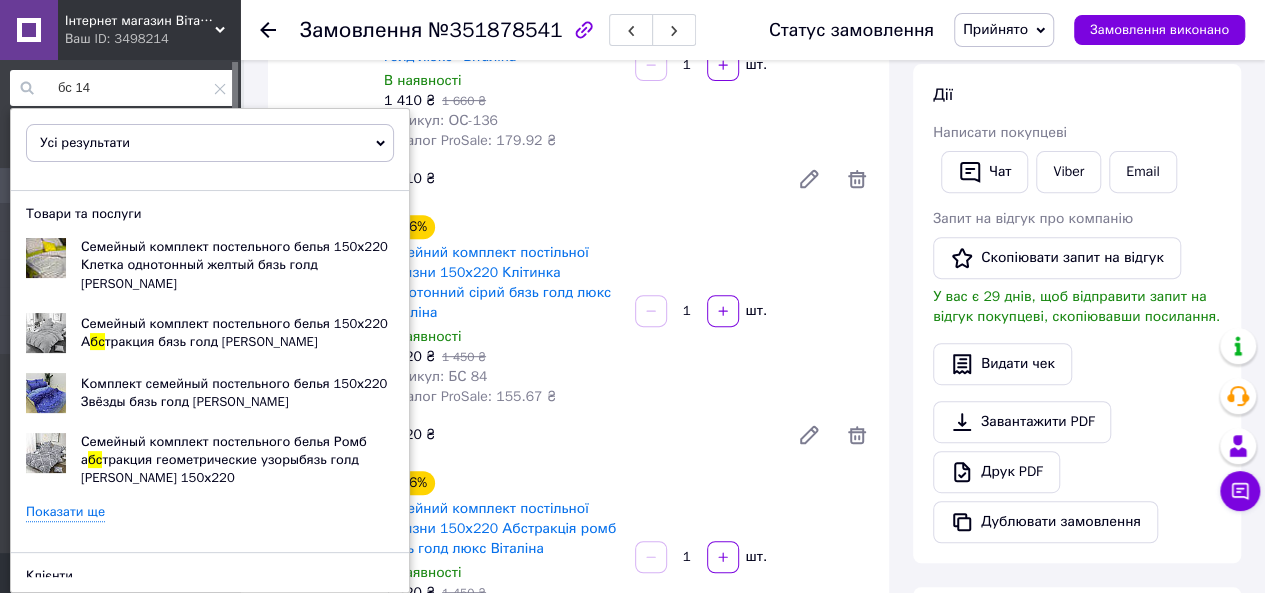 drag, startPoint x: 559, startPoint y: 187, endPoint x: 550, endPoint y: 203, distance: 18.35756 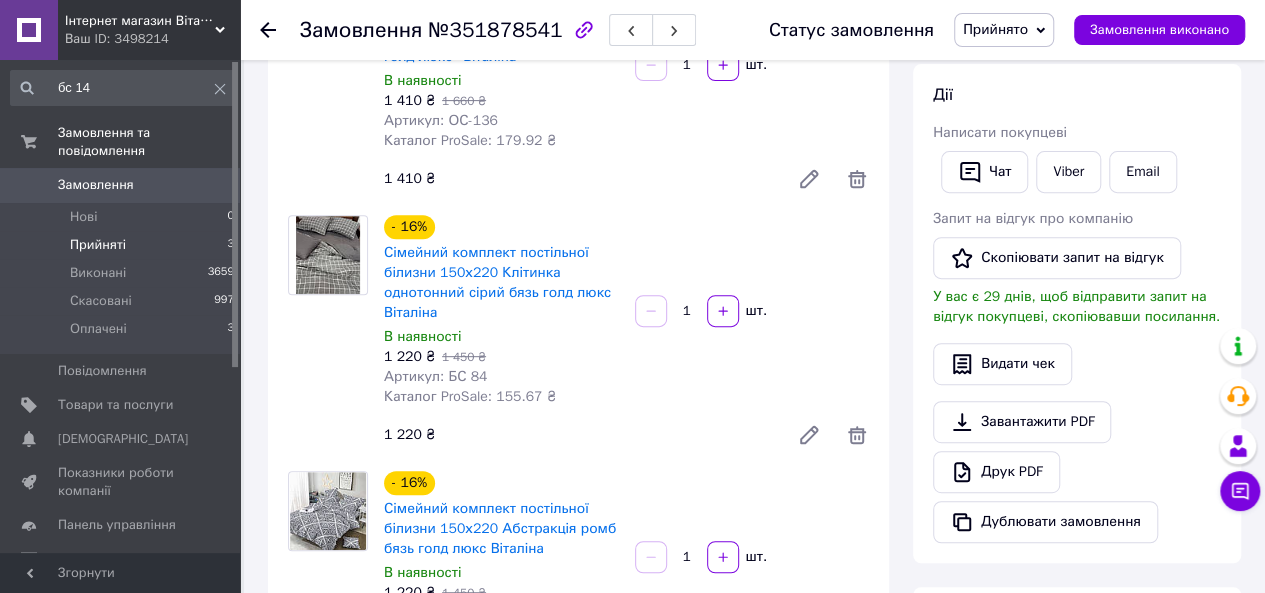 click on "Прийняті 3" at bounding box center (123, 245) 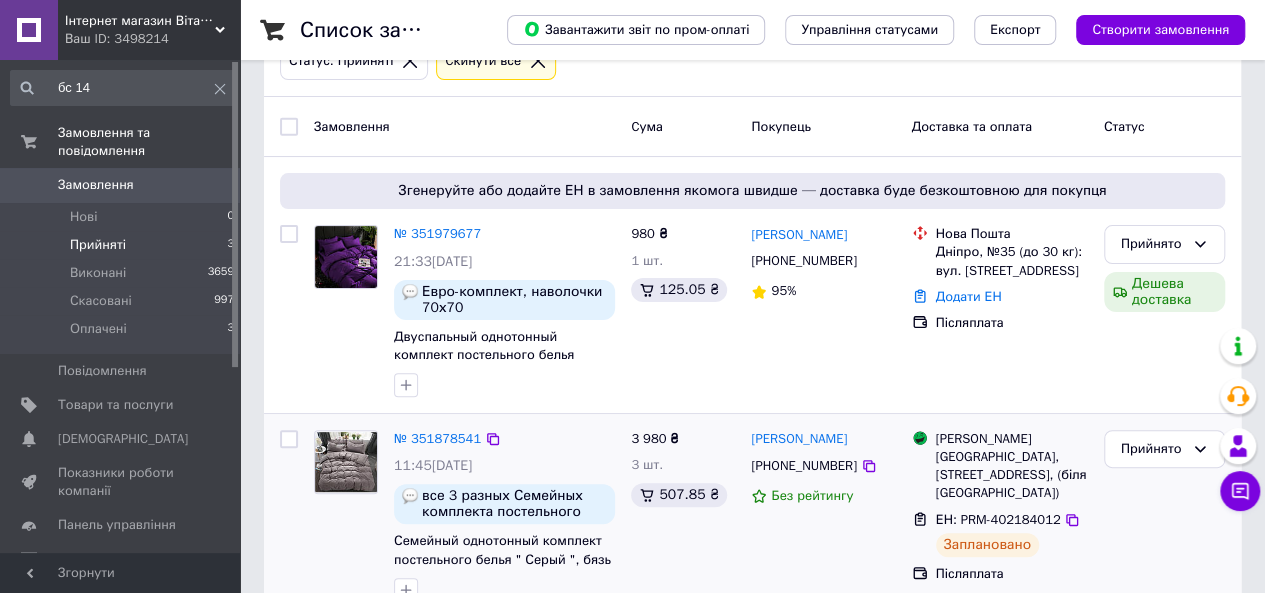 scroll, scrollTop: 300, scrollLeft: 0, axis: vertical 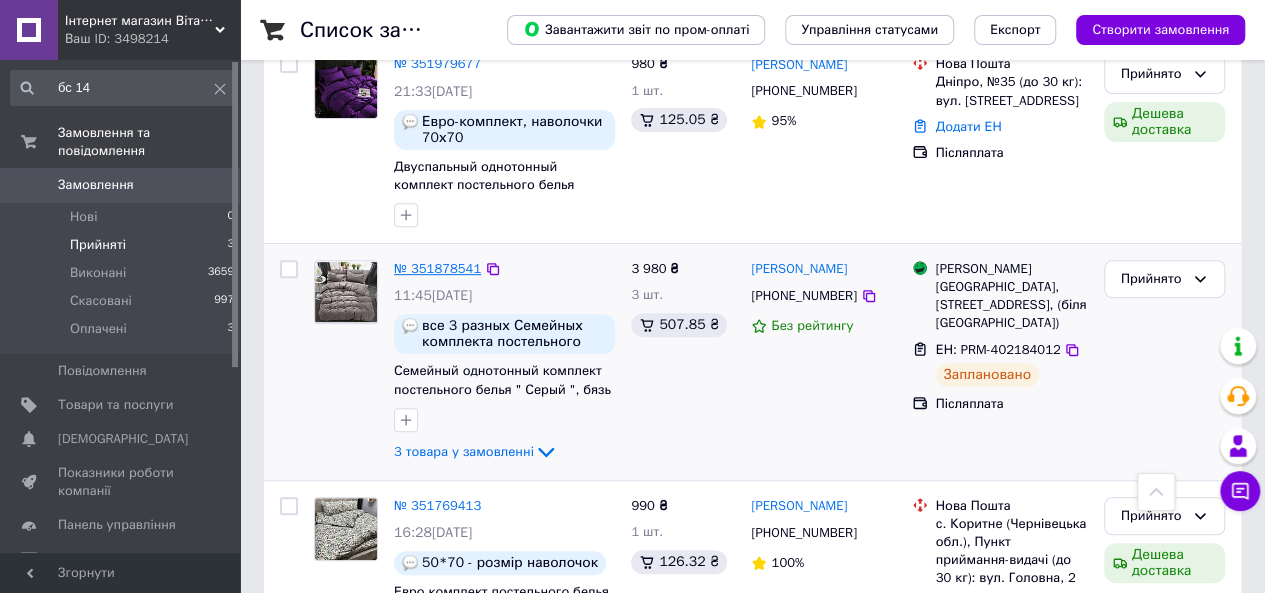 click on "№ 351878541" at bounding box center (437, 268) 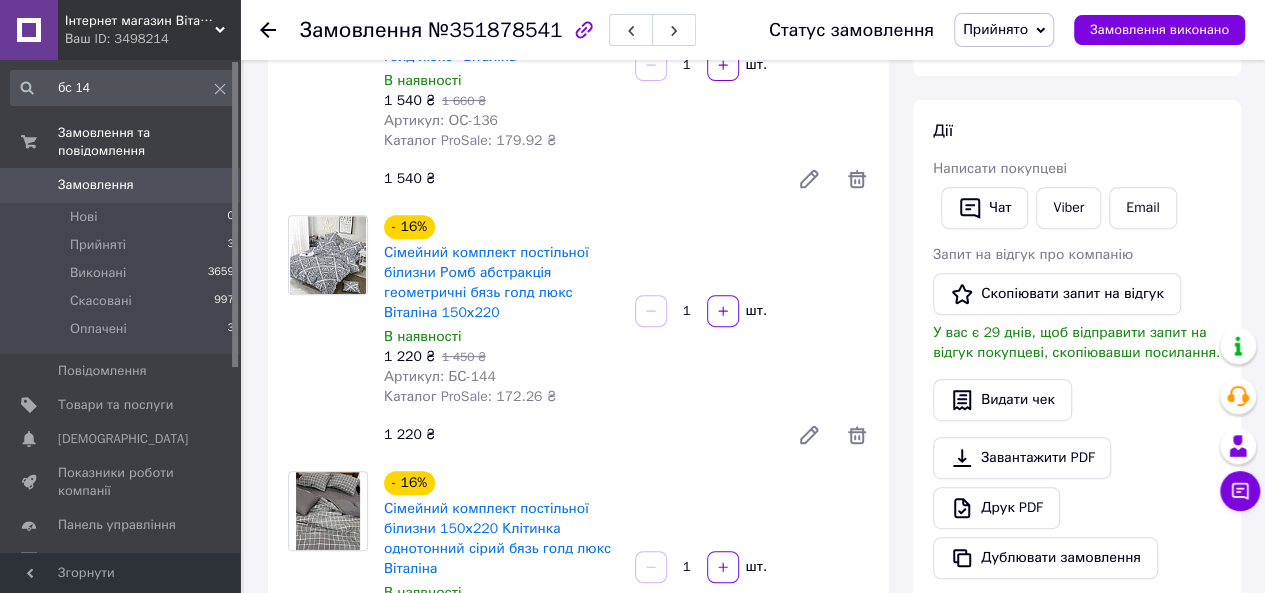 scroll, scrollTop: 100, scrollLeft: 0, axis: vertical 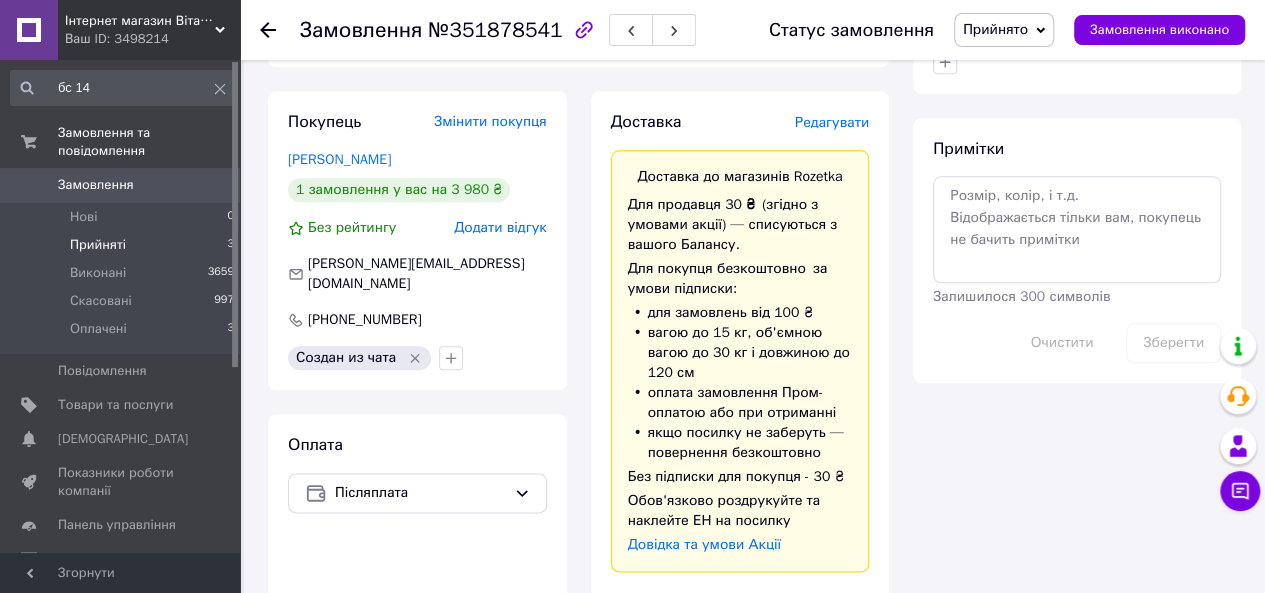 click on "Прийняті 3" at bounding box center [123, 245] 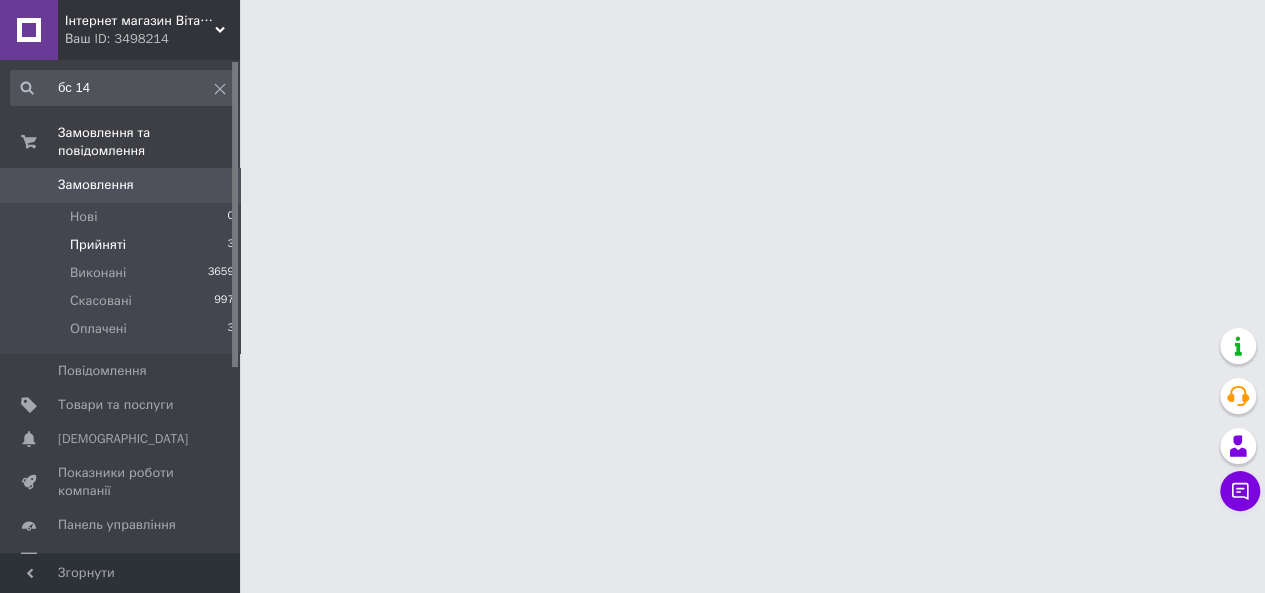 scroll, scrollTop: 0, scrollLeft: 0, axis: both 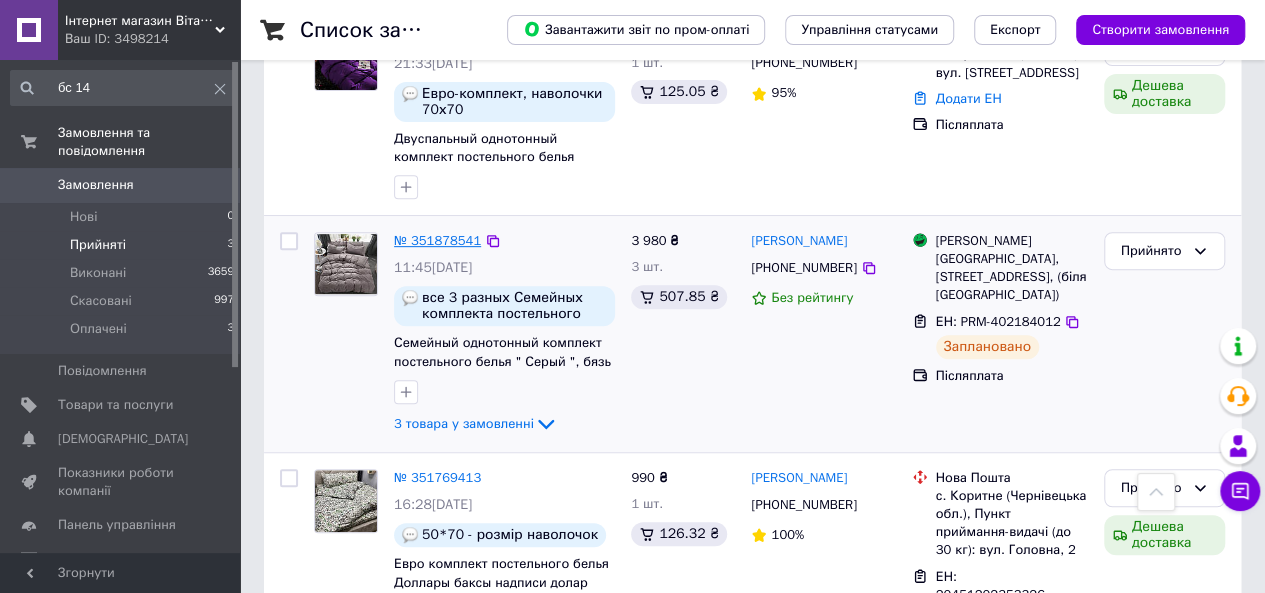 click on "№ 351878541" at bounding box center [437, 240] 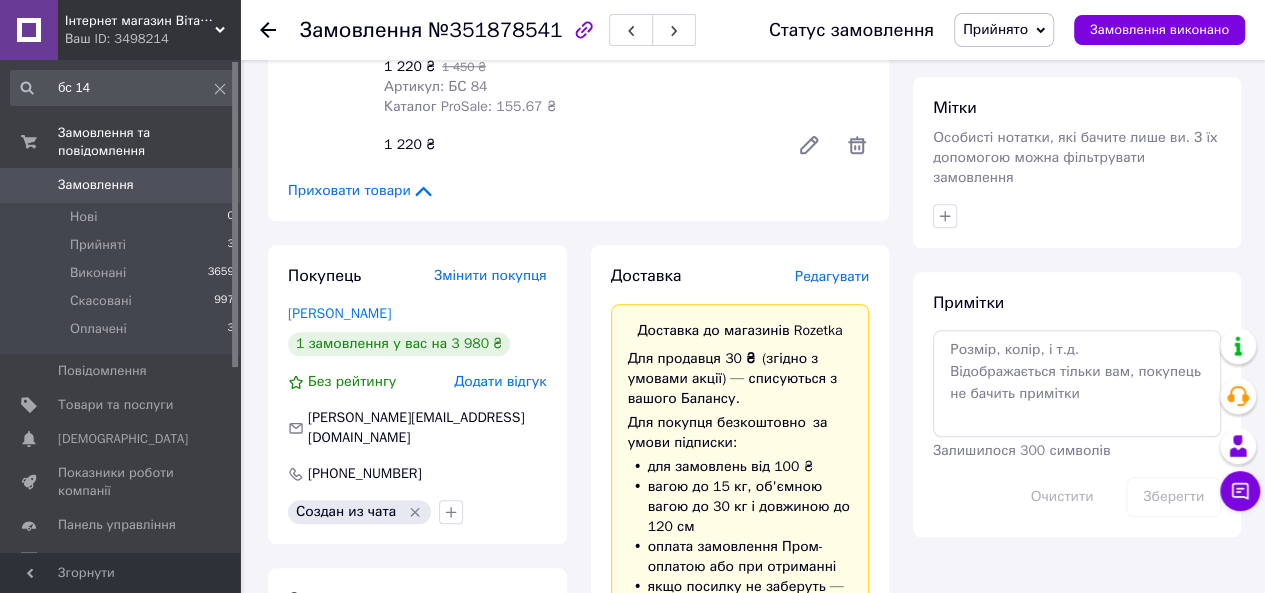 scroll, scrollTop: 1019, scrollLeft: 0, axis: vertical 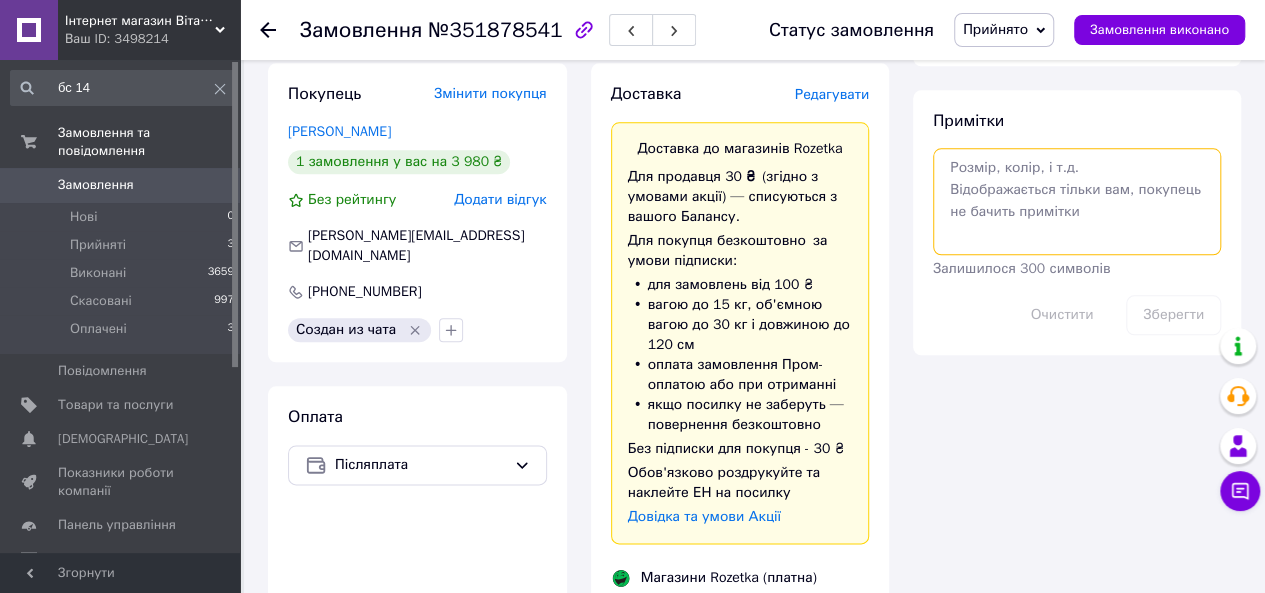 click at bounding box center (1077, 201) 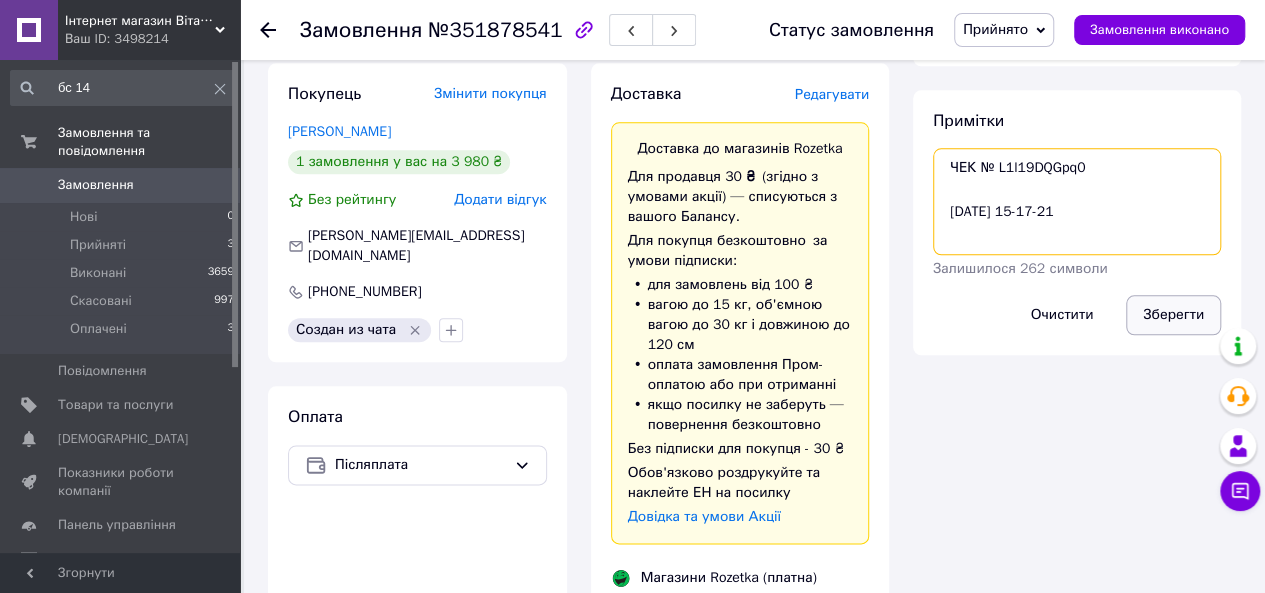 type on "ЧЕК № L1l19DQGpq0
10.07.2025 15-17-21" 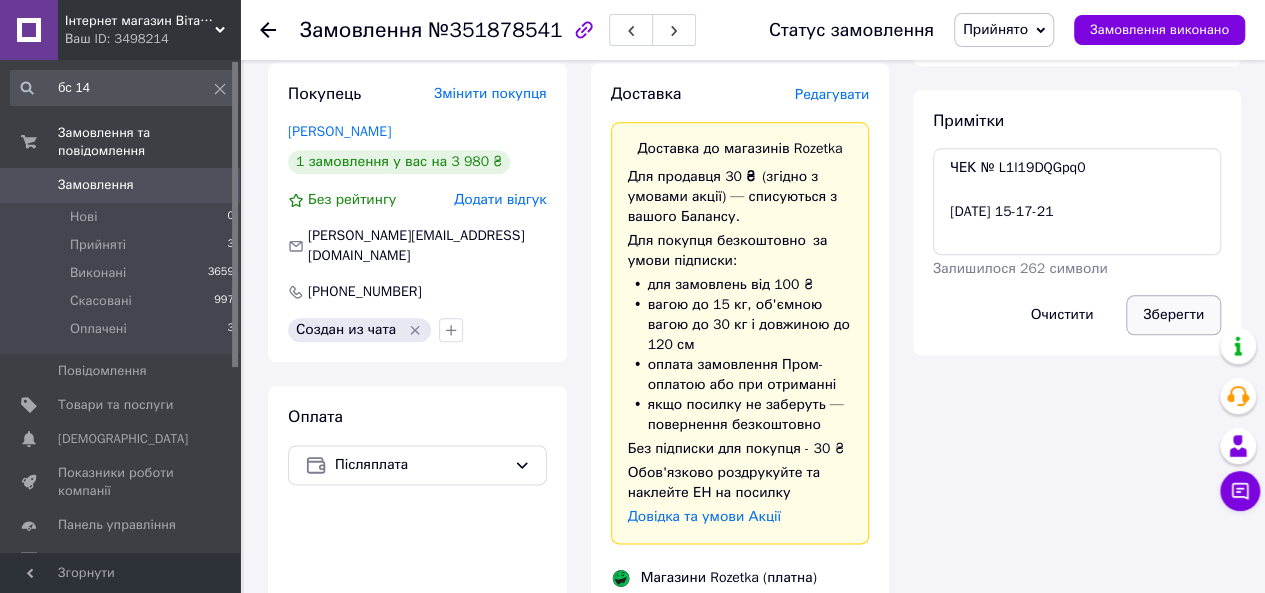 click on "Зберегти" at bounding box center [1173, 315] 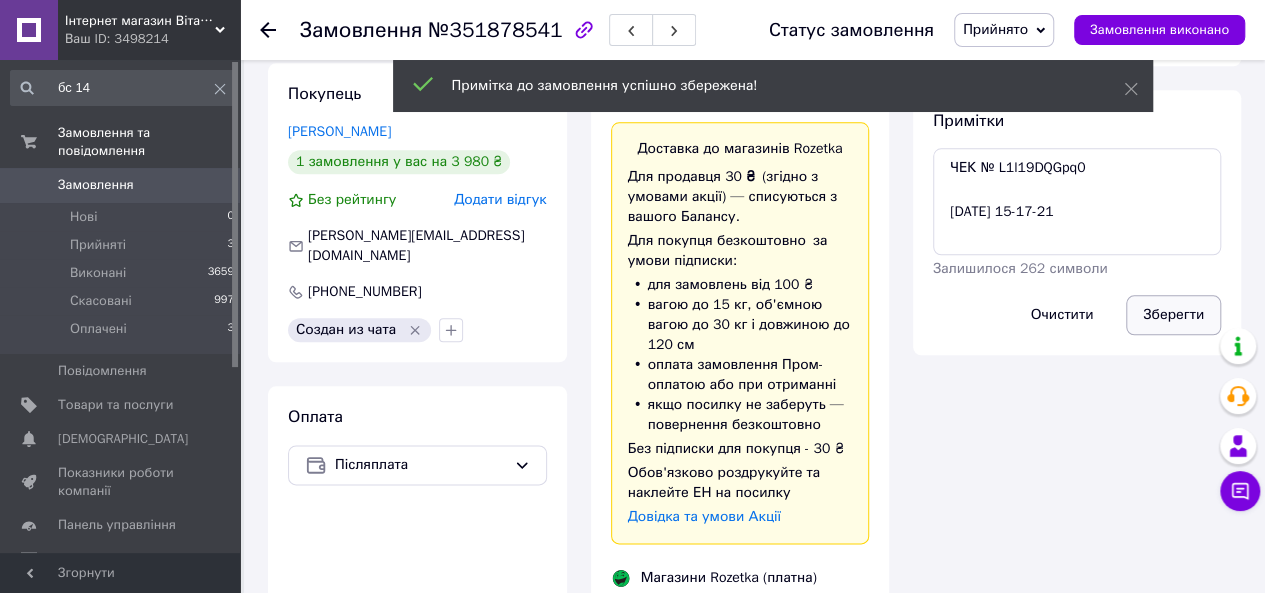 scroll, scrollTop: 670, scrollLeft: 0, axis: vertical 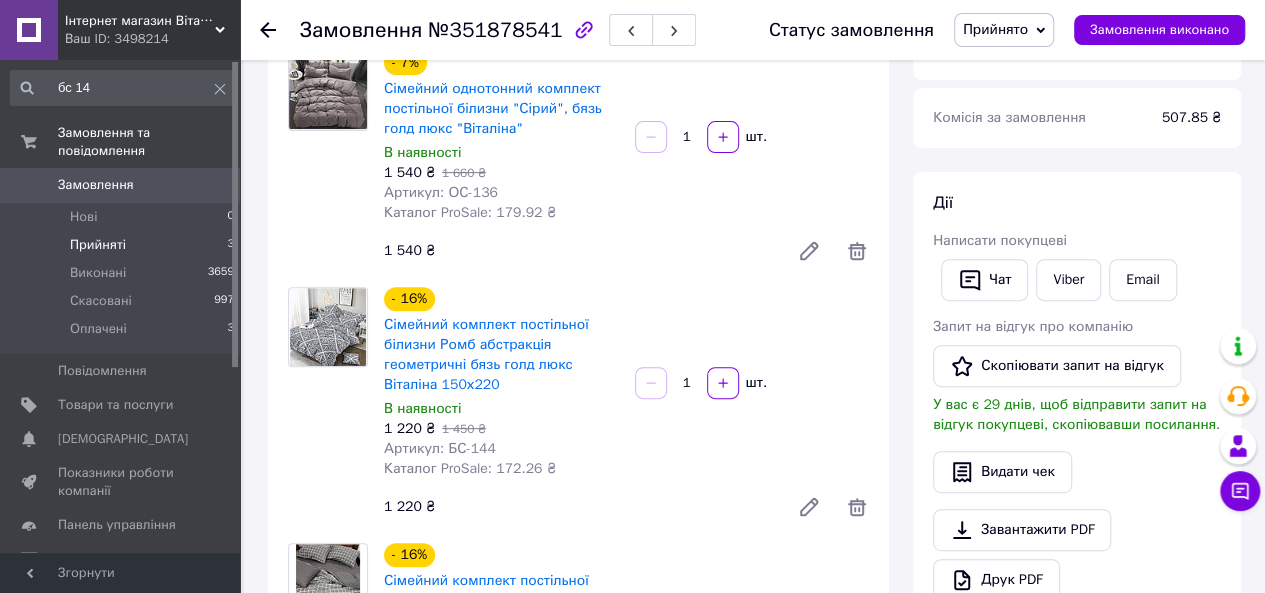 click on "Прийняті 3" at bounding box center [123, 245] 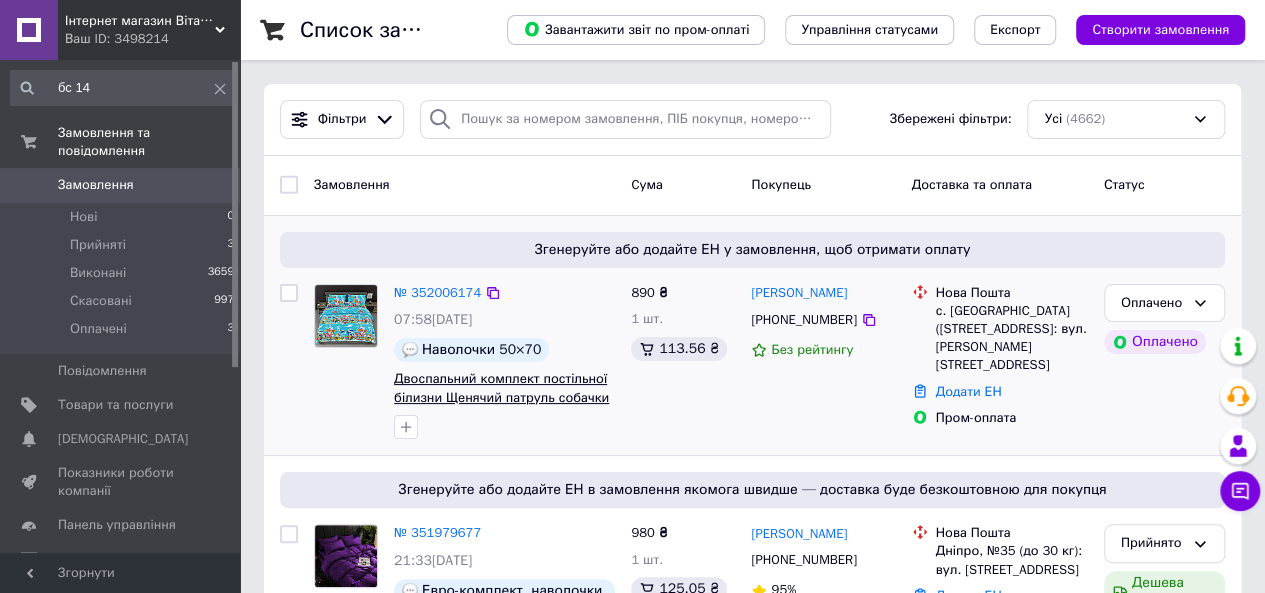 scroll, scrollTop: 200, scrollLeft: 0, axis: vertical 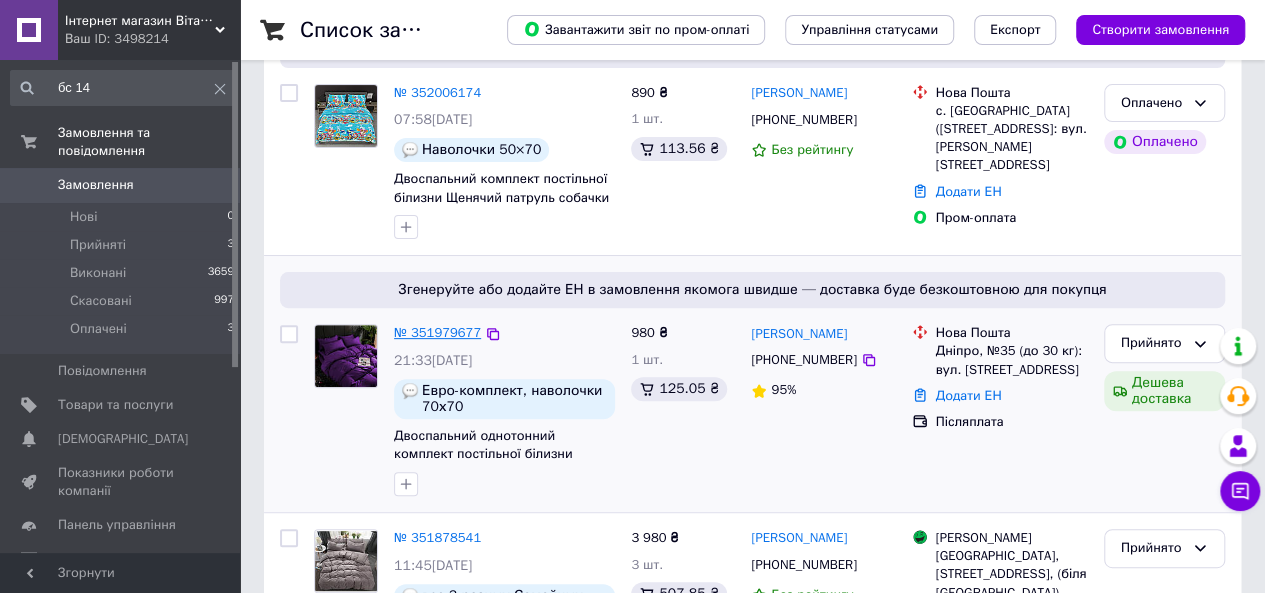 click on "№ 351979677" at bounding box center [437, 332] 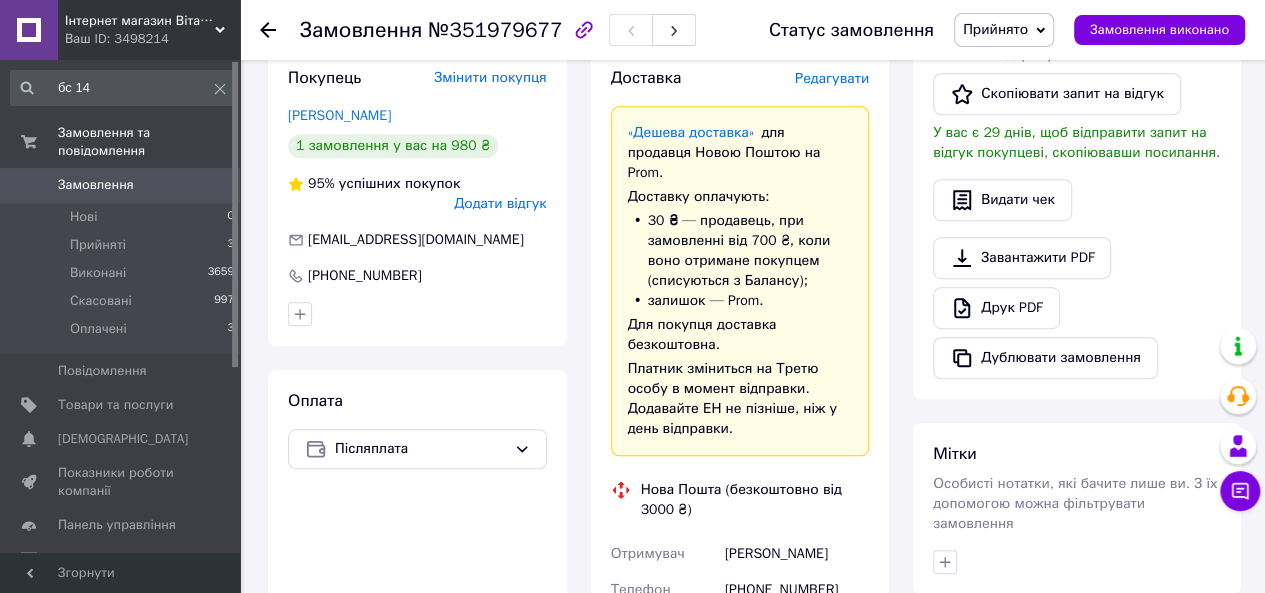 scroll, scrollTop: 700, scrollLeft: 0, axis: vertical 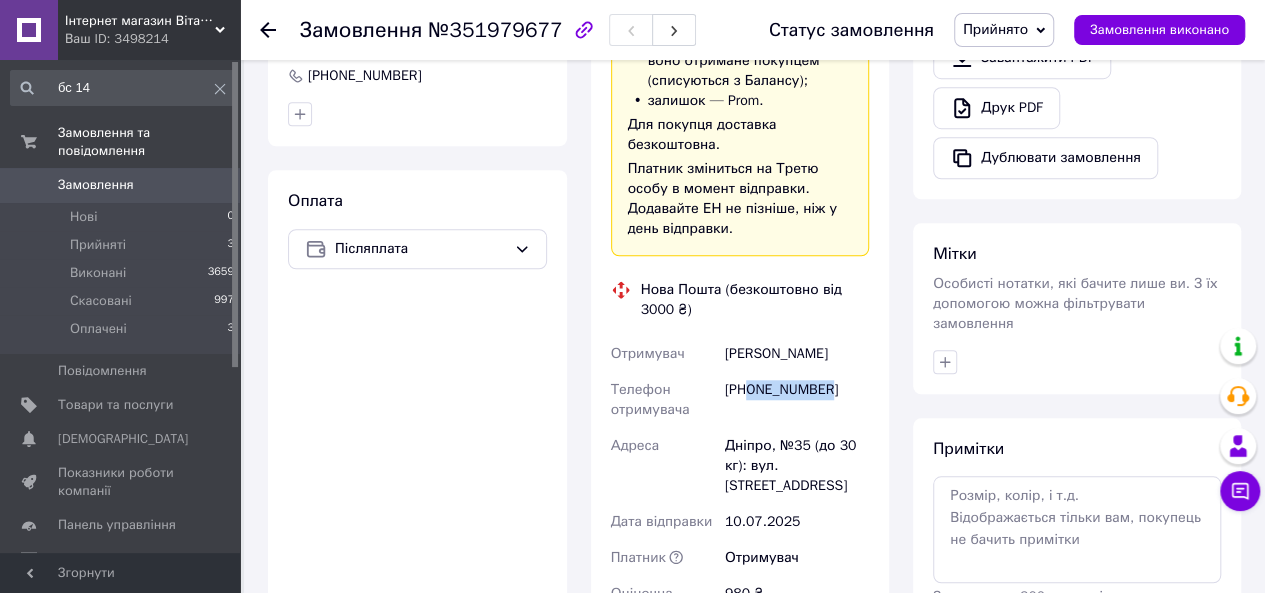 drag, startPoint x: 748, startPoint y: 333, endPoint x: 804, endPoint y: 341, distance: 56.568542 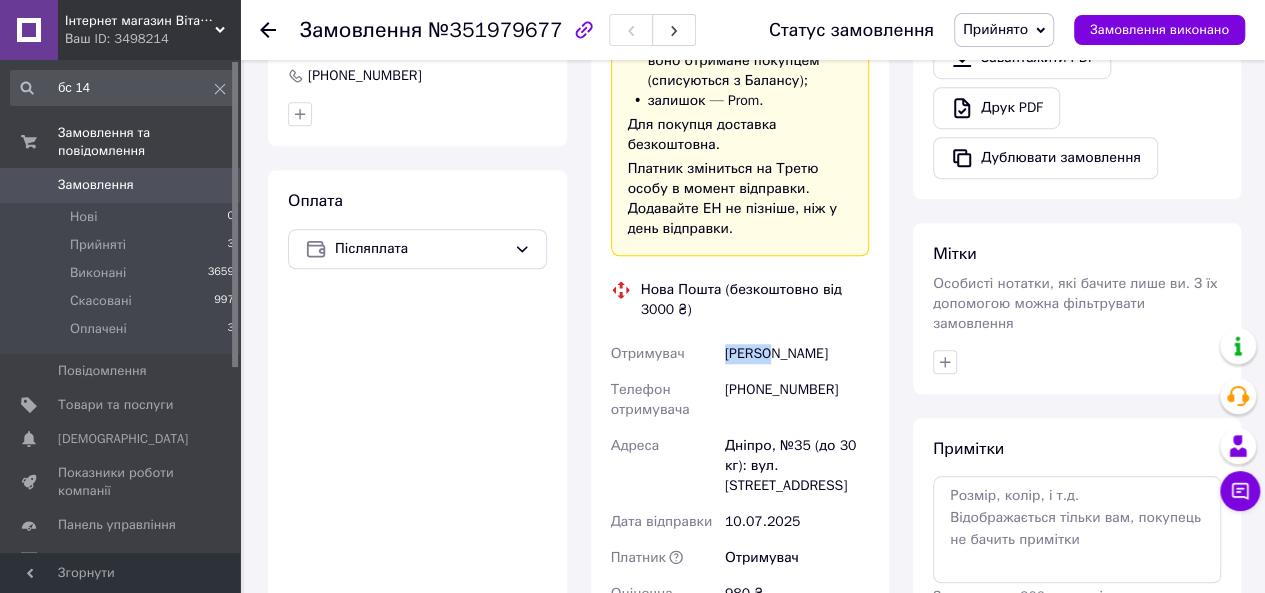 drag, startPoint x: 726, startPoint y: 290, endPoint x: 752, endPoint y: 288, distance: 26.076809 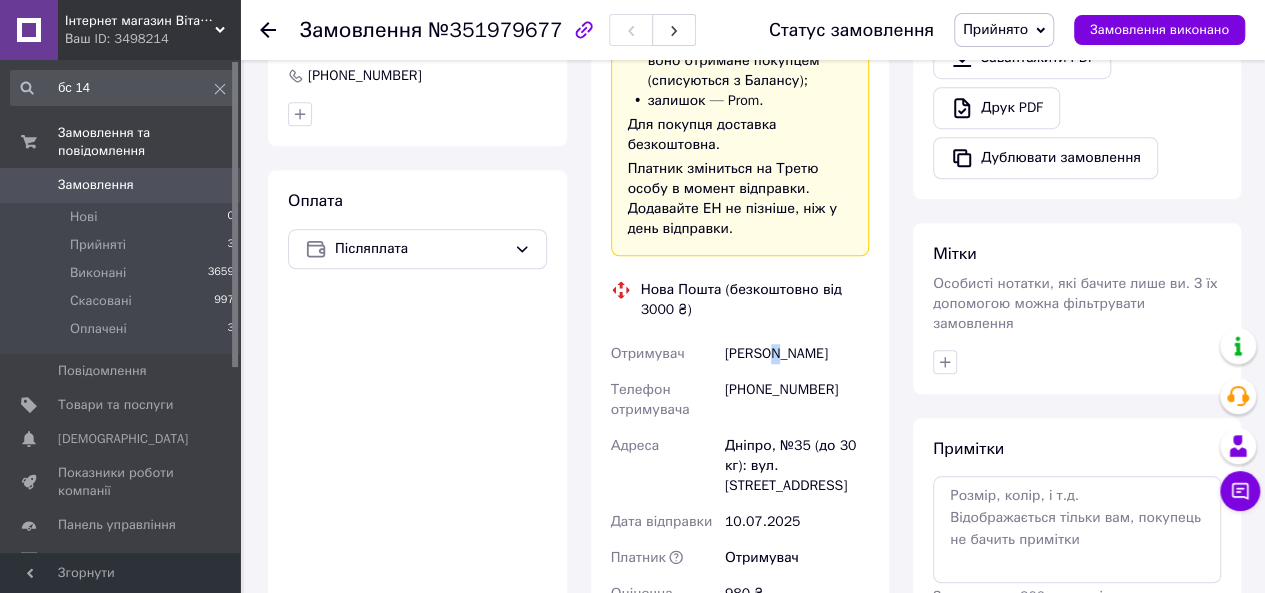 click on "[PERSON_NAME]" at bounding box center [797, 354] 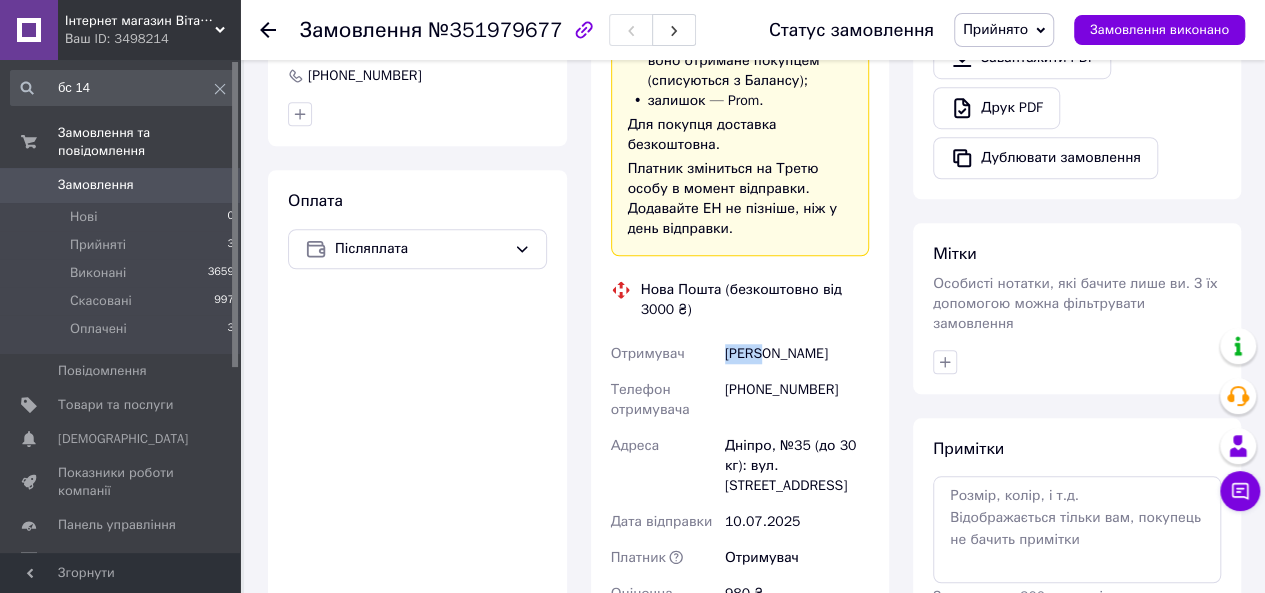 drag, startPoint x: 725, startPoint y: 291, endPoint x: 769, endPoint y: 295, distance: 44.181442 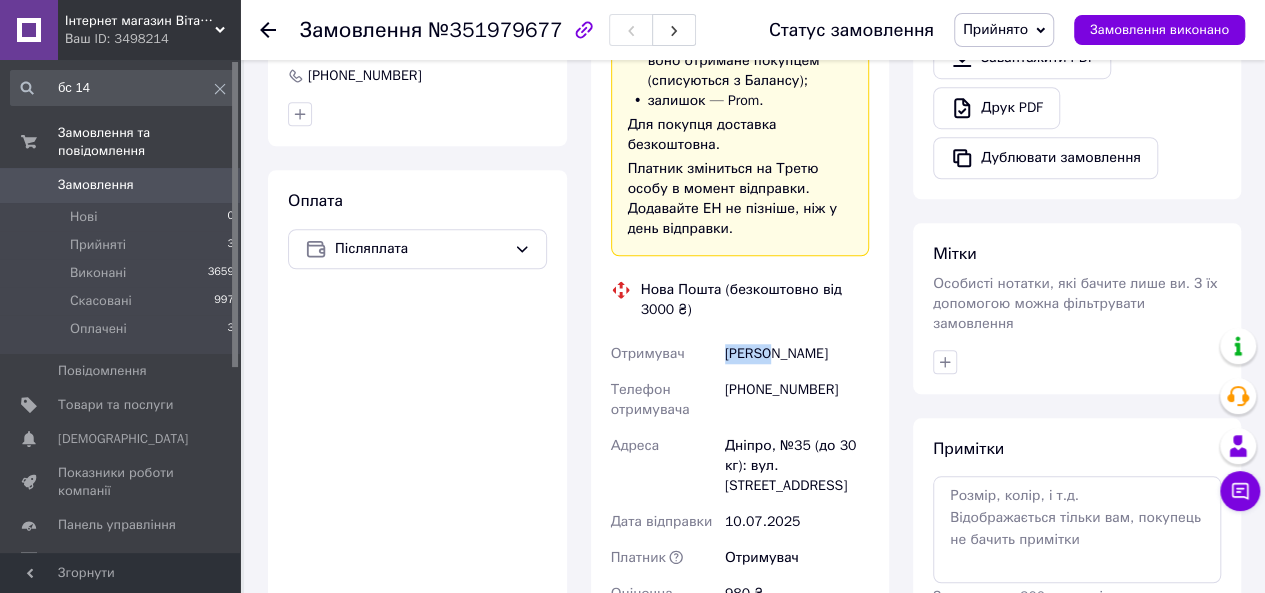 drag, startPoint x: 725, startPoint y: 296, endPoint x: 770, endPoint y: 305, distance: 45.891174 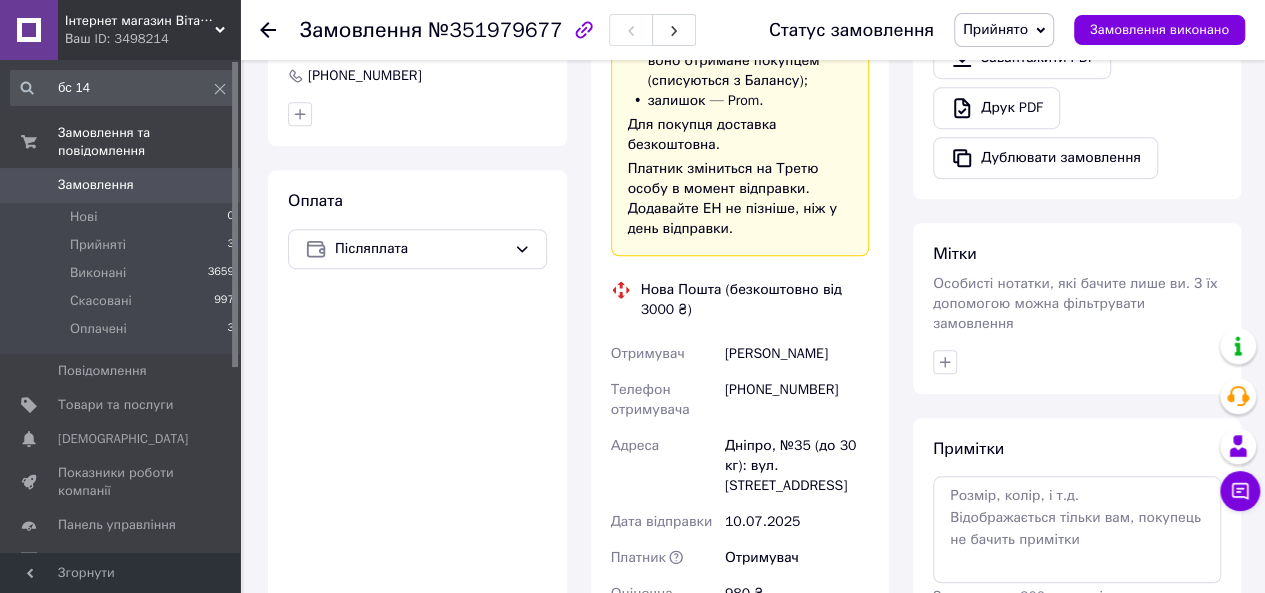 click on "[PERSON_NAME]" at bounding box center (797, 354) 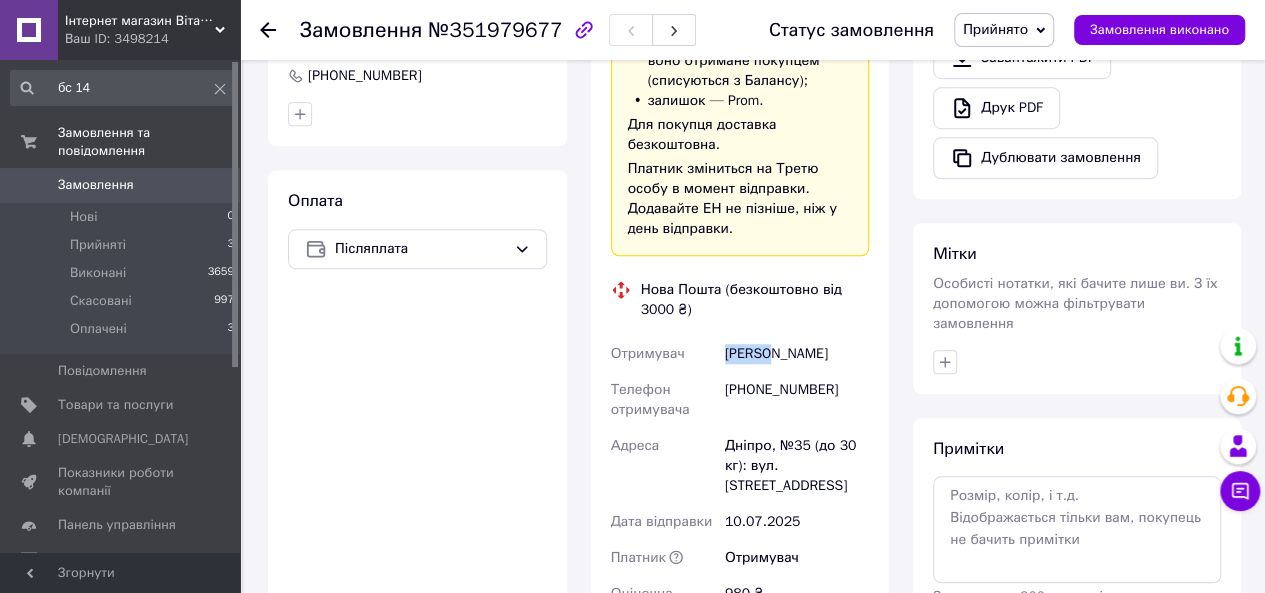 drag, startPoint x: 724, startPoint y: 296, endPoint x: 776, endPoint y: 294, distance: 52.03845 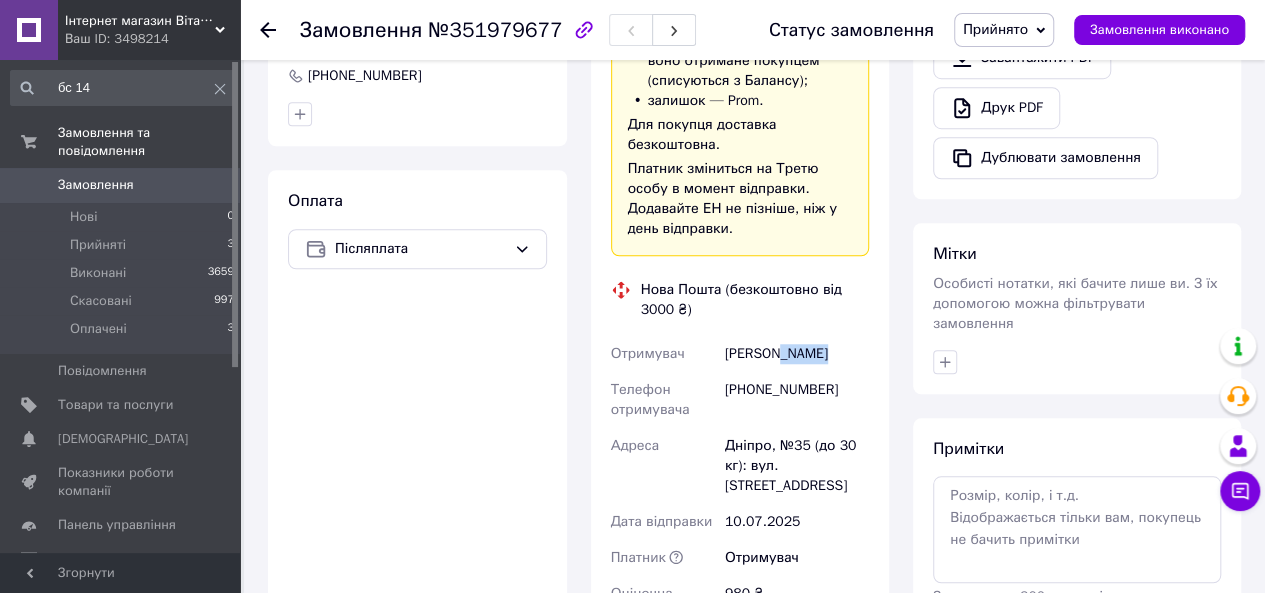 drag, startPoint x: 777, startPoint y: 288, endPoint x: 818, endPoint y: 292, distance: 41.19466 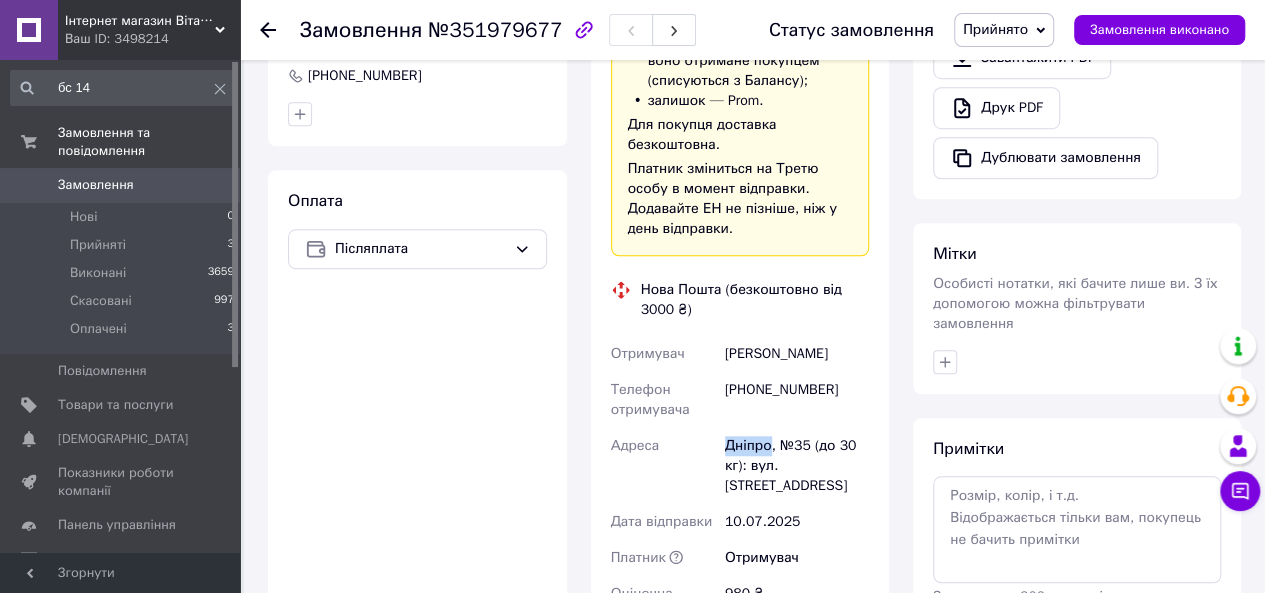 drag, startPoint x: 724, startPoint y: 395, endPoint x: 765, endPoint y: 383, distance: 42.72002 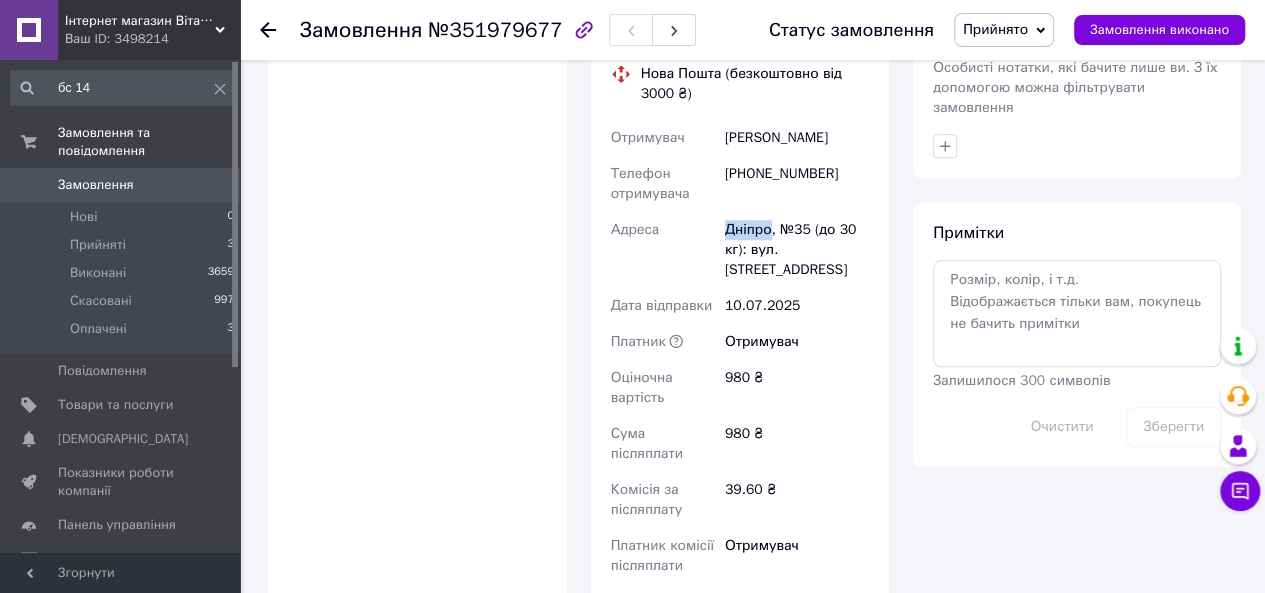 scroll, scrollTop: 1100, scrollLeft: 0, axis: vertical 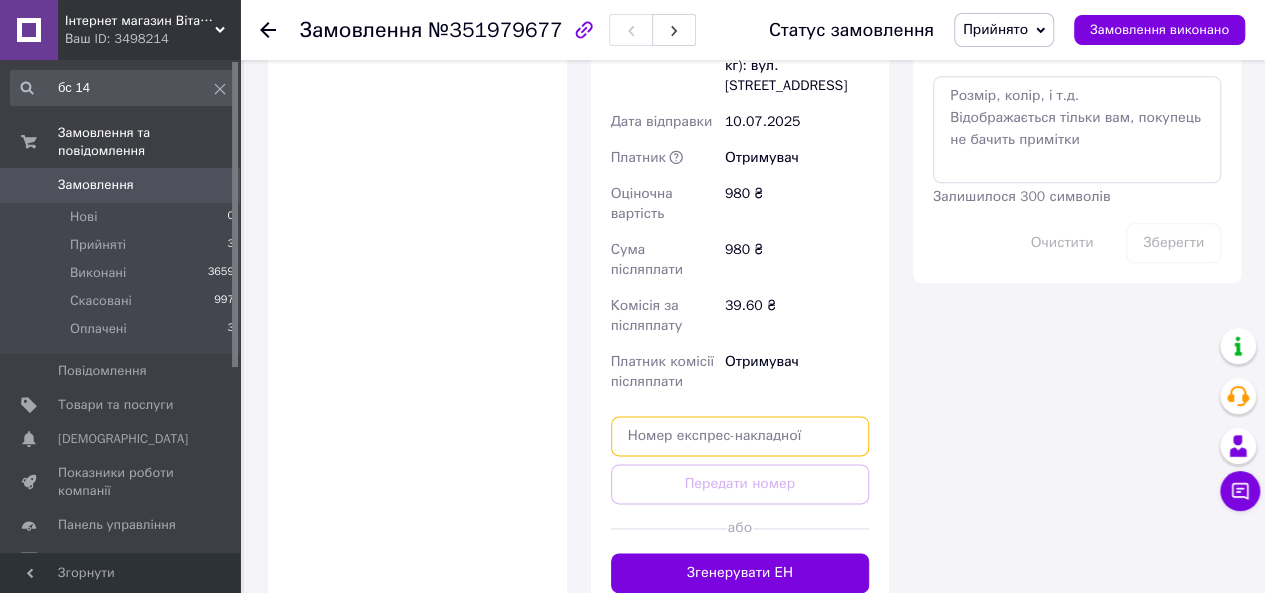 click at bounding box center [740, 436] 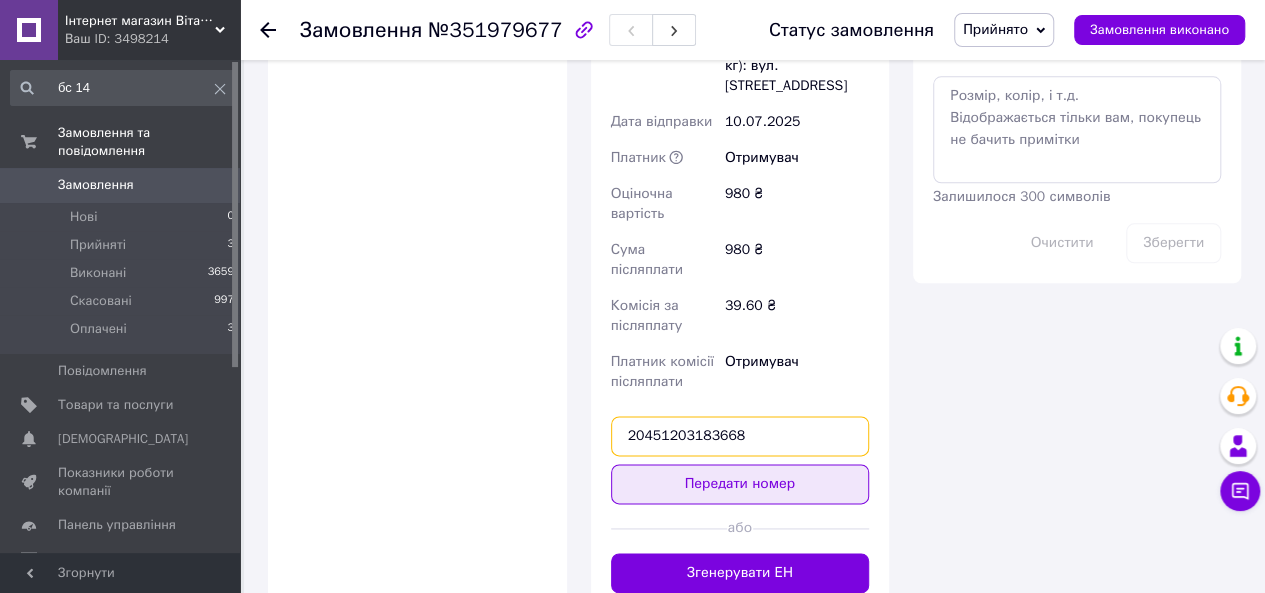 type on "20451203183668" 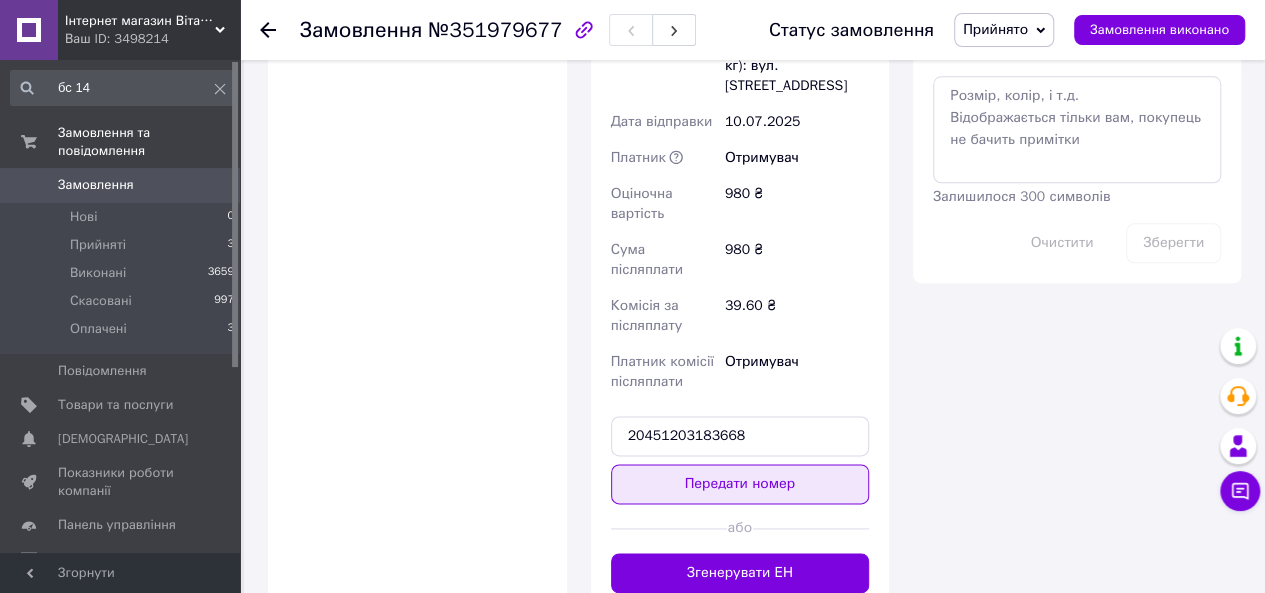 click on "Передати номер" at bounding box center [740, 484] 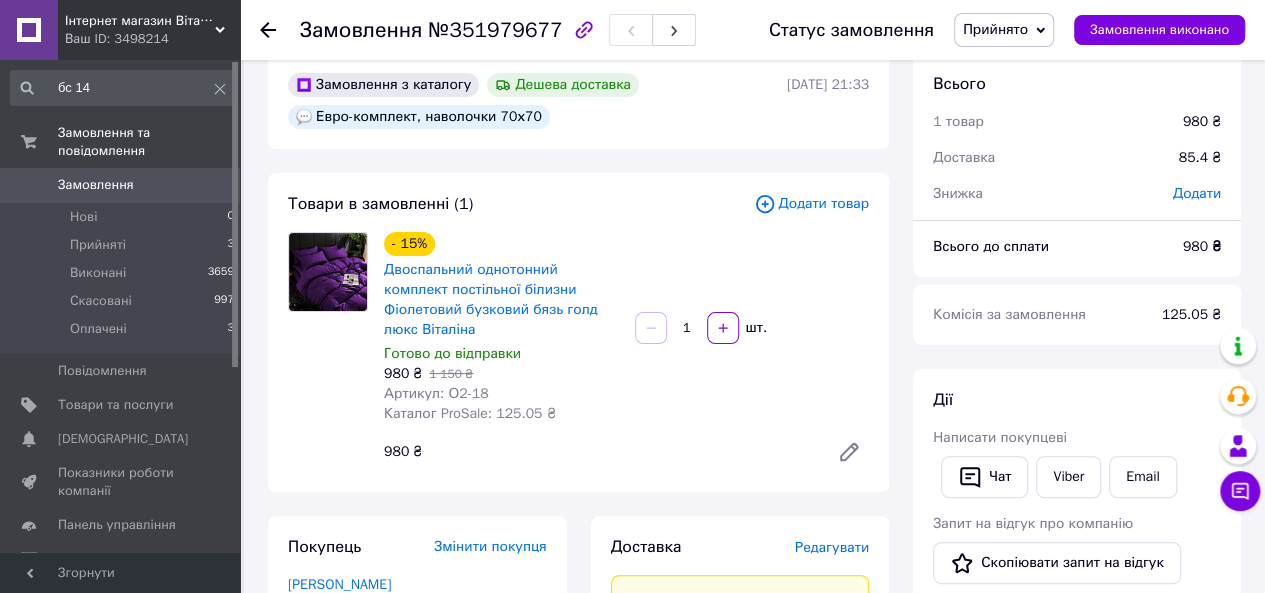 scroll, scrollTop: 0, scrollLeft: 0, axis: both 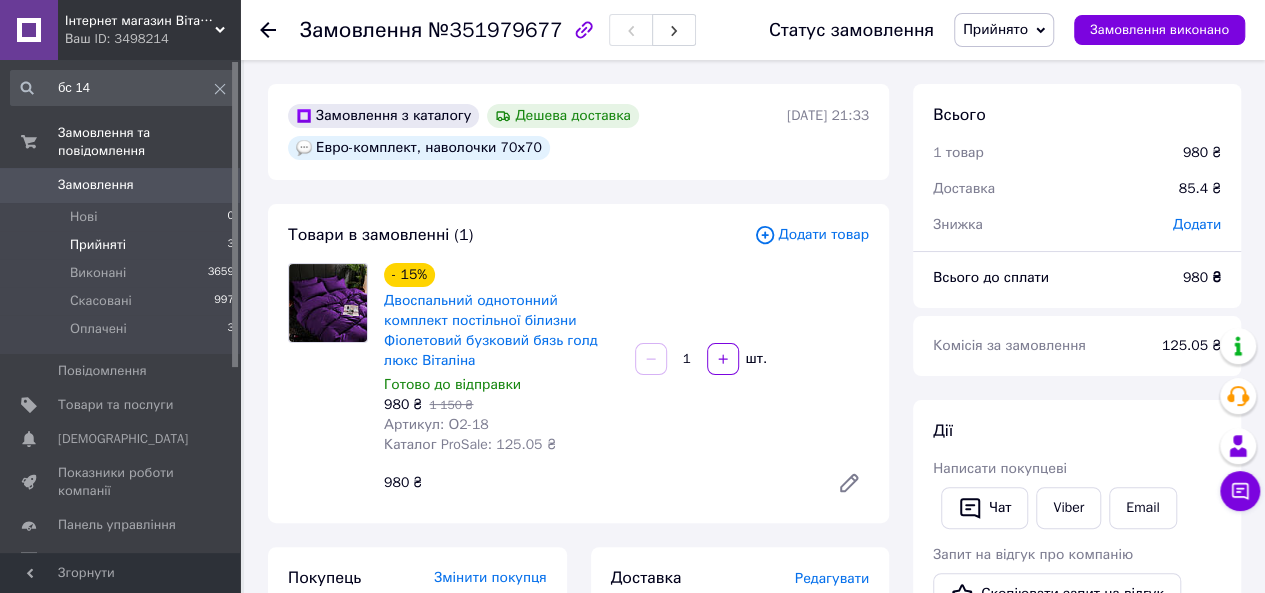 click on "Прийняті 3" at bounding box center [123, 245] 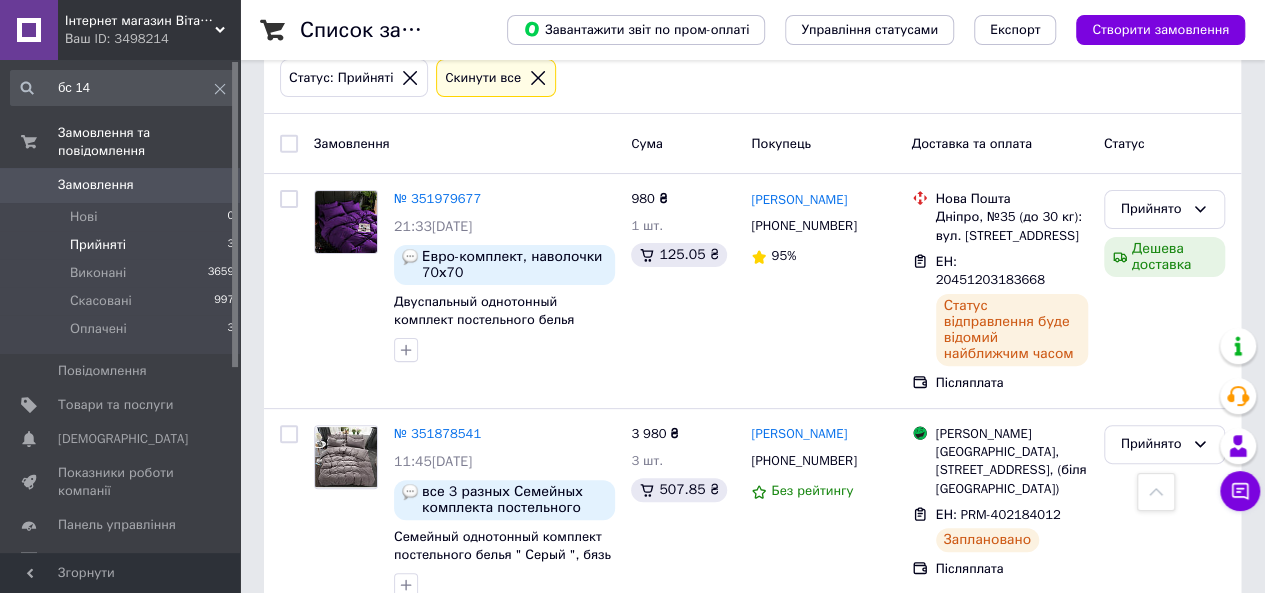 scroll, scrollTop: 0, scrollLeft: 0, axis: both 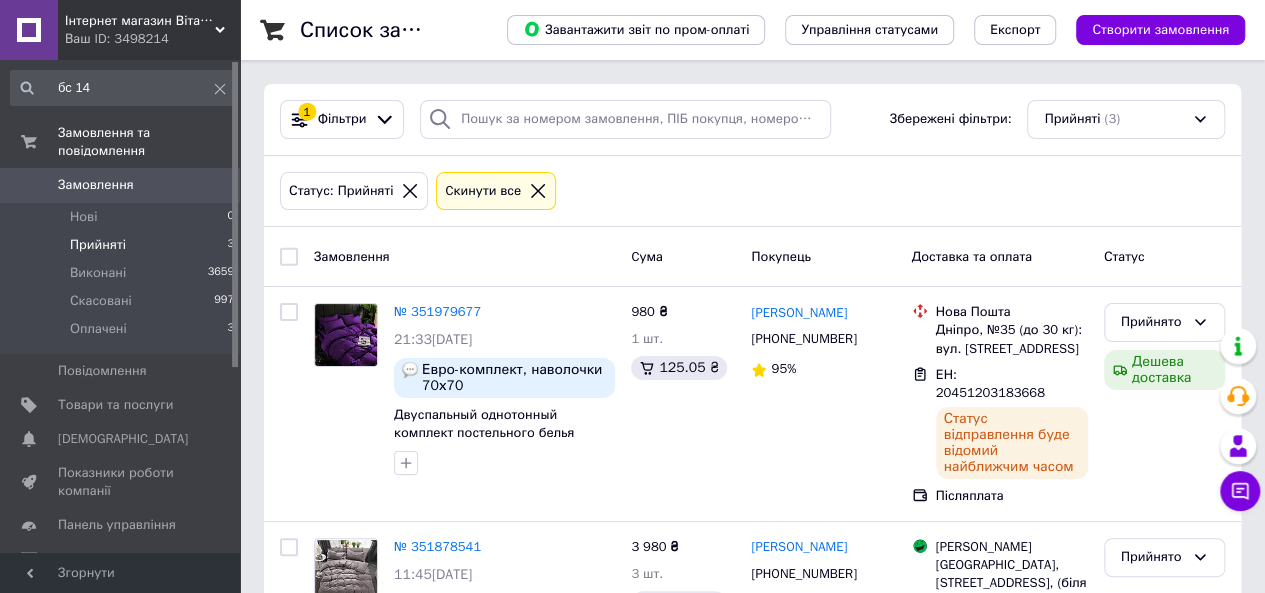 click on "Прийняті 3" at bounding box center (123, 245) 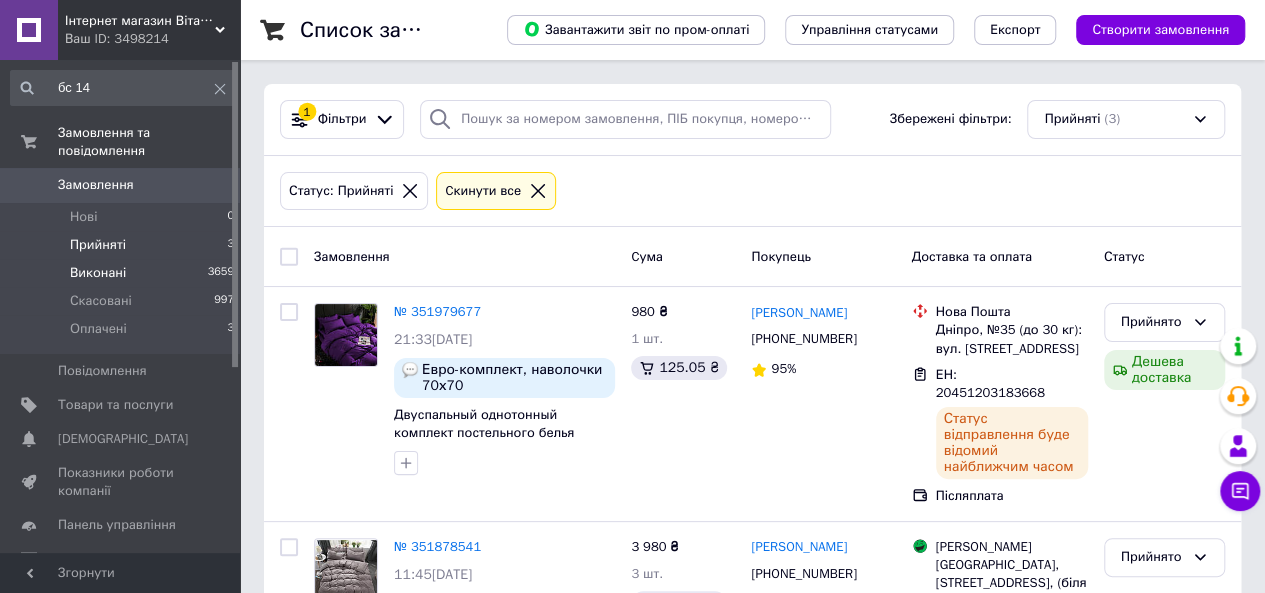 click on "Виконані" at bounding box center [98, 273] 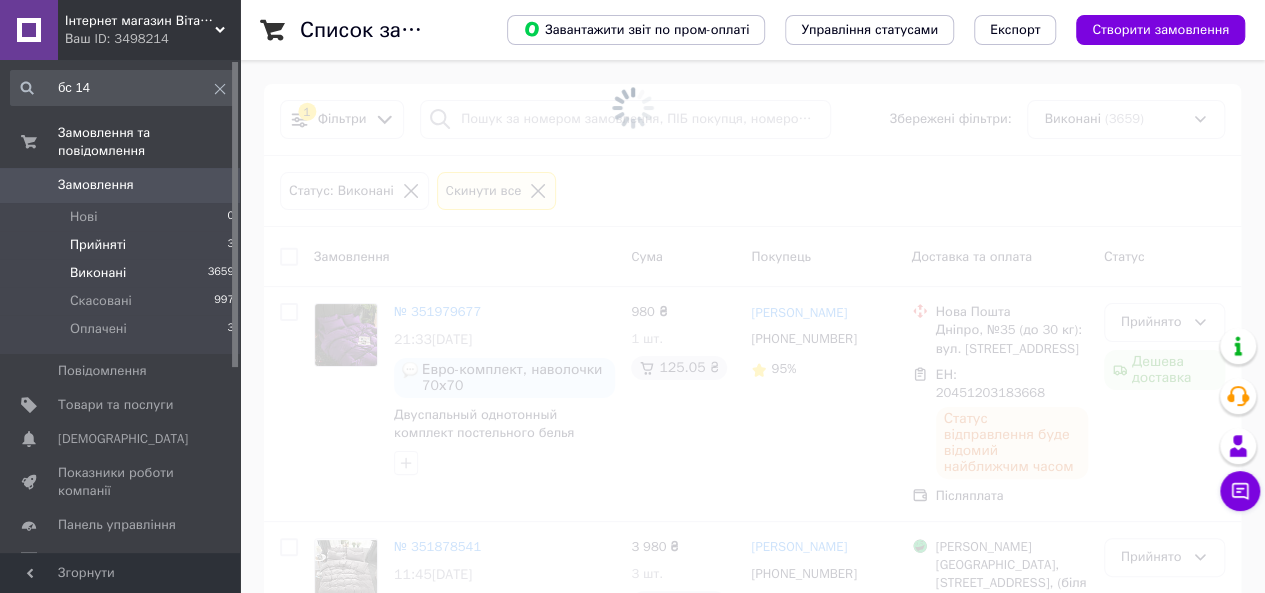 click on "Прийняті" at bounding box center [98, 245] 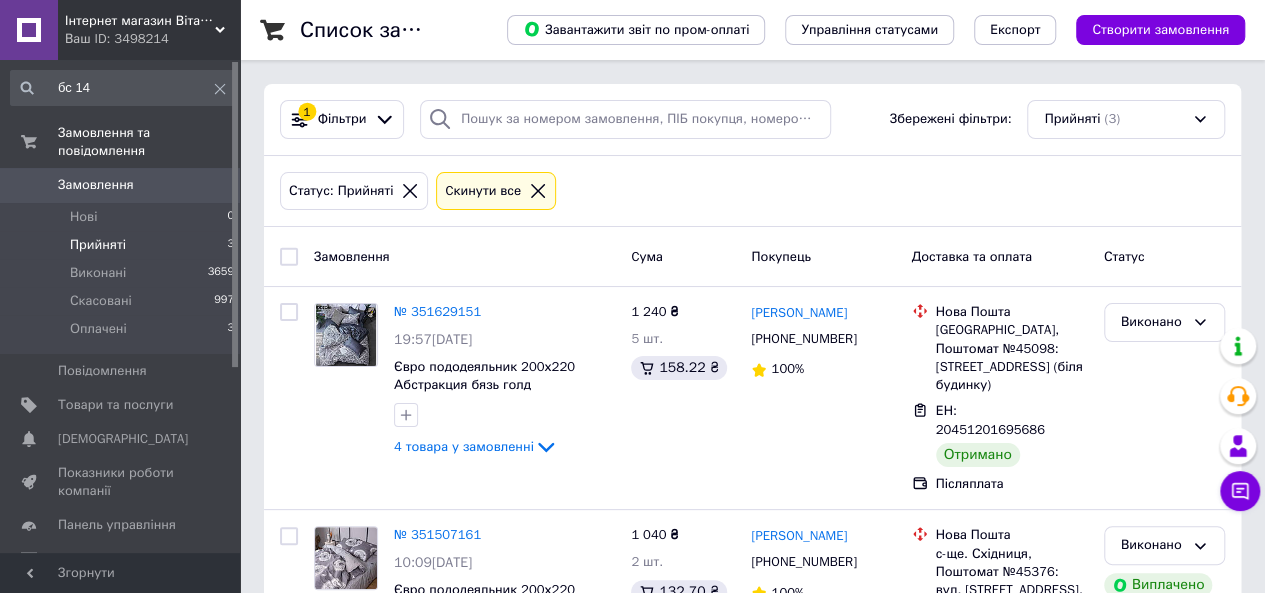 click on "Прийняті" at bounding box center (98, 245) 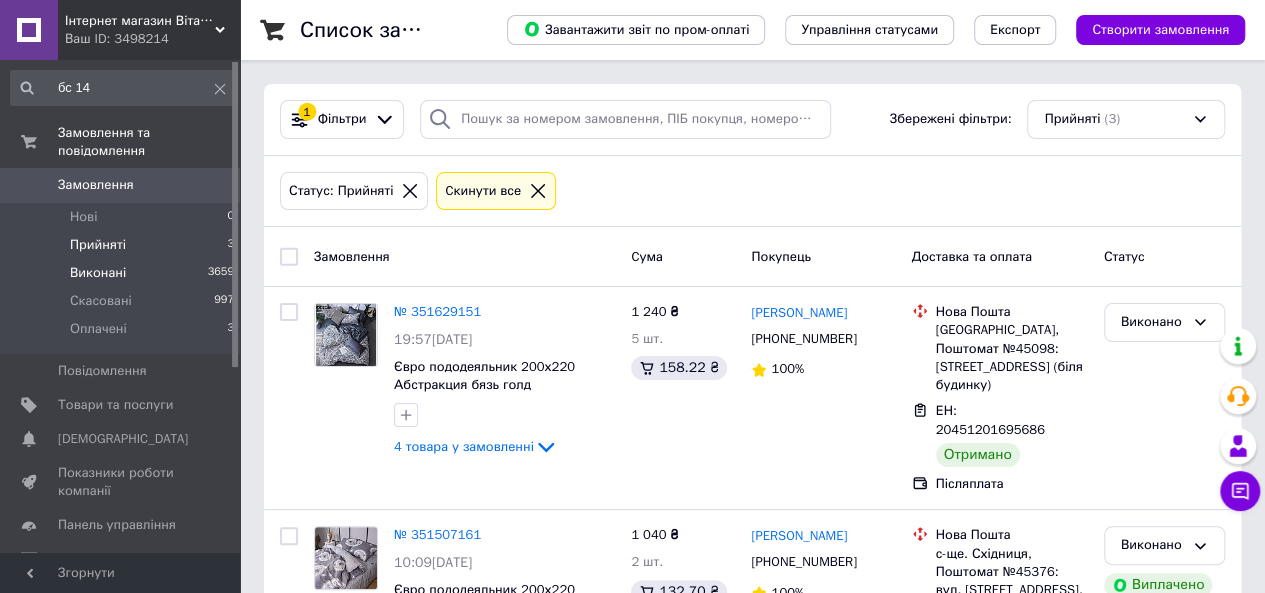 click on "Виконані" at bounding box center [98, 273] 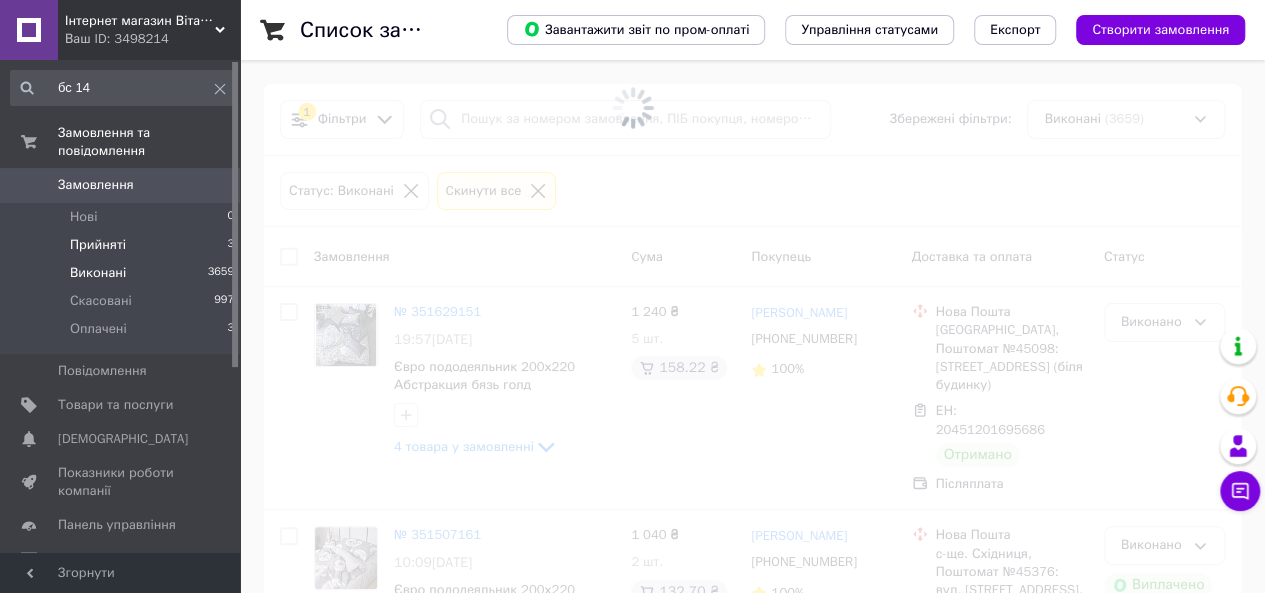 click on "Прийняті" at bounding box center (98, 245) 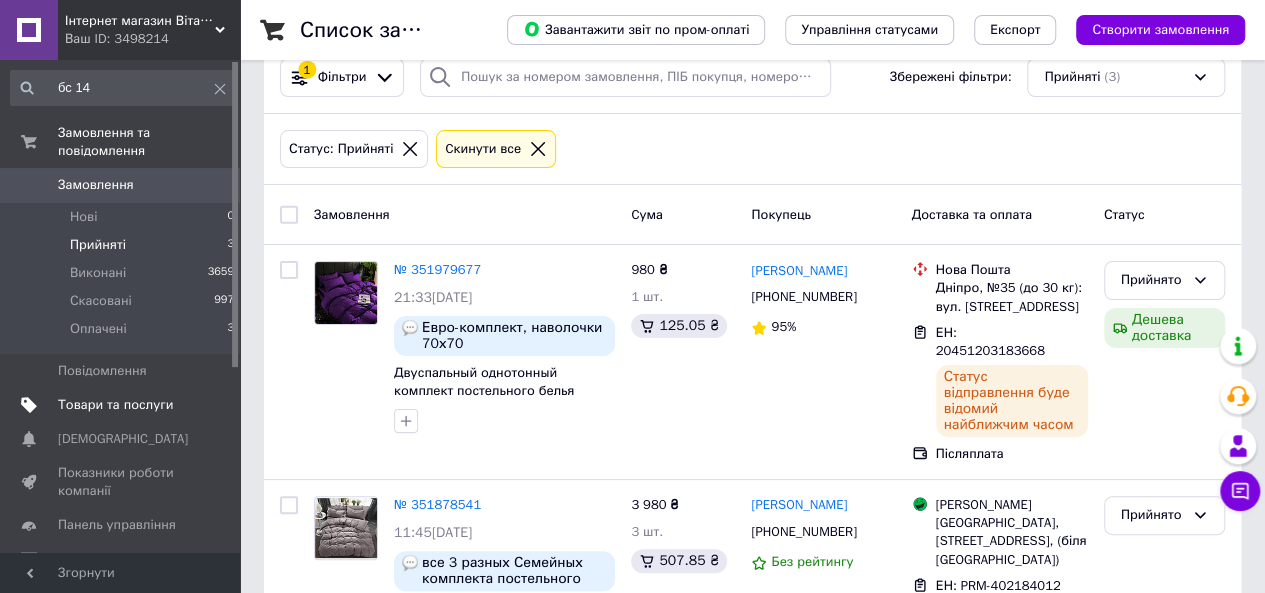 scroll, scrollTop: 0, scrollLeft: 0, axis: both 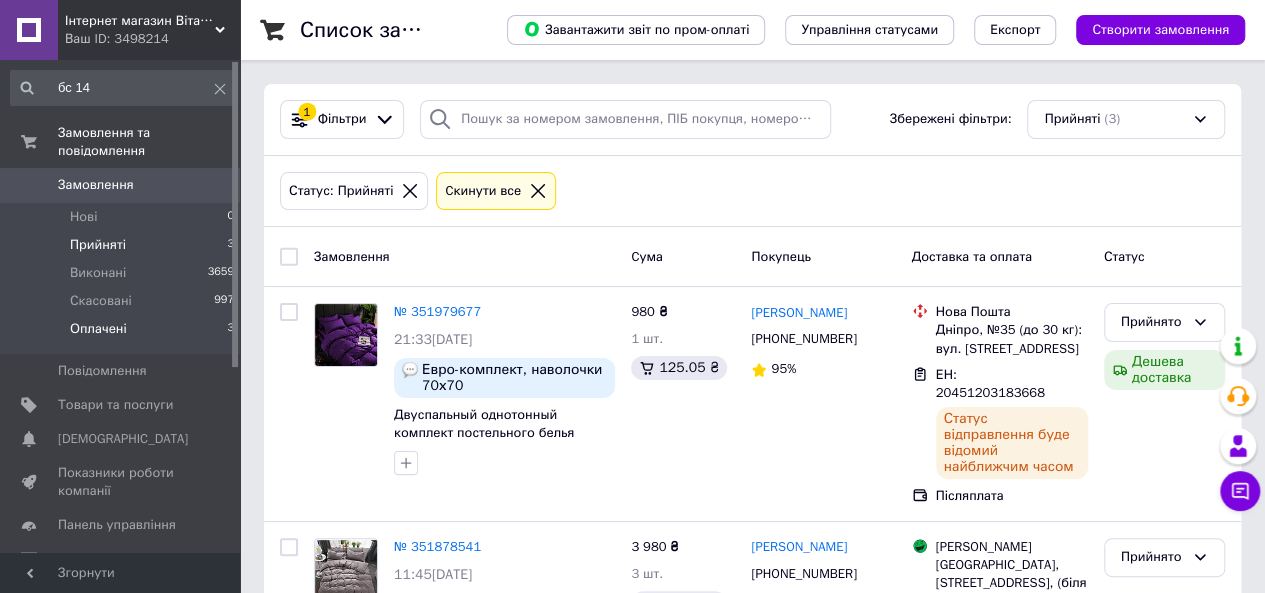 click on "Оплачені 3" at bounding box center (123, 334) 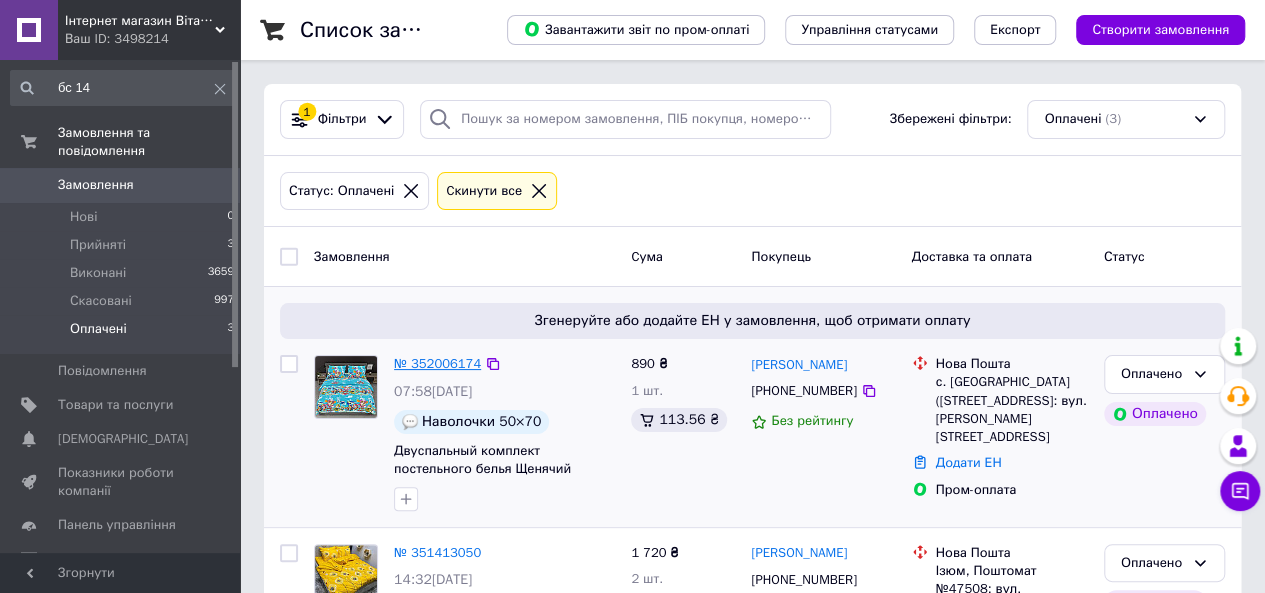 click on "№ 352006174" at bounding box center (437, 363) 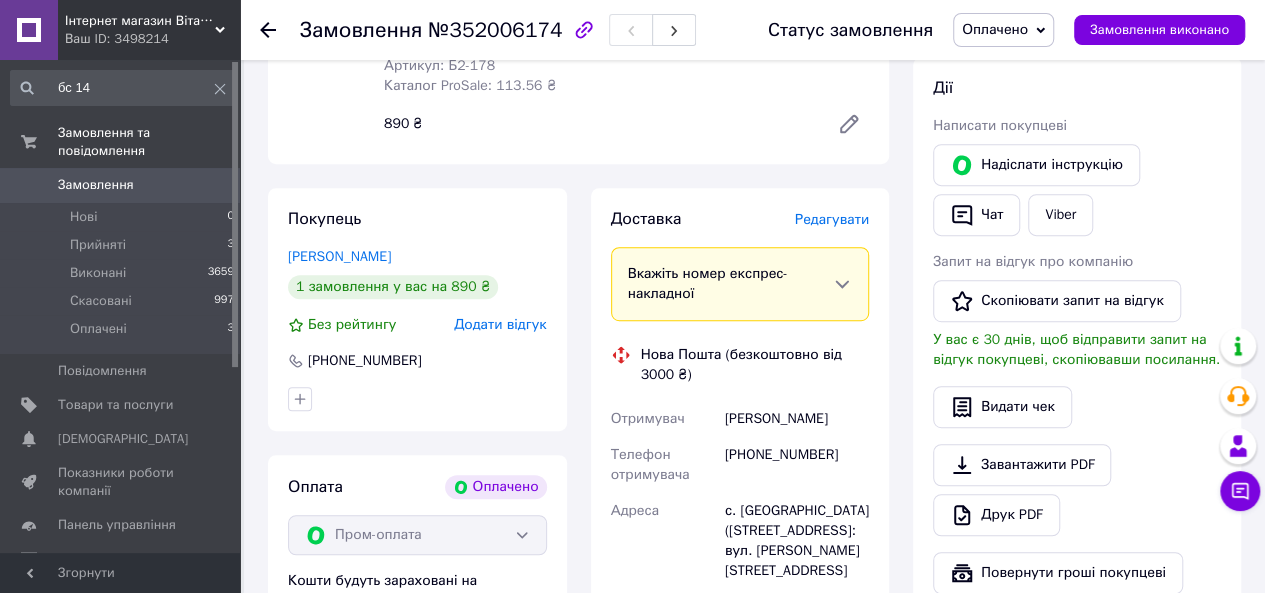 scroll, scrollTop: 400, scrollLeft: 0, axis: vertical 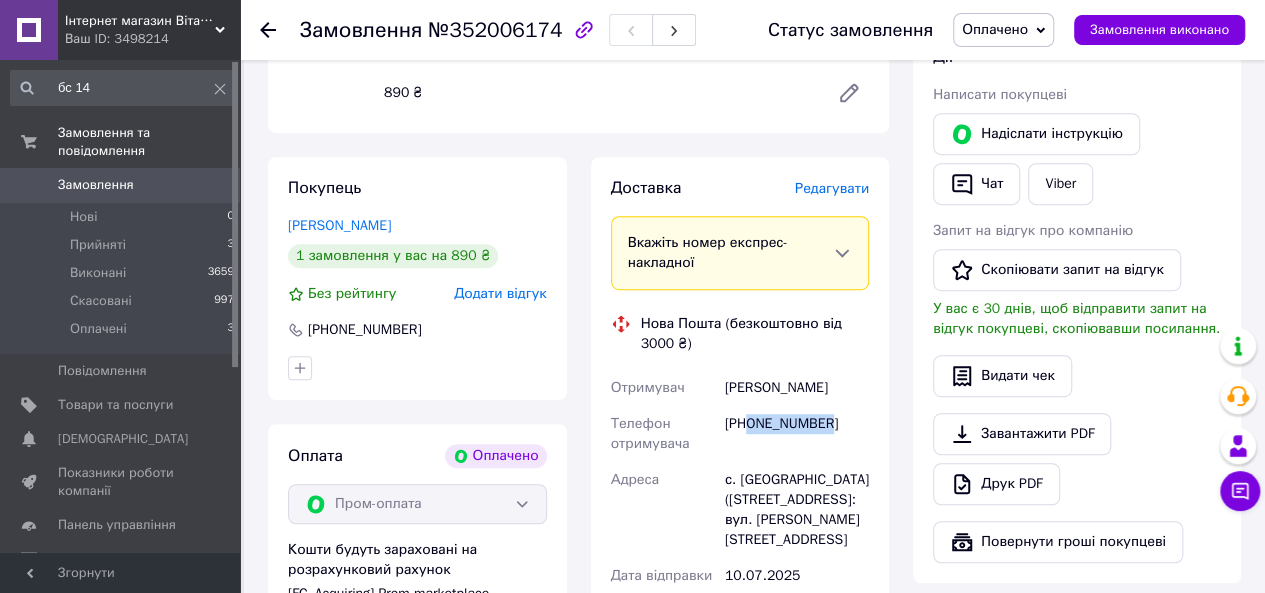 drag, startPoint x: 750, startPoint y: 425, endPoint x: 835, endPoint y: 454, distance: 89.81091 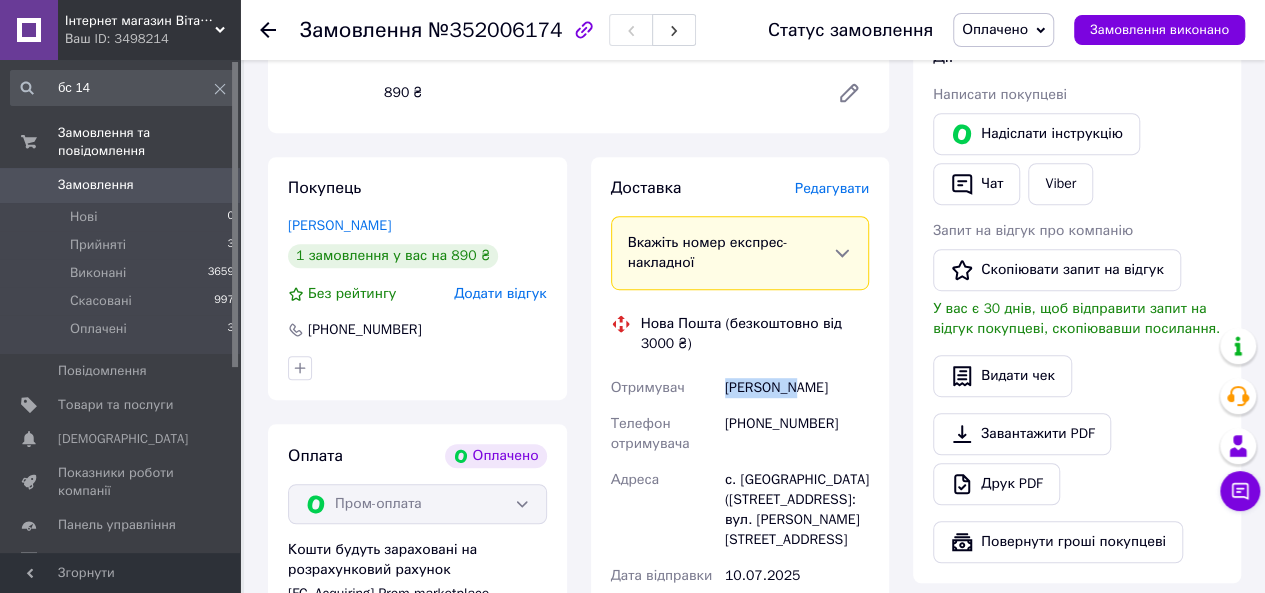 drag, startPoint x: 722, startPoint y: 385, endPoint x: 782, endPoint y: 393, distance: 60.530983 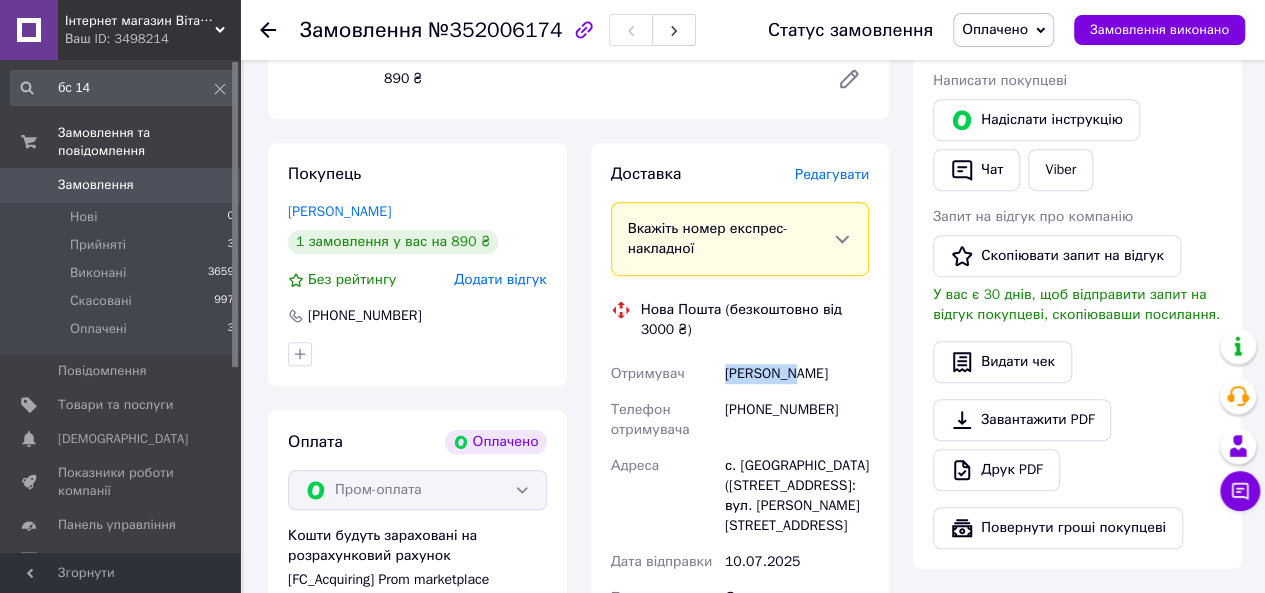scroll, scrollTop: 500, scrollLeft: 0, axis: vertical 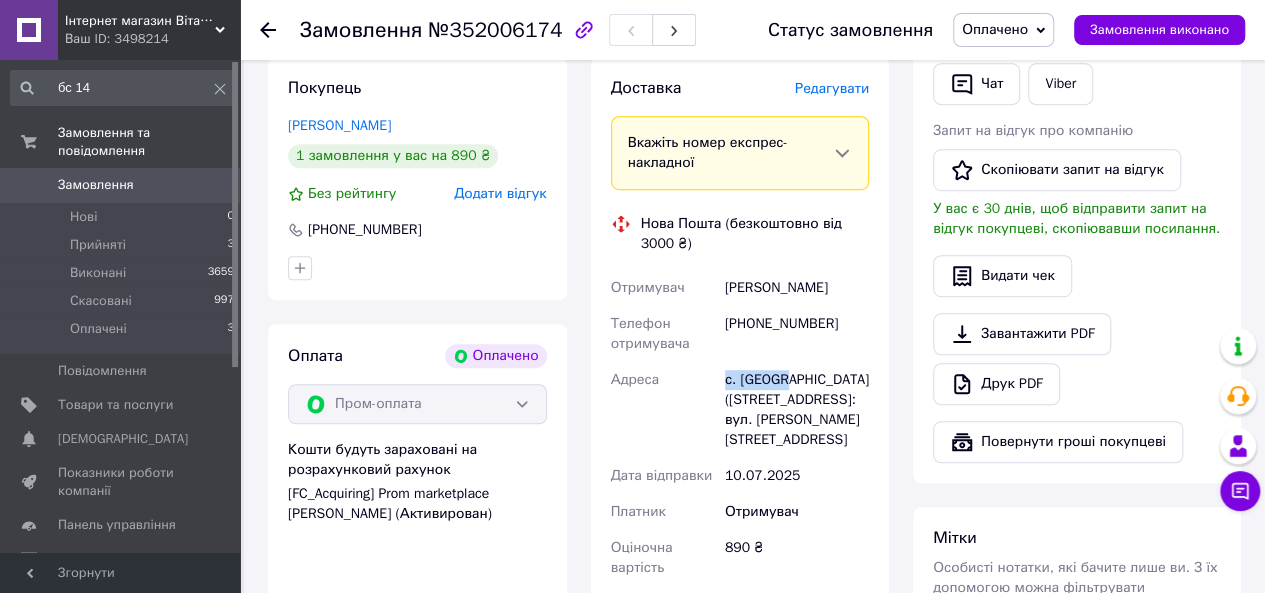 drag, startPoint x: 726, startPoint y: 386, endPoint x: 783, endPoint y: 380, distance: 57.31492 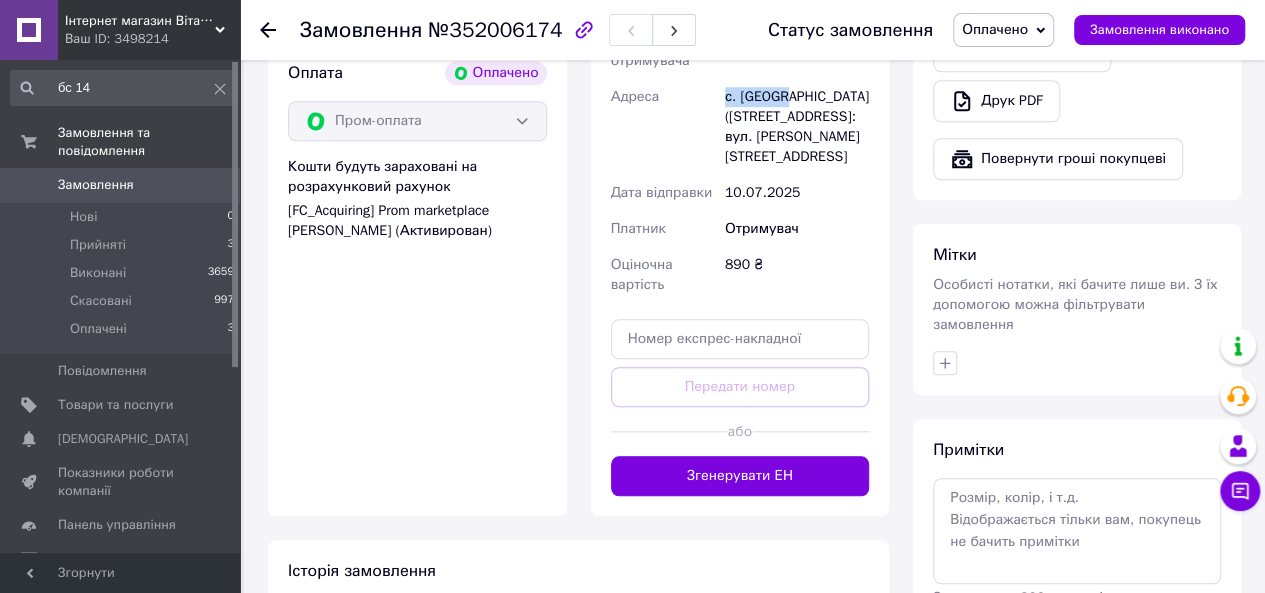 scroll, scrollTop: 800, scrollLeft: 0, axis: vertical 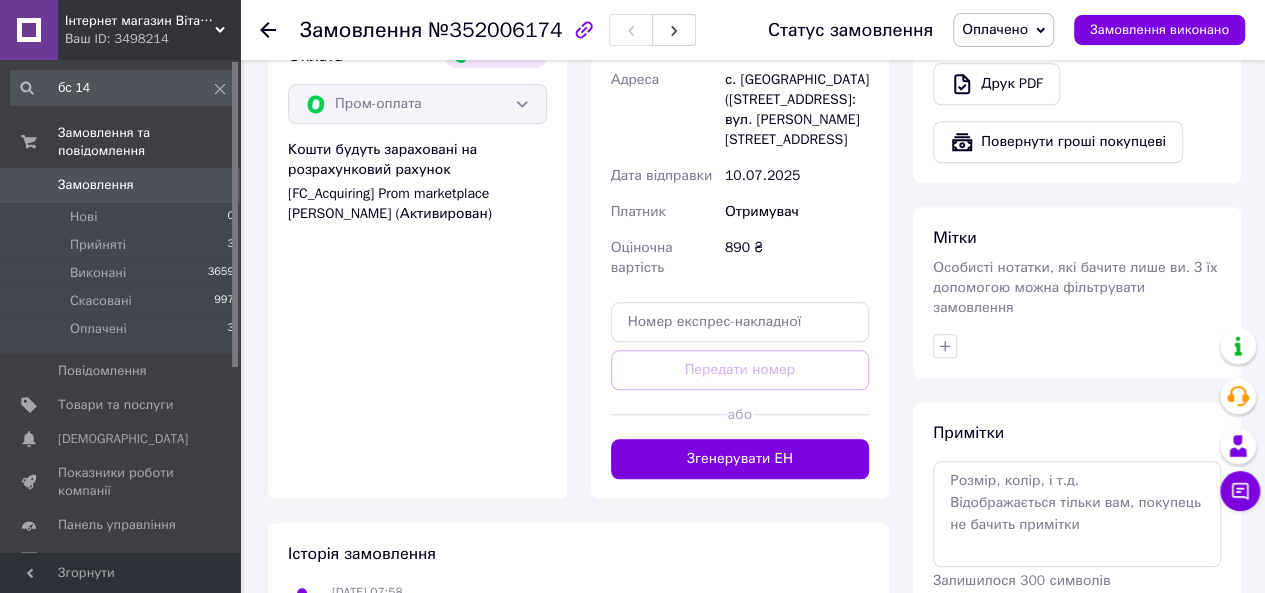 click on "Доставка Редагувати Вкажіть номер експрес-накладної Обов'язково введіть номер експрес-накладної,
якщо створювали її не на цій сторінці. У разі,
якщо номер ЕН не буде доданий, ми не зможемо
виплатити гроші за замовлення Мобільний номер покупця (із замовлення) повинен відповідати номеру отримувача за накладною Нова Пошта (безкоштовно від 3000 ₴) Отримувач Овчаренко Ірина Телефон отримувача +380679695707 Адреса с. Маяки (Одеська обл., Одеський р-н.), №1: вул. Богачова, 86 Дата відправки 10.07.2025 Платник Отримувач Оціночна вартість 890 ₴ Передати номер або Згенерувати ЕН" at bounding box center (740, 128) 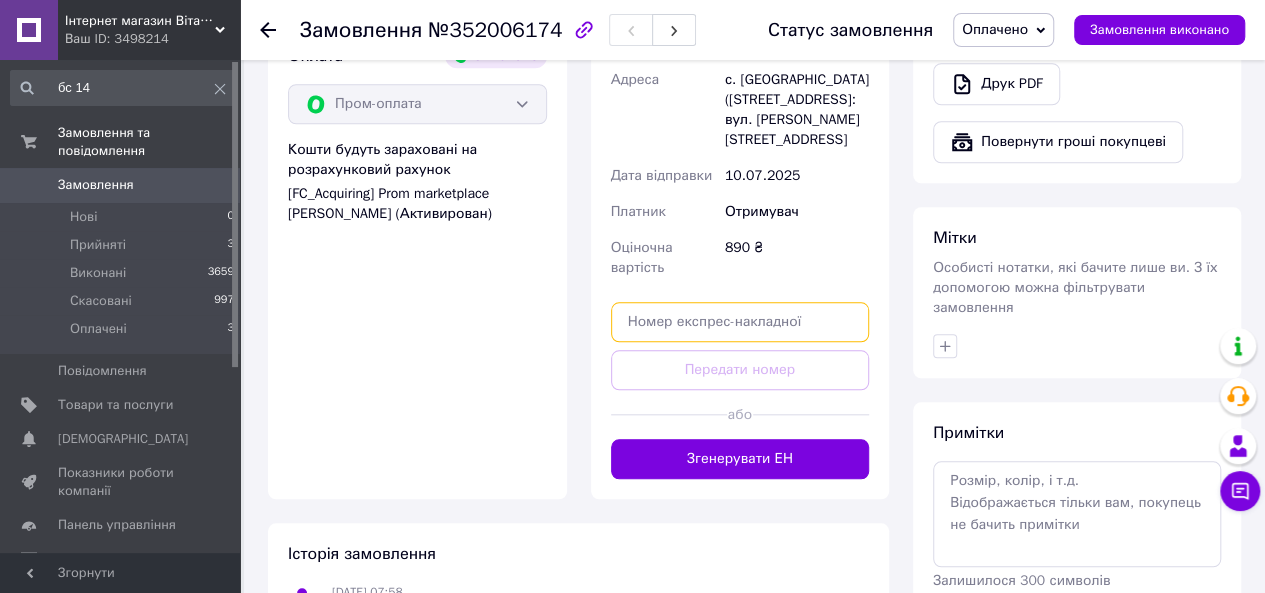 click at bounding box center (740, 322) 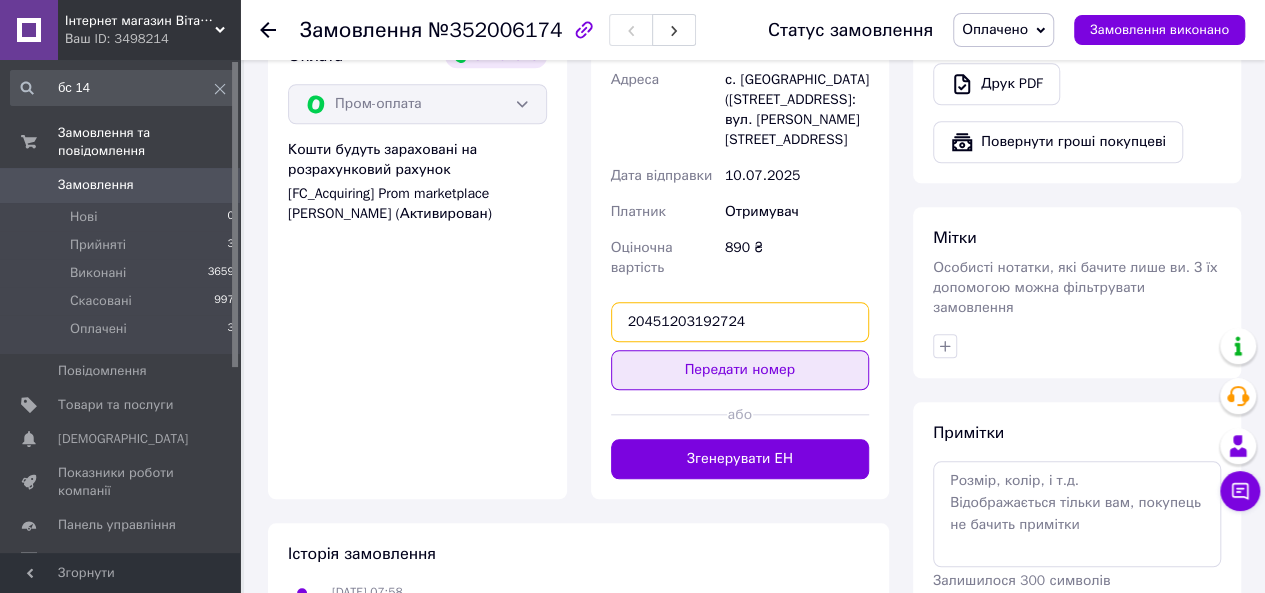 type on "20451203192724" 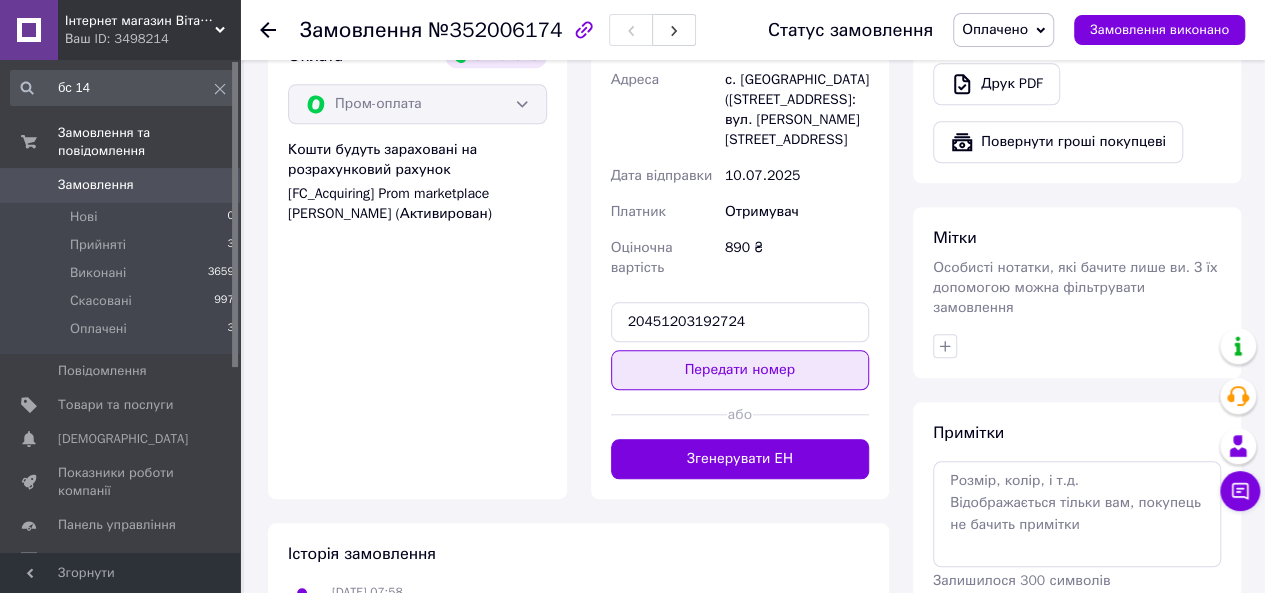 click on "Передати номер" at bounding box center (740, 370) 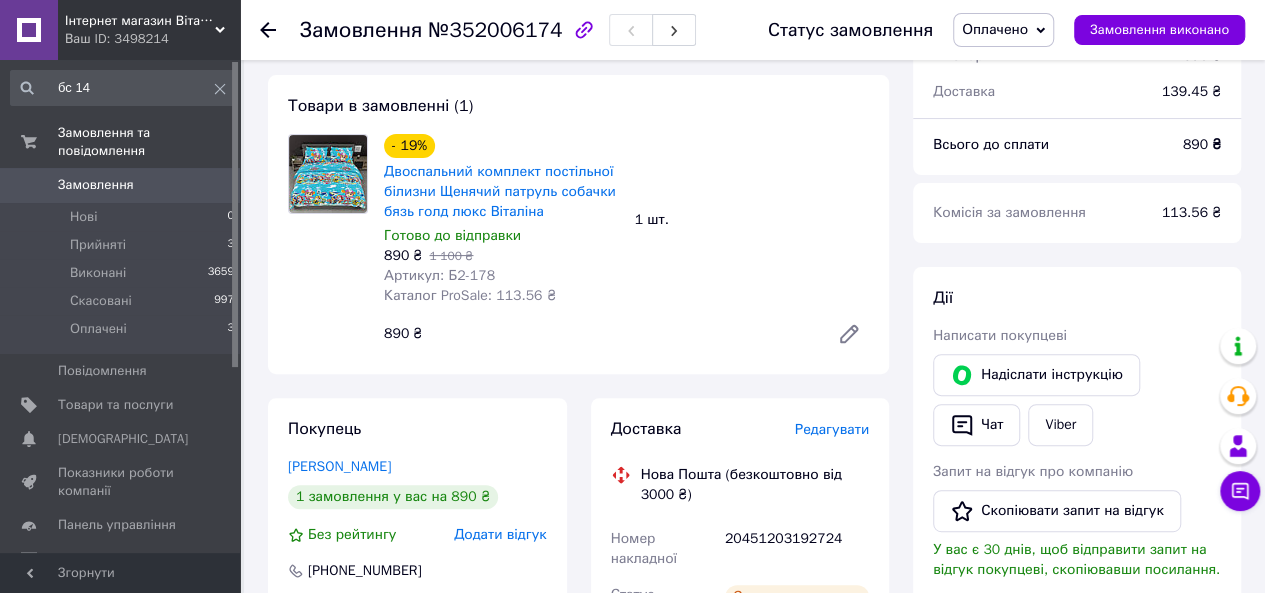scroll, scrollTop: 100, scrollLeft: 0, axis: vertical 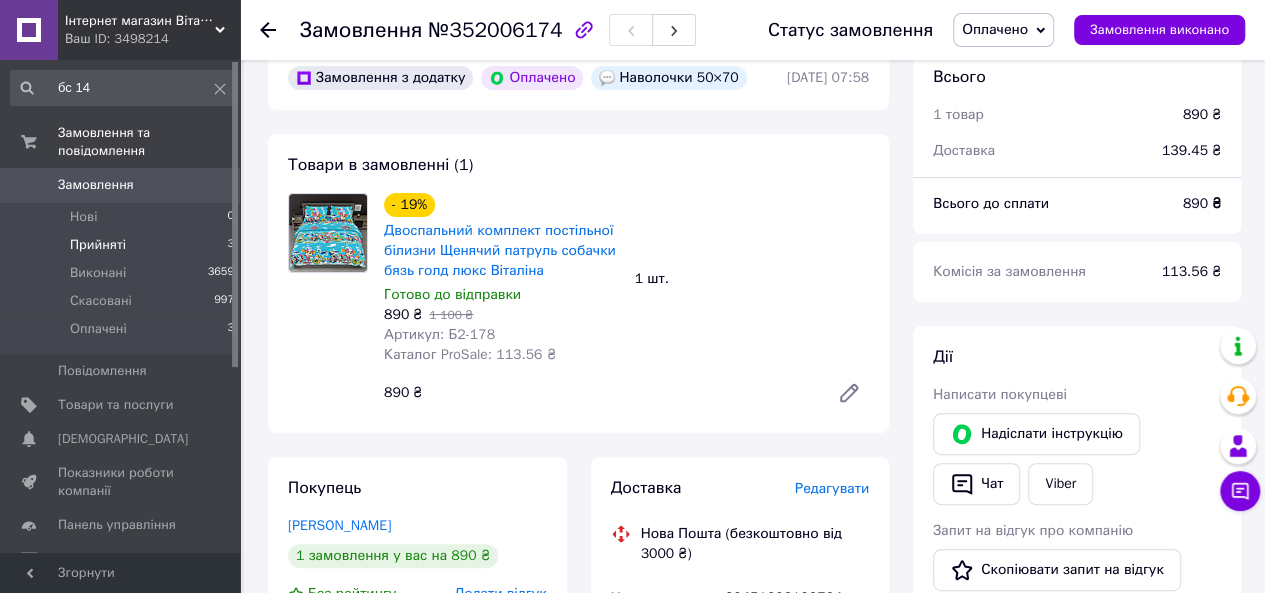 click on "Прийняті 3" at bounding box center [123, 245] 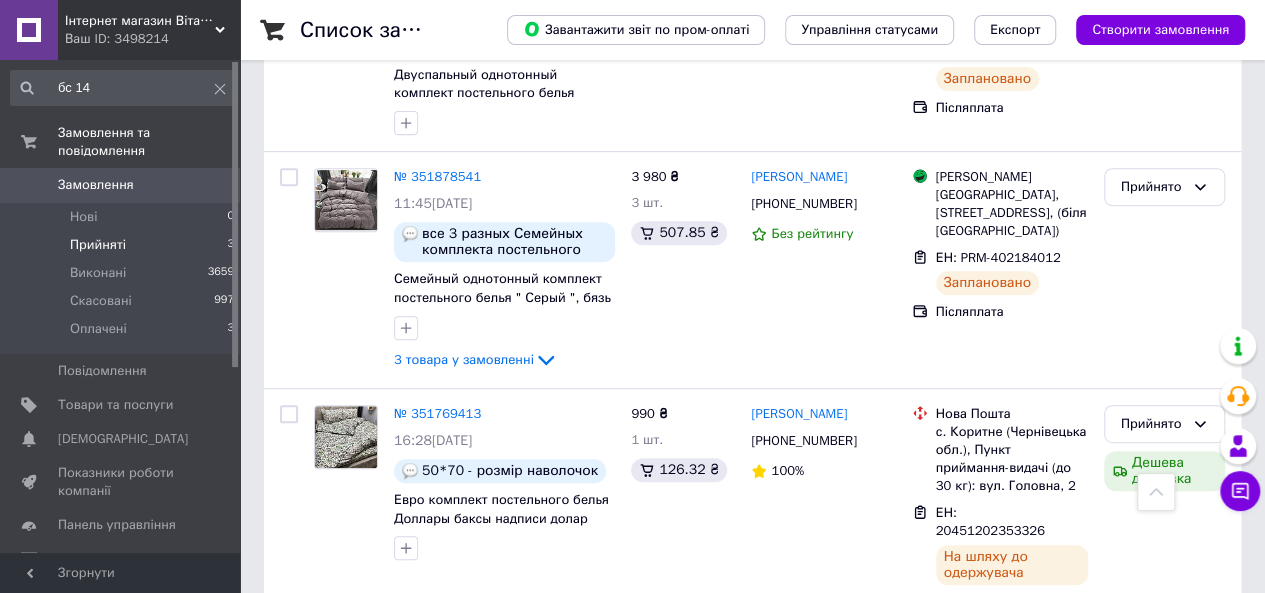 scroll, scrollTop: 376, scrollLeft: 0, axis: vertical 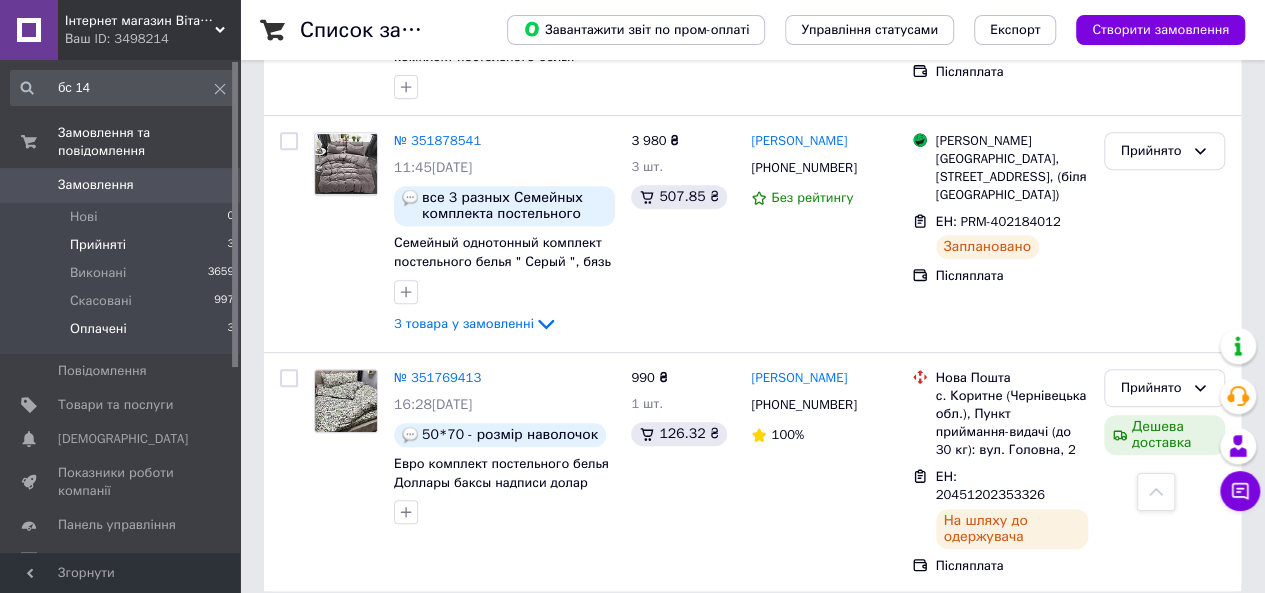click on "Оплачені 3" at bounding box center [123, 334] 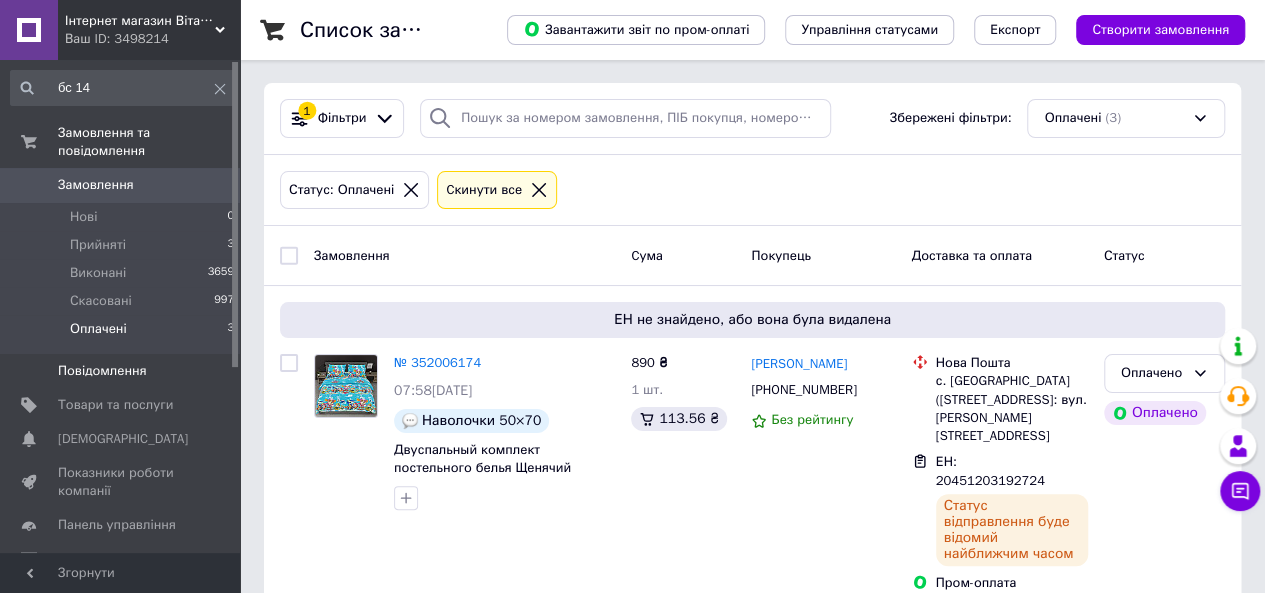 scroll, scrollTop: 0, scrollLeft: 0, axis: both 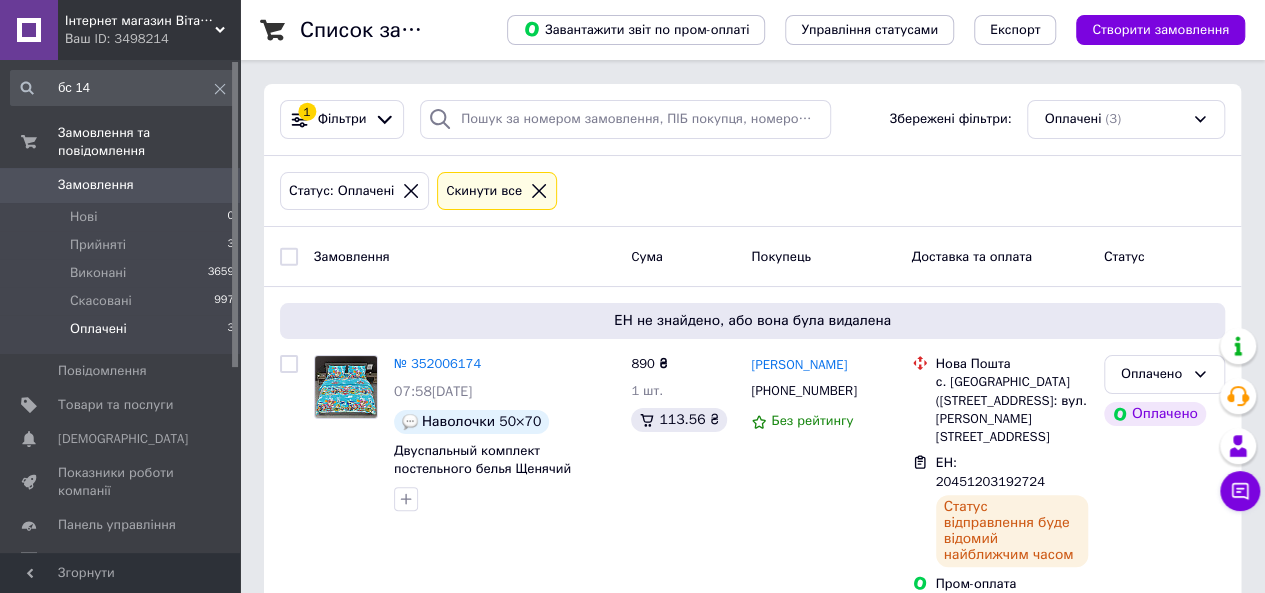 click on "Ваш ID: 3498214" at bounding box center [152, 39] 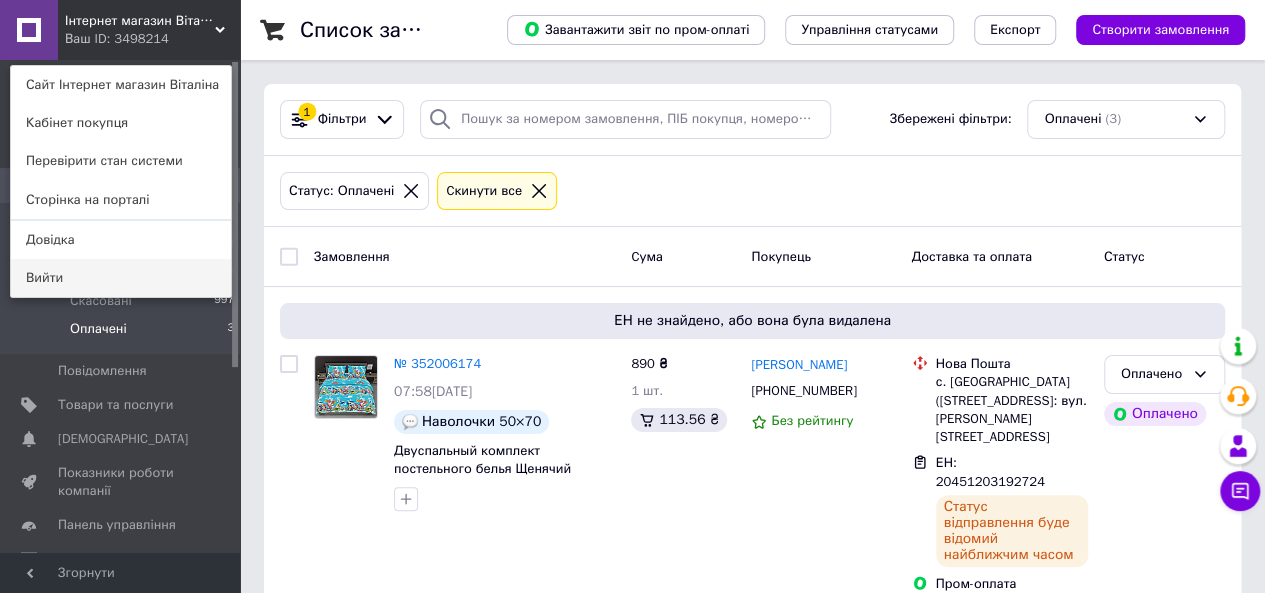 click on "Вийти" at bounding box center [121, 278] 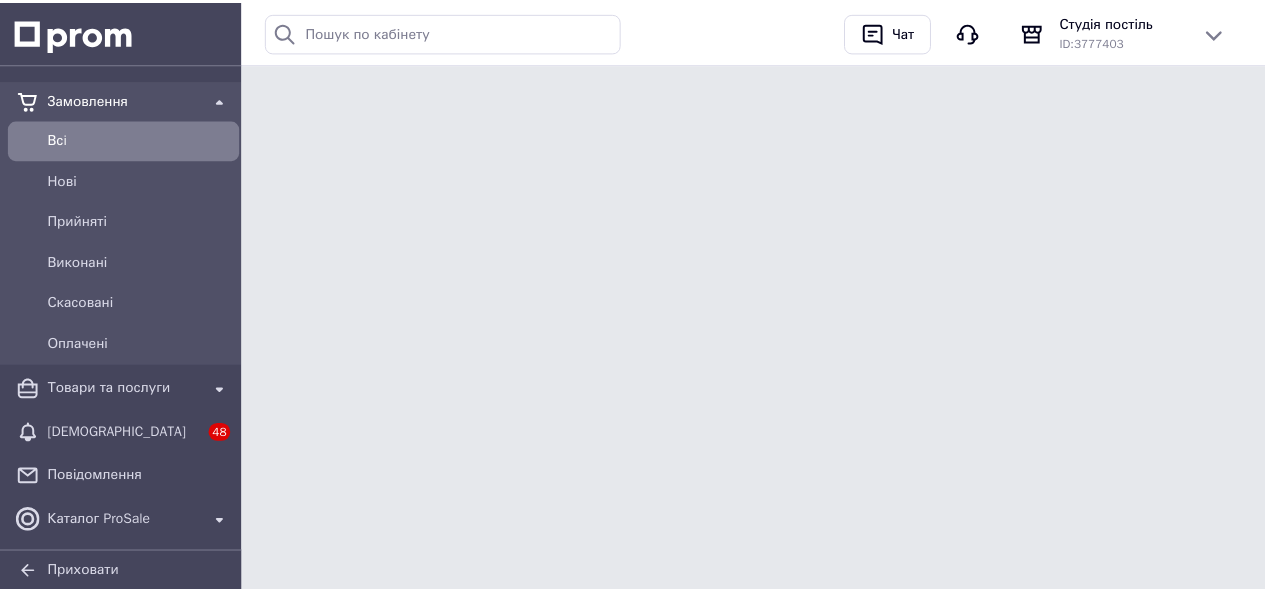 scroll, scrollTop: 0, scrollLeft: 0, axis: both 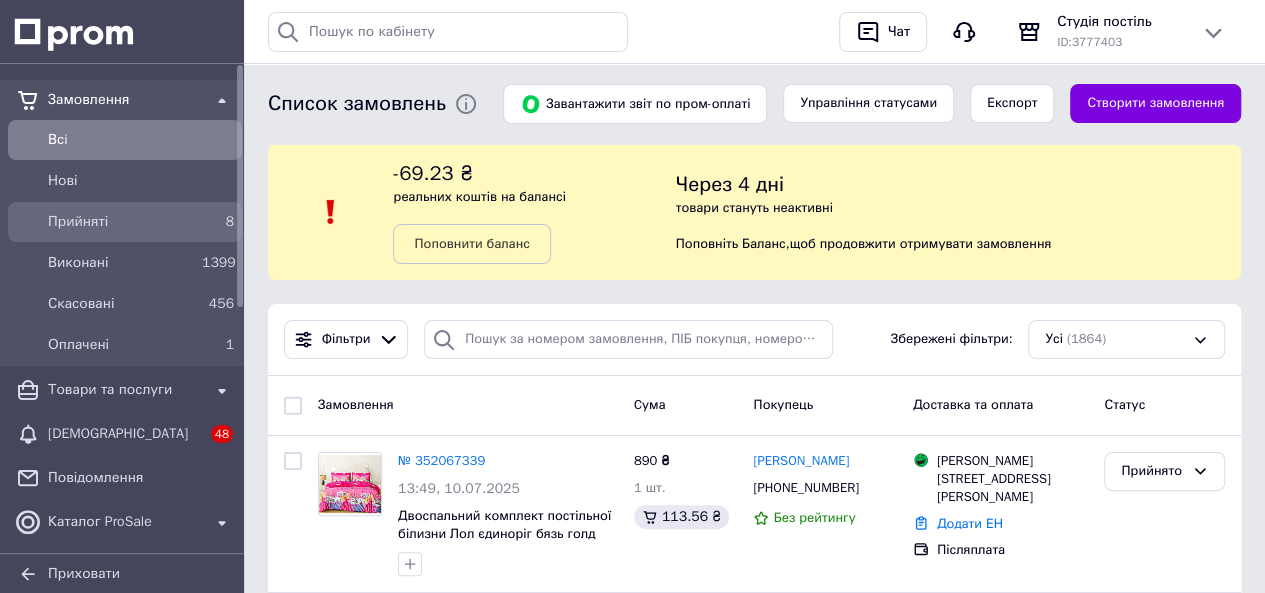 click on "Прийняті" at bounding box center [121, 222] 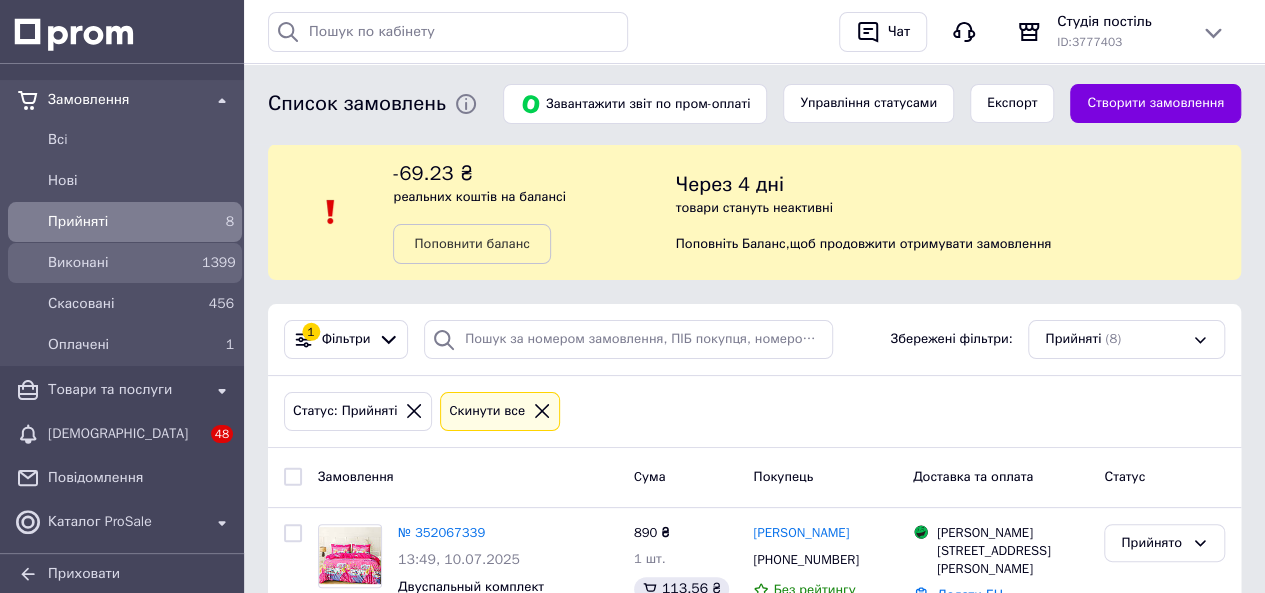 click on "Виконані" at bounding box center (121, 263) 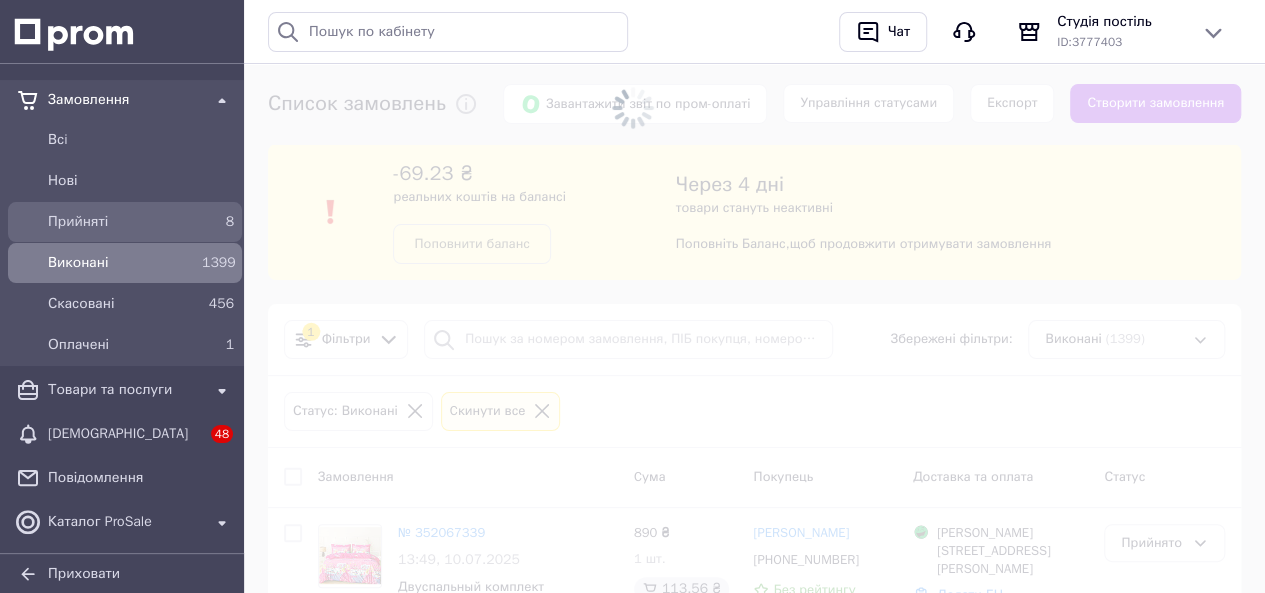click on "Прийняті" at bounding box center [121, 222] 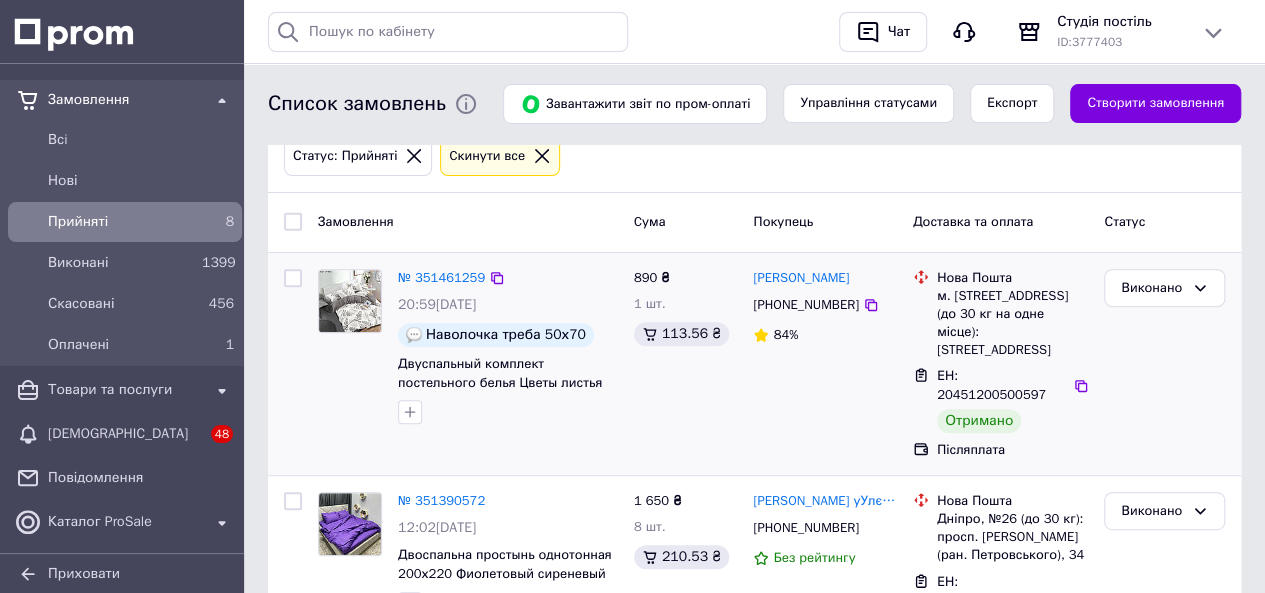 scroll, scrollTop: 300, scrollLeft: 0, axis: vertical 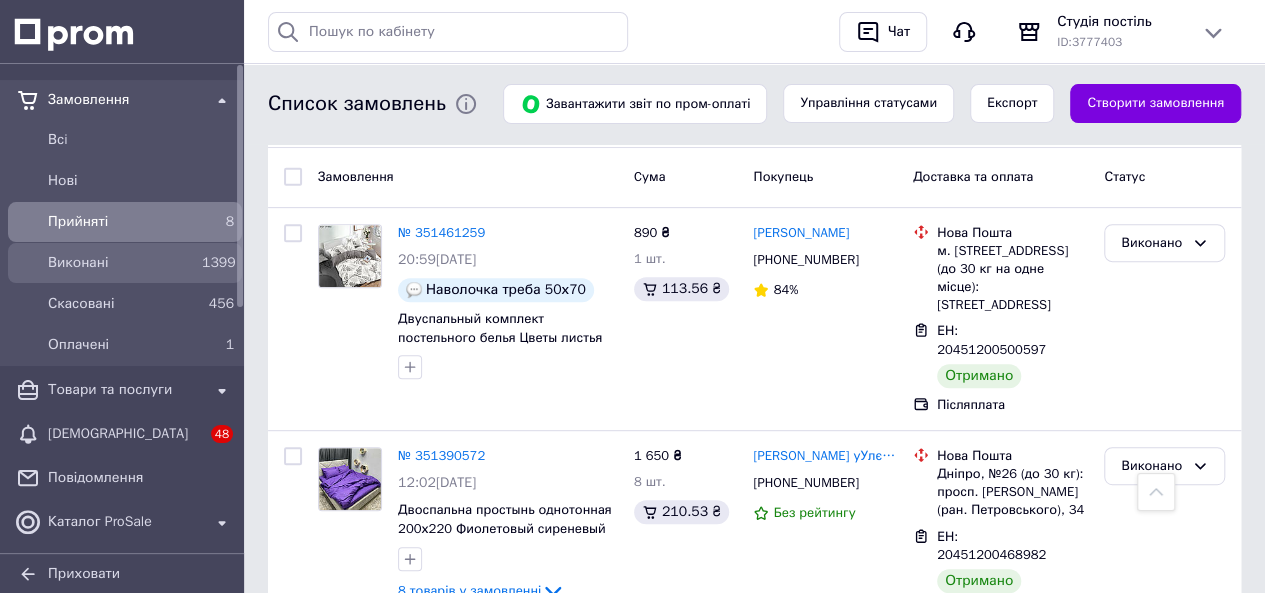click on "Виконані" at bounding box center [121, 263] 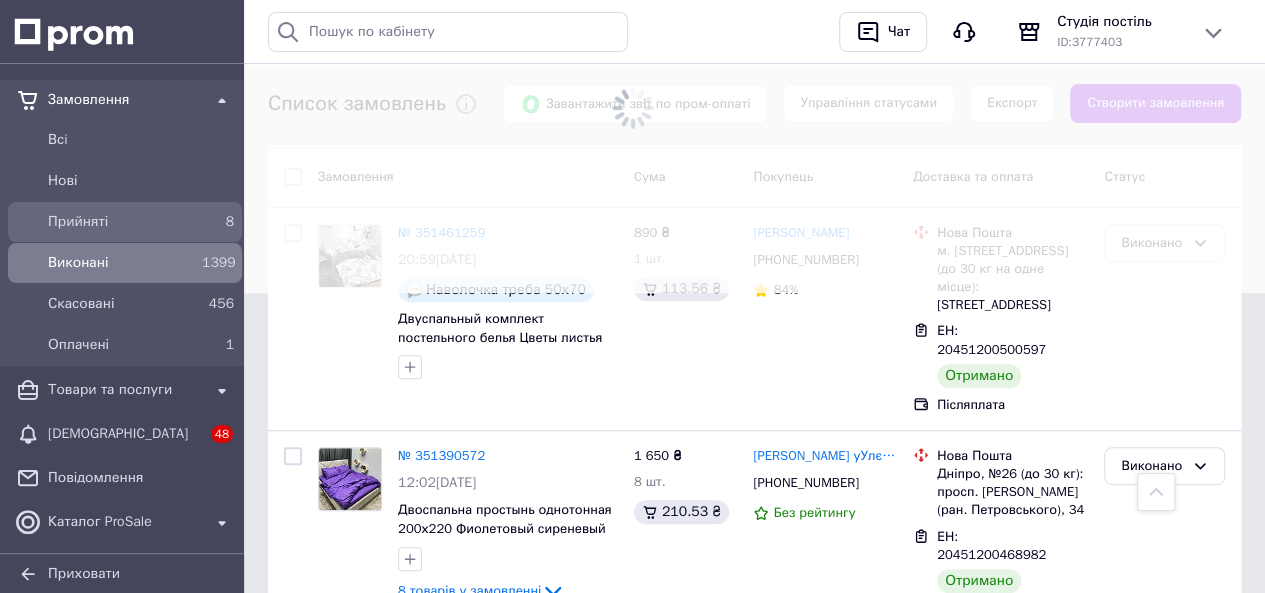 click on "Прийняті" at bounding box center (121, 222) 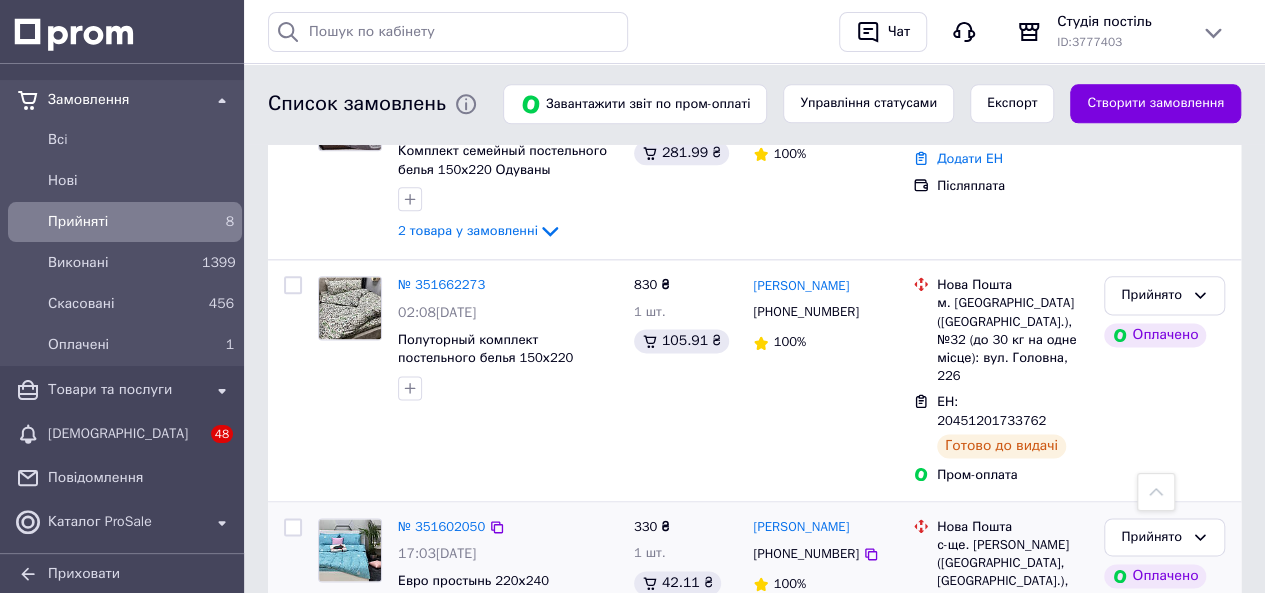 scroll, scrollTop: 823, scrollLeft: 0, axis: vertical 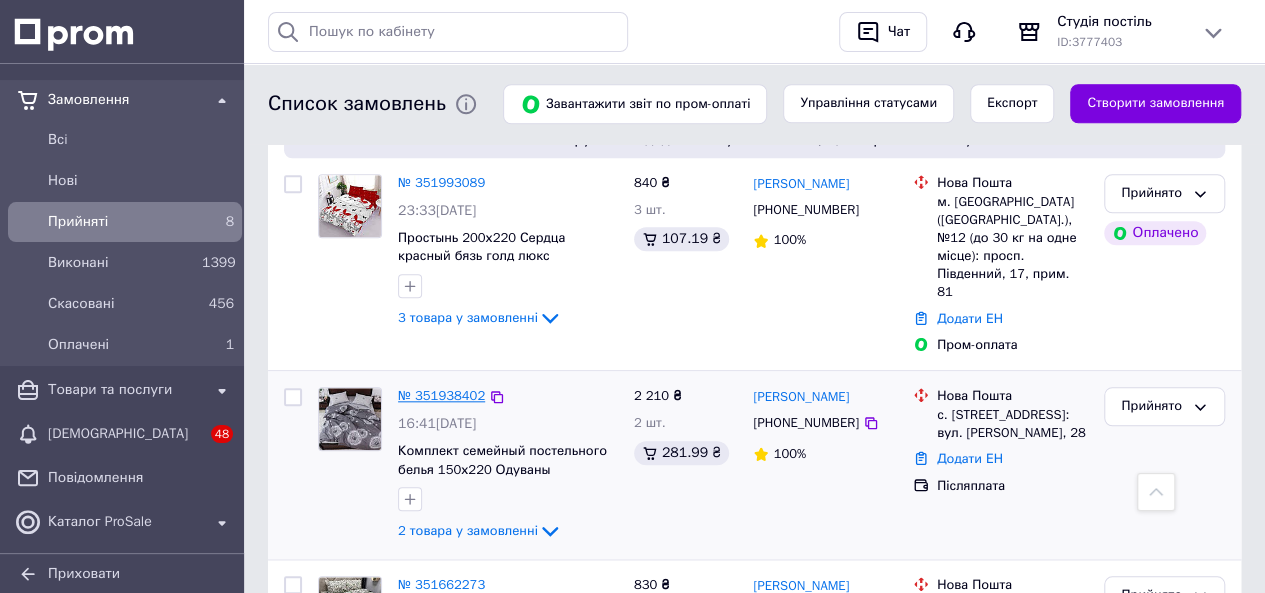 click on "№ 351938402" at bounding box center [441, 395] 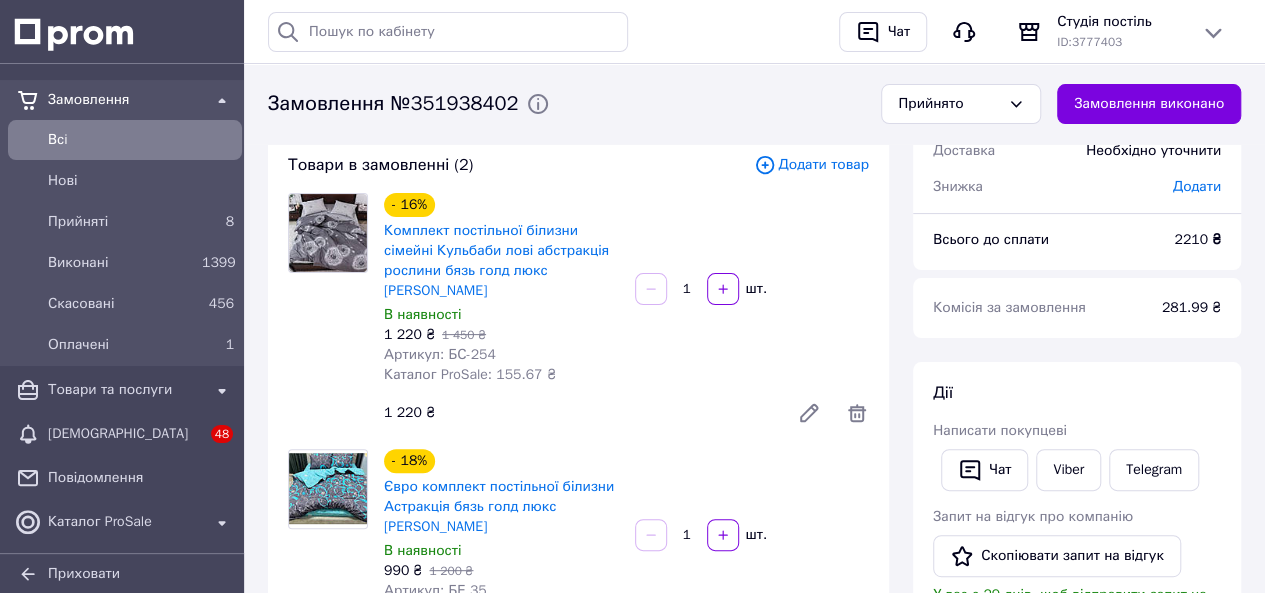 scroll, scrollTop: 0, scrollLeft: 0, axis: both 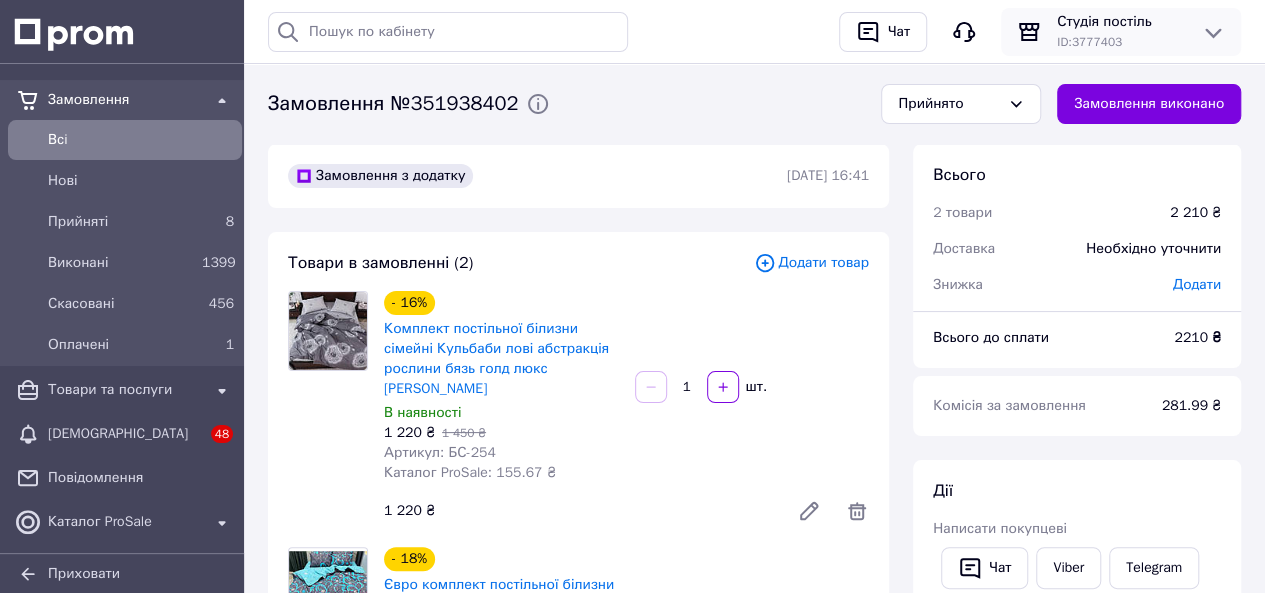 click on "ID:  3777403" at bounding box center [1121, 42] 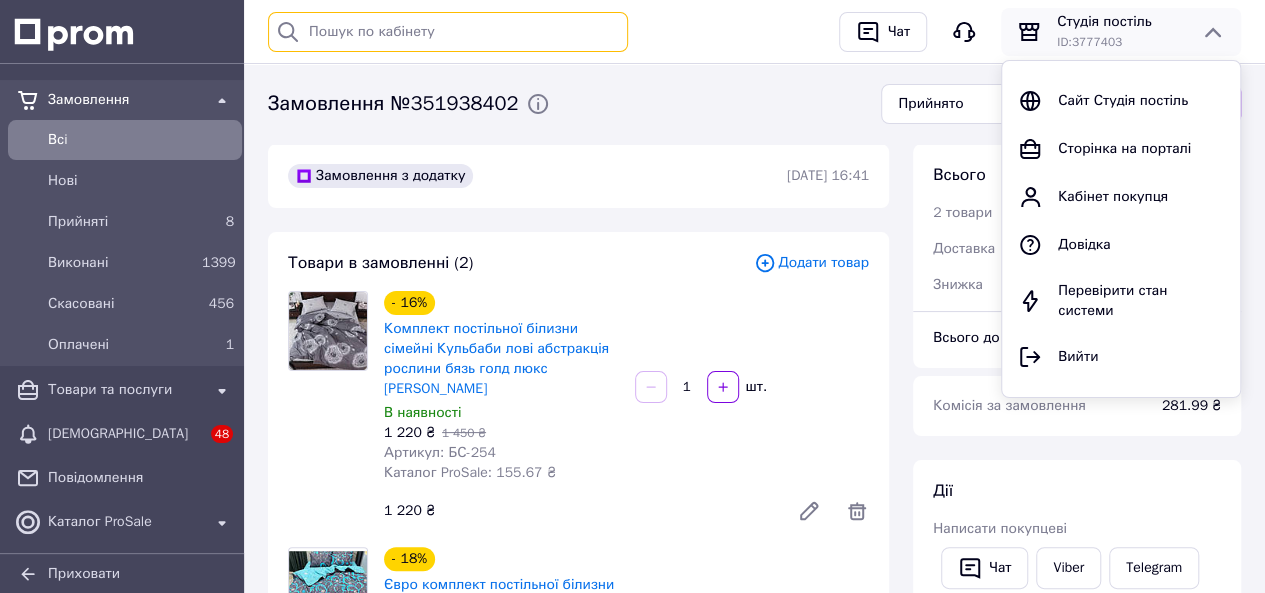 click at bounding box center [448, 32] 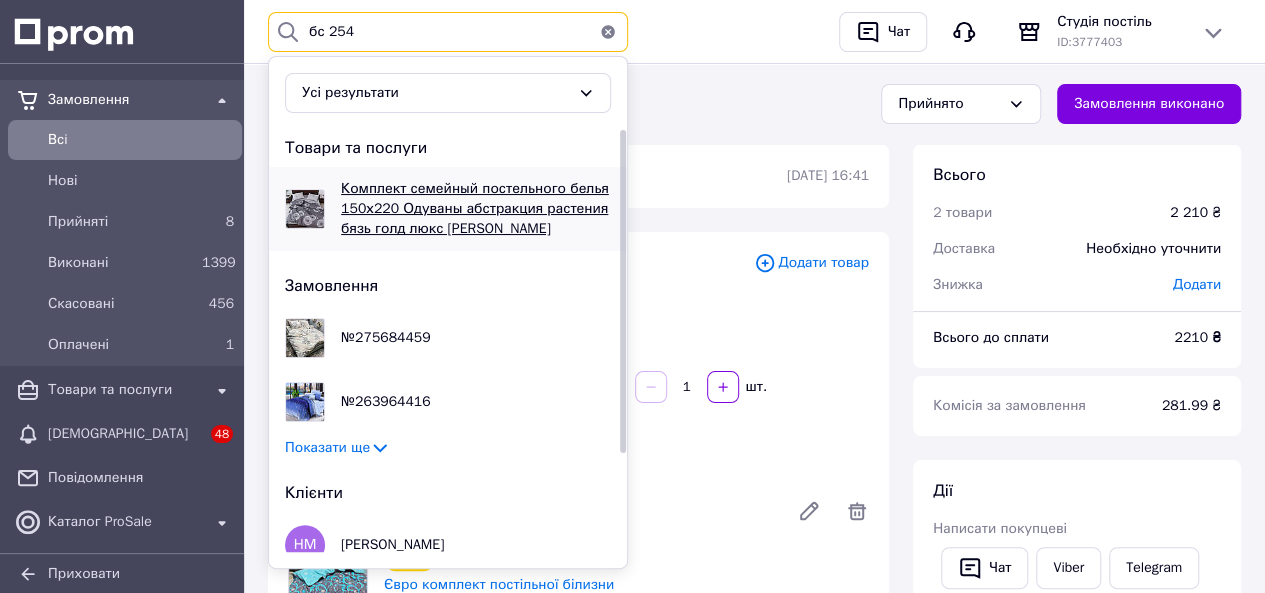 type on "бс 254" 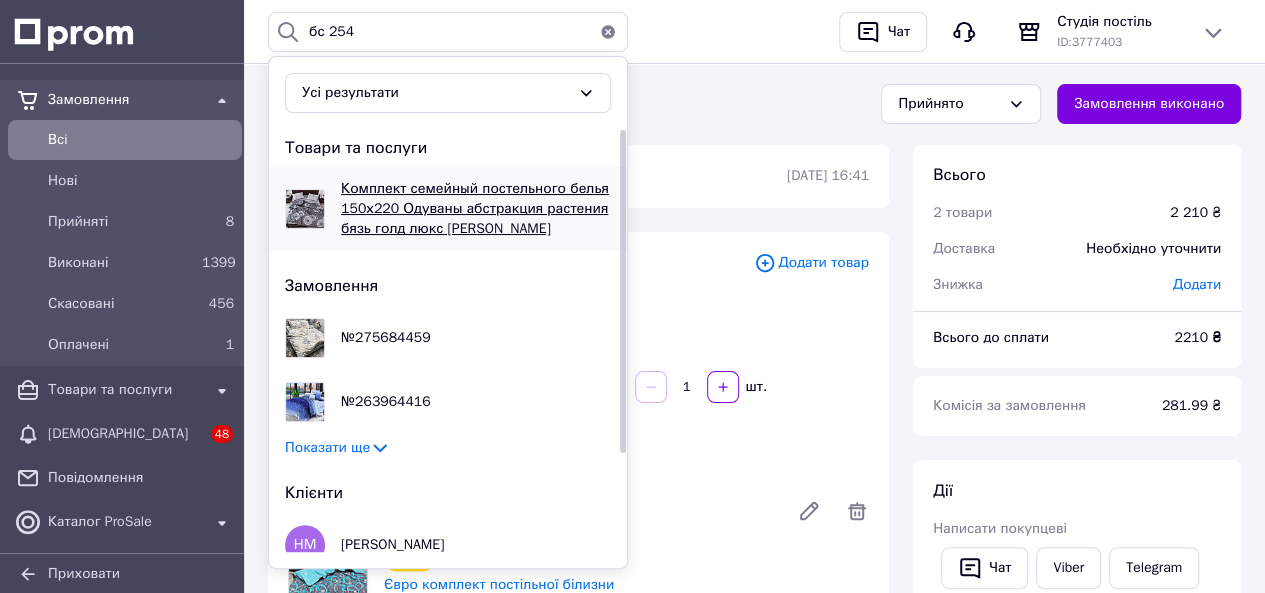 click on "Комплект семейный постельного белья 150х220 Одуваны абстракция растения бязь голд люкс Виталина" at bounding box center [479, 209] 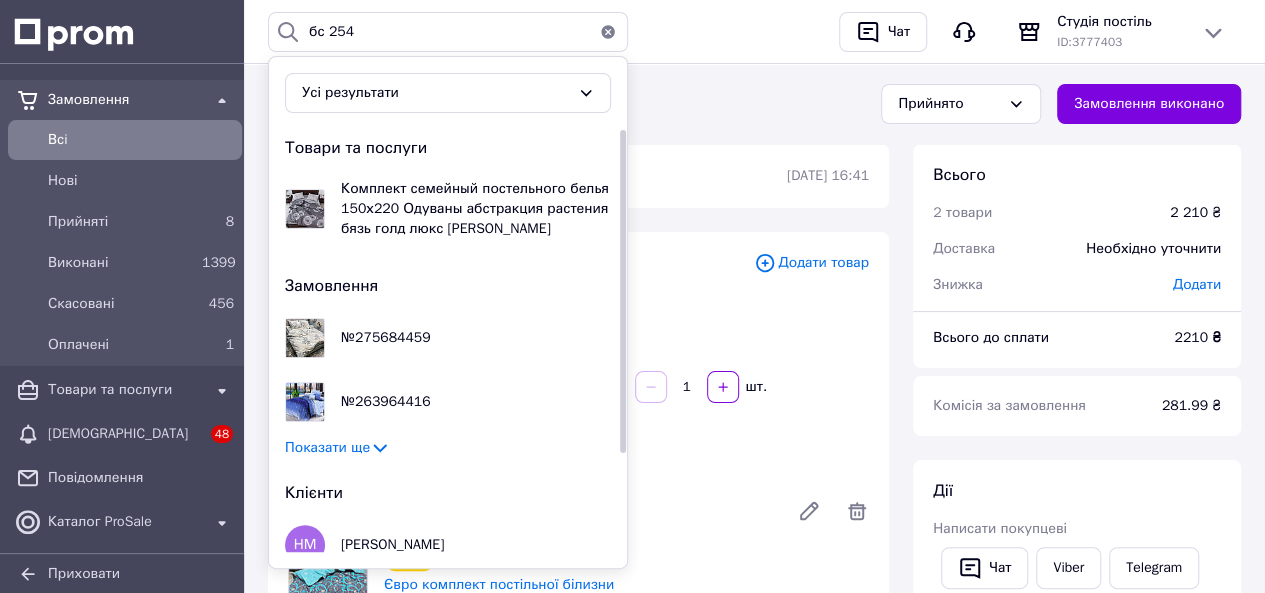 click on "Замовлення №351938402" at bounding box center (562, 104) 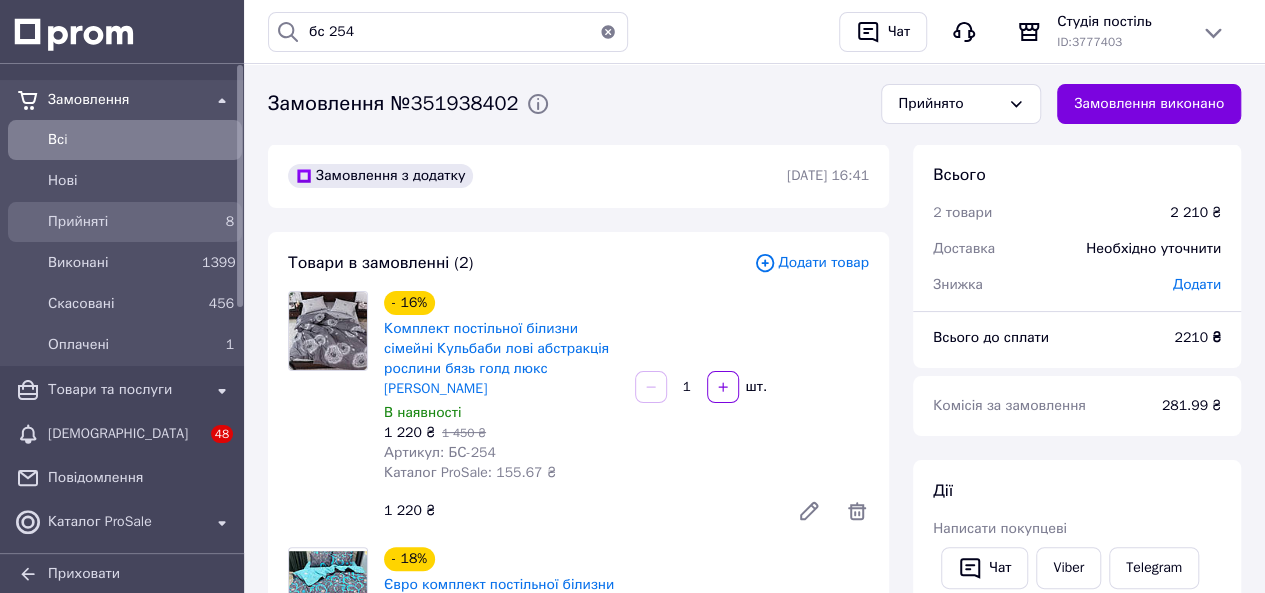 click on "Прийняті 8" at bounding box center (125, 222) 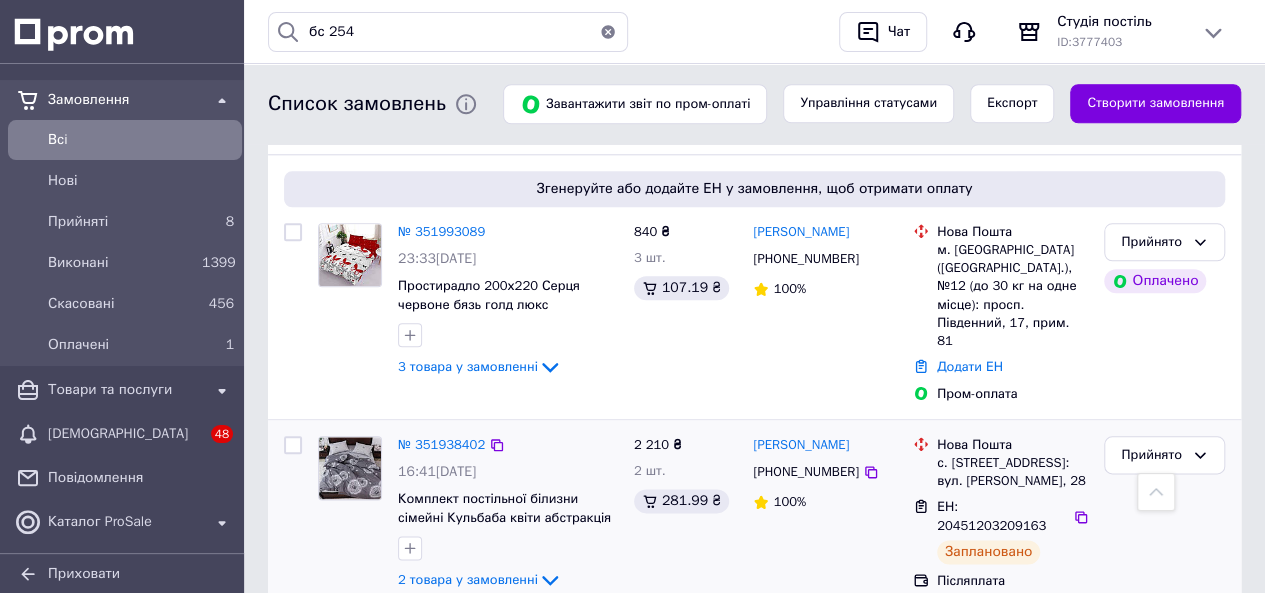scroll, scrollTop: 1000, scrollLeft: 0, axis: vertical 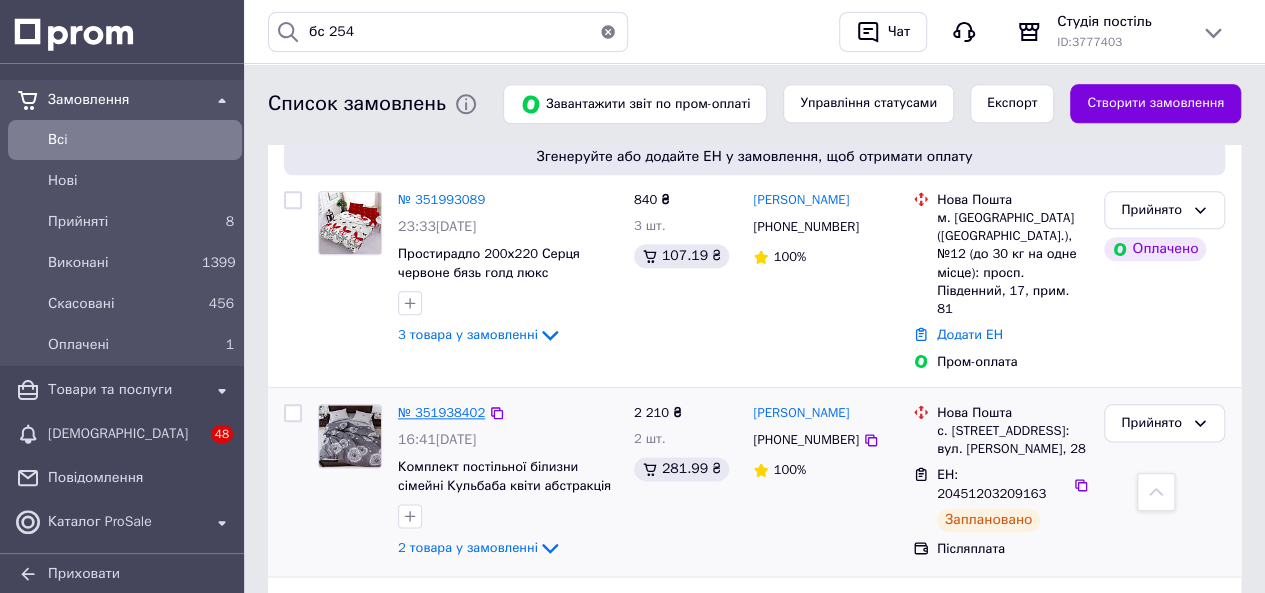 click on "№ 351938402" at bounding box center (441, 412) 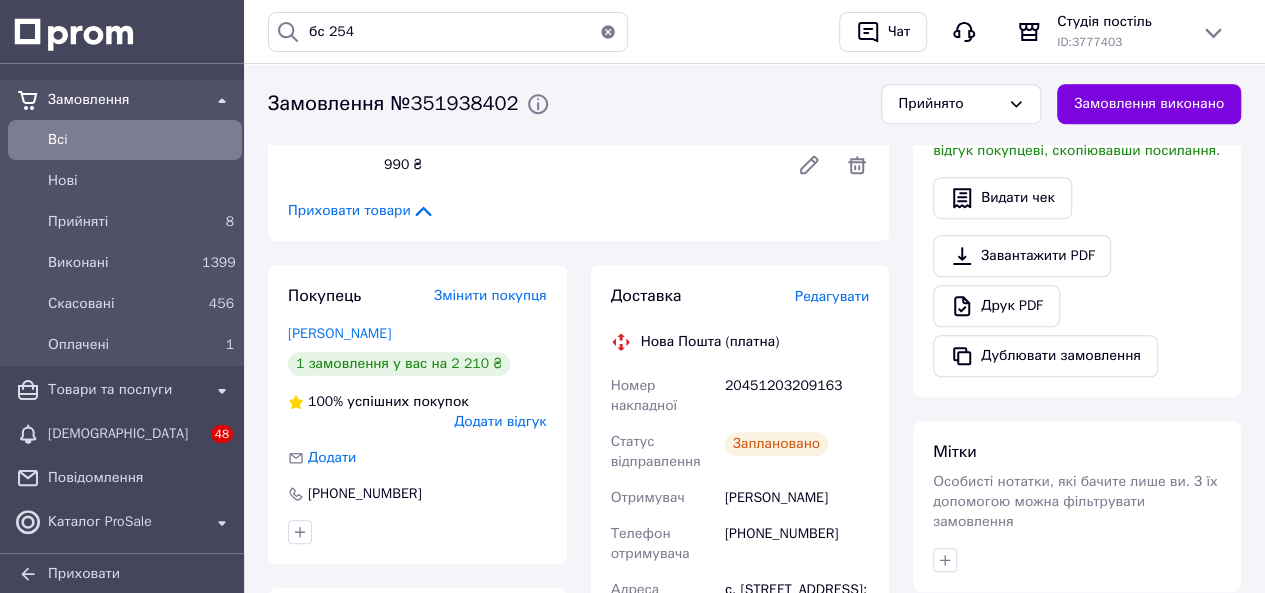 scroll, scrollTop: 762, scrollLeft: 0, axis: vertical 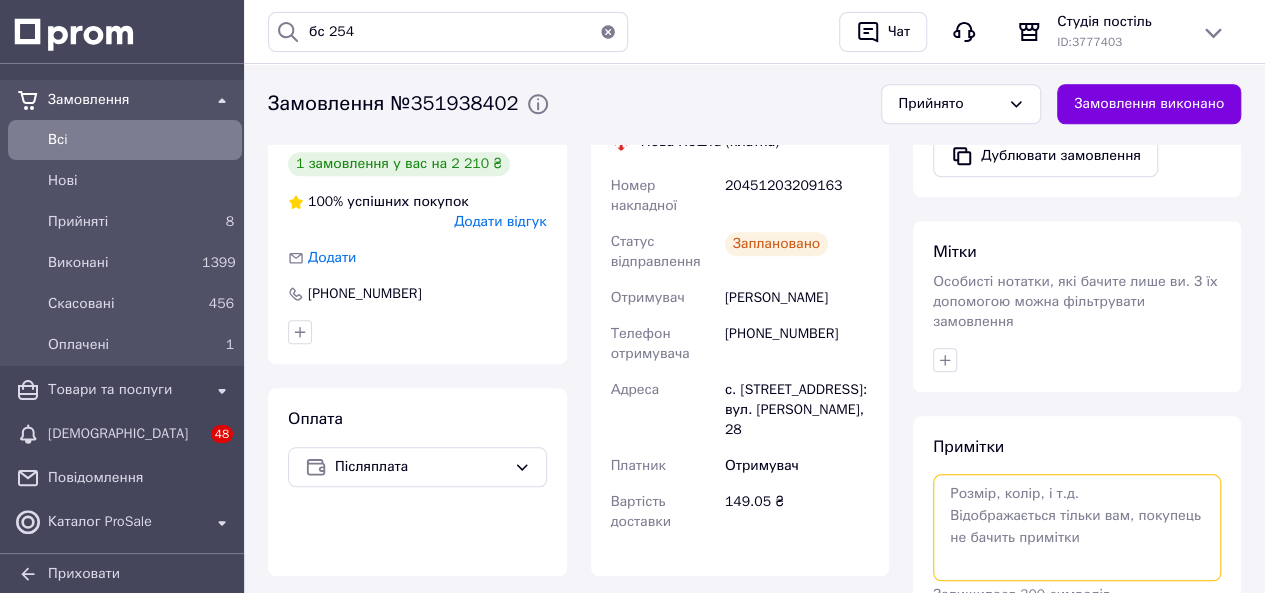 click at bounding box center [1077, 527] 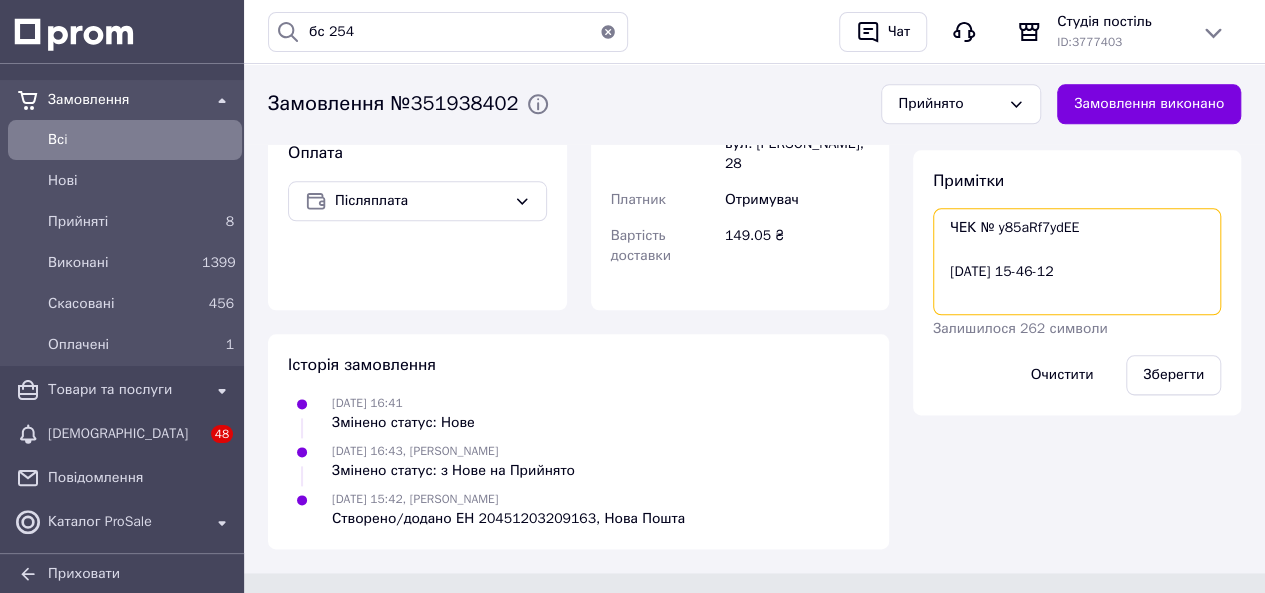 scroll, scrollTop: 1051, scrollLeft: 0, axis: vertical 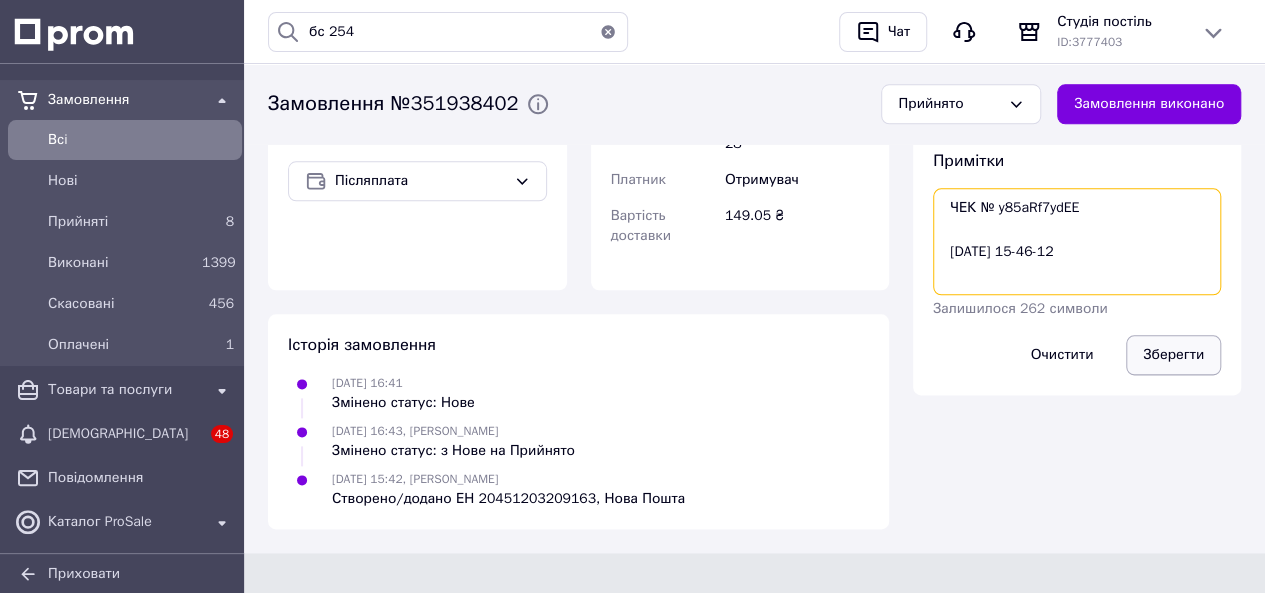 type on "ЧЕК № y85aRf7ydEE
10.07.2025 15-46-12" 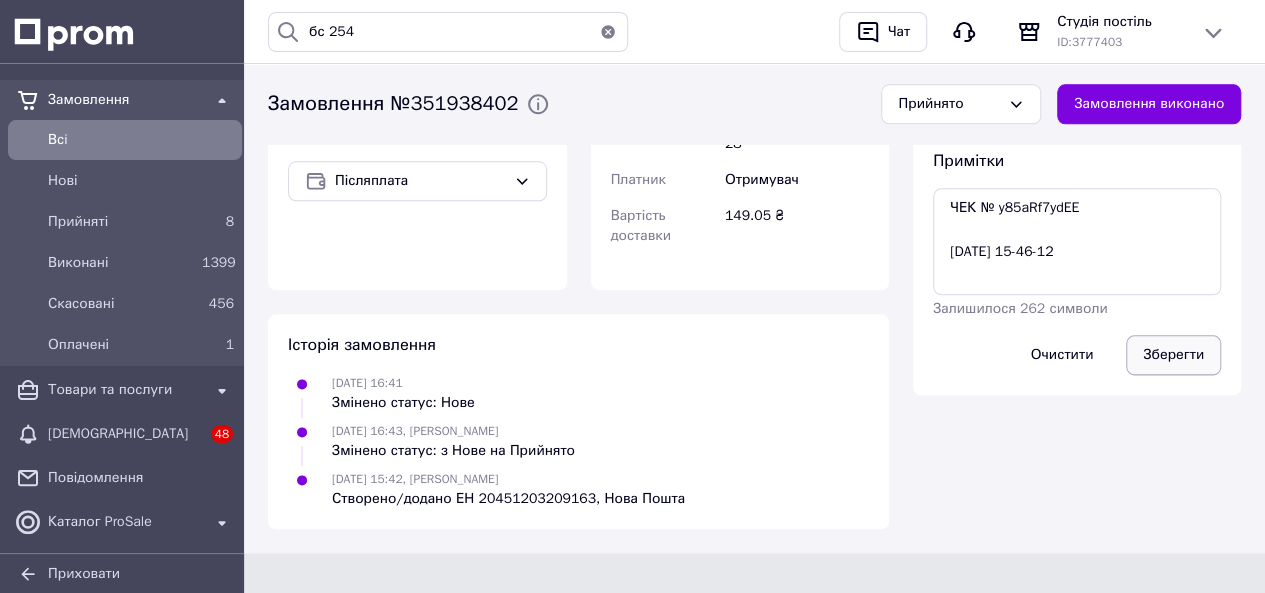 click on "Зберегти" at bounding box center [1173, 355] 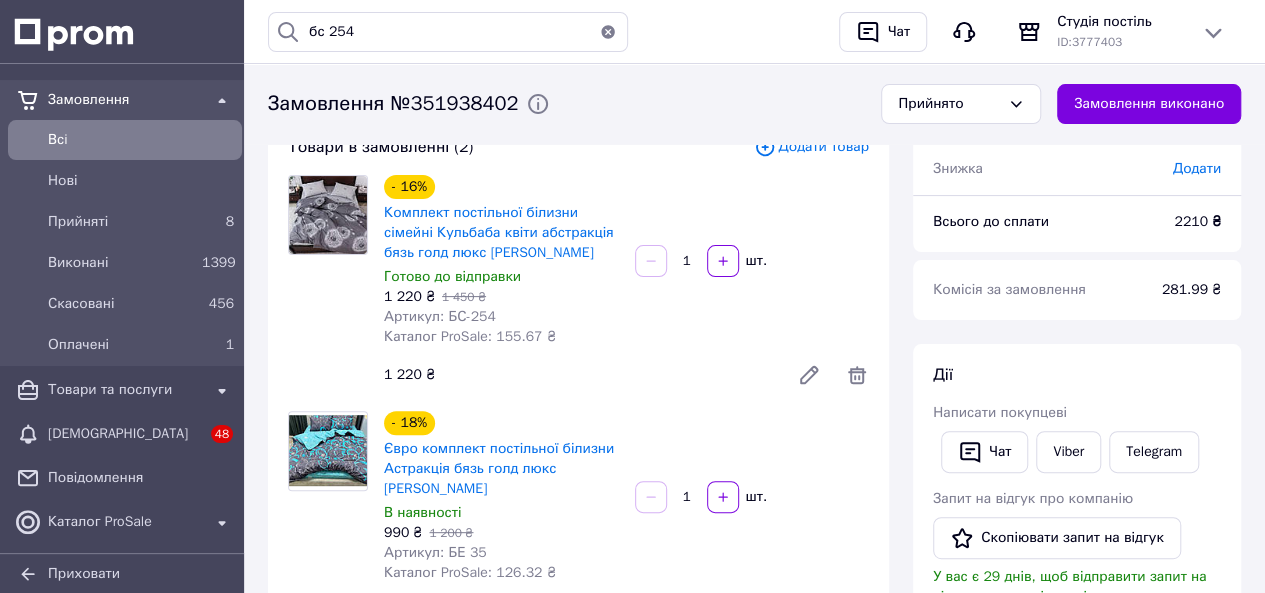 scroll, scrollTop: 0, scrollLeft: 0, axis: both 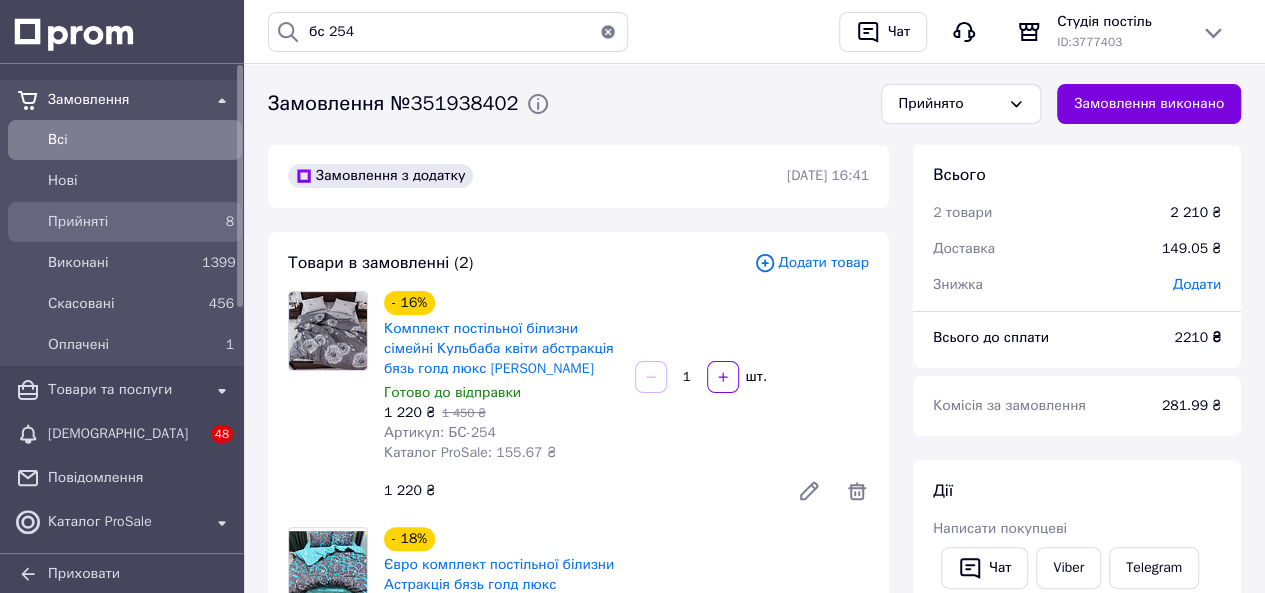 click on "Прийняті" at bounding box center [121, 222] 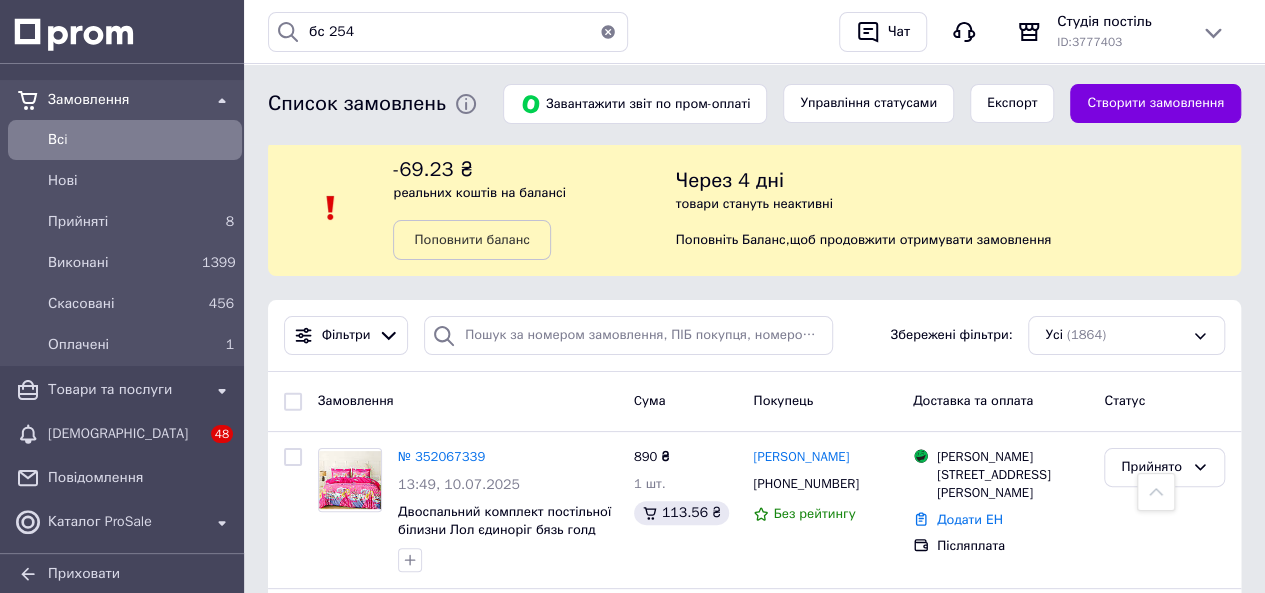 scroll, scrollTop: 0, scrollLeft: 0, axis: both 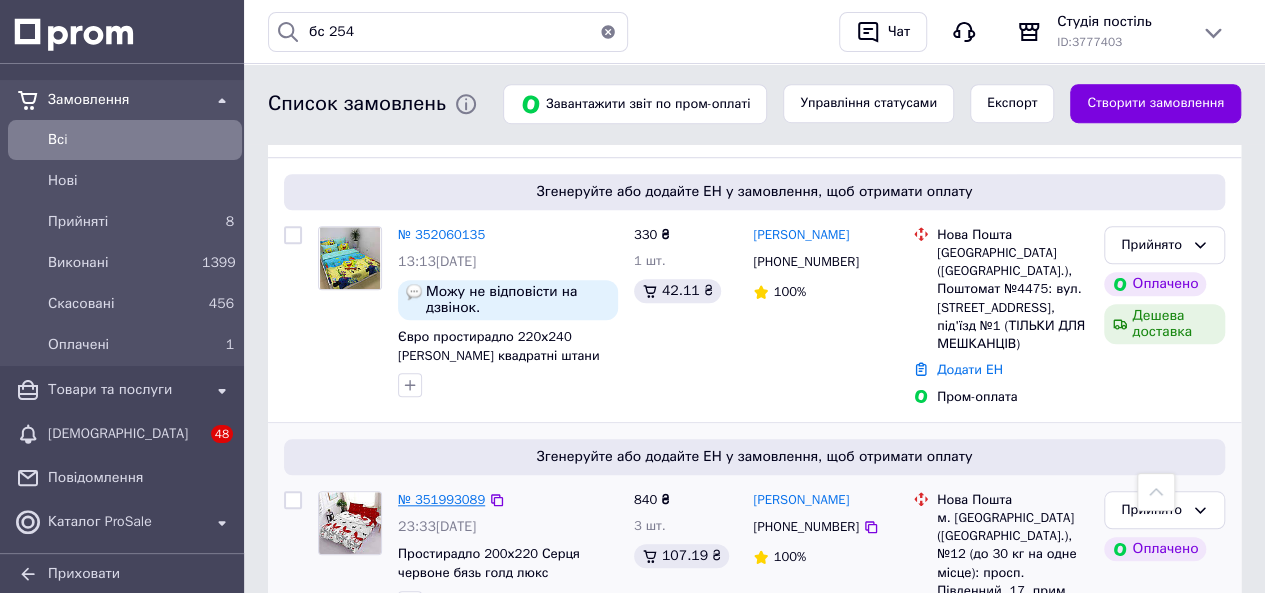 click on "№ 351993089" at bounding box center (441, 499) 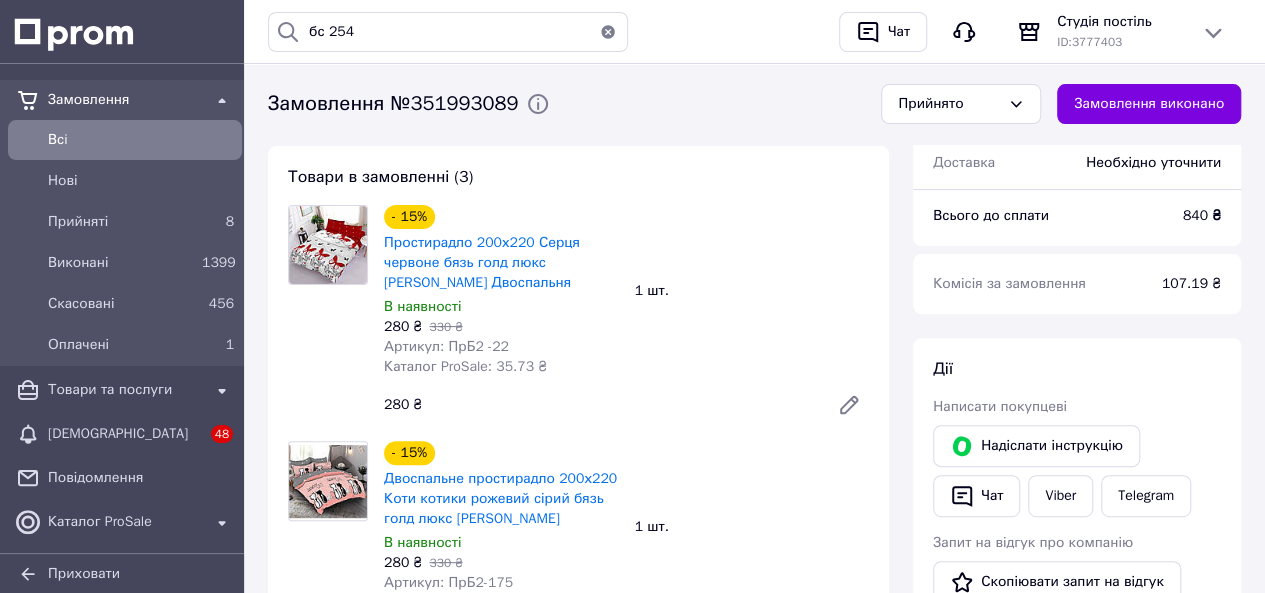 scroll, scrollTop: 200, scrollLeft: 0, axis: vertical 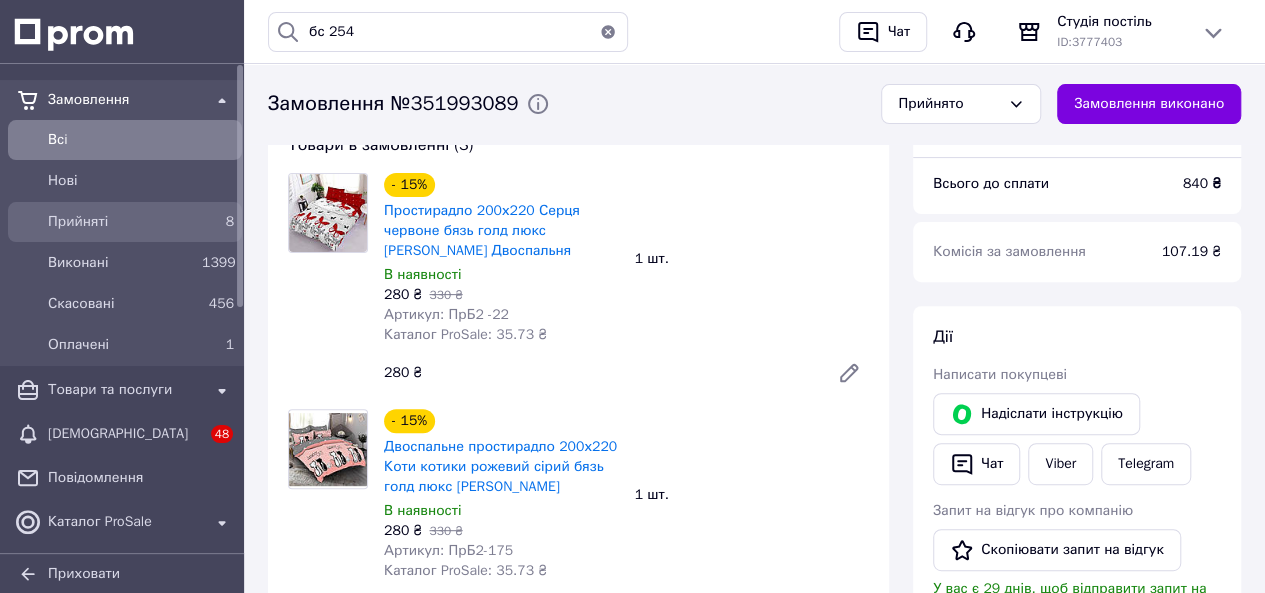 click on "Прийняті" at bounding box center (121, 222) 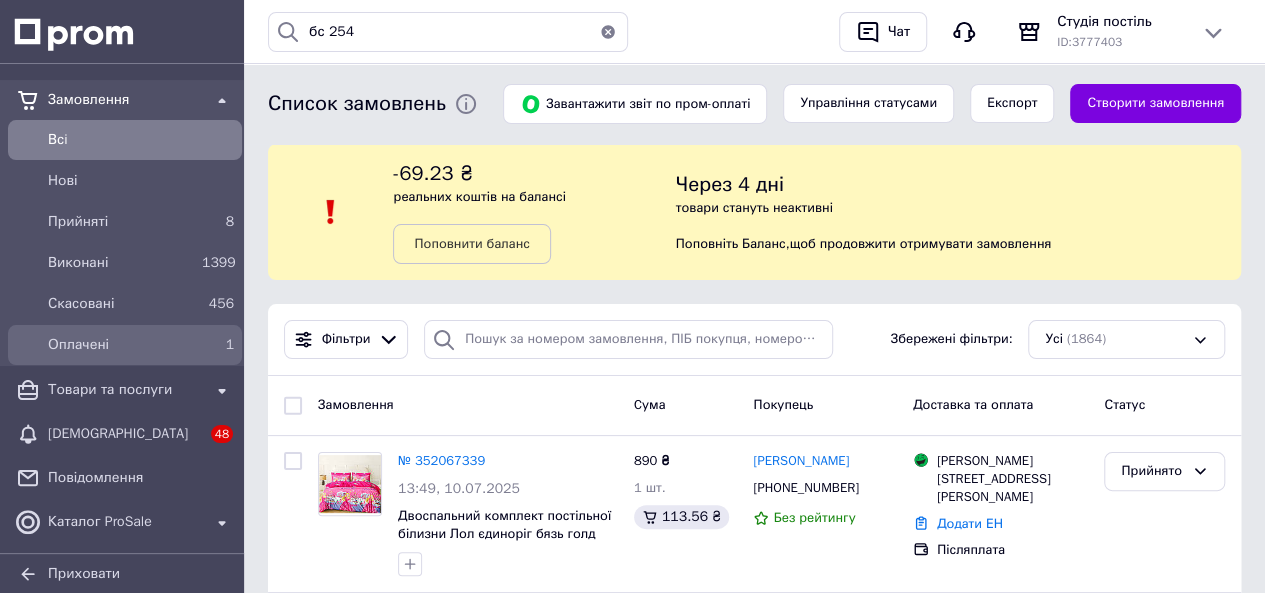 click on "Оплачені" at bounding box center [121, 345] 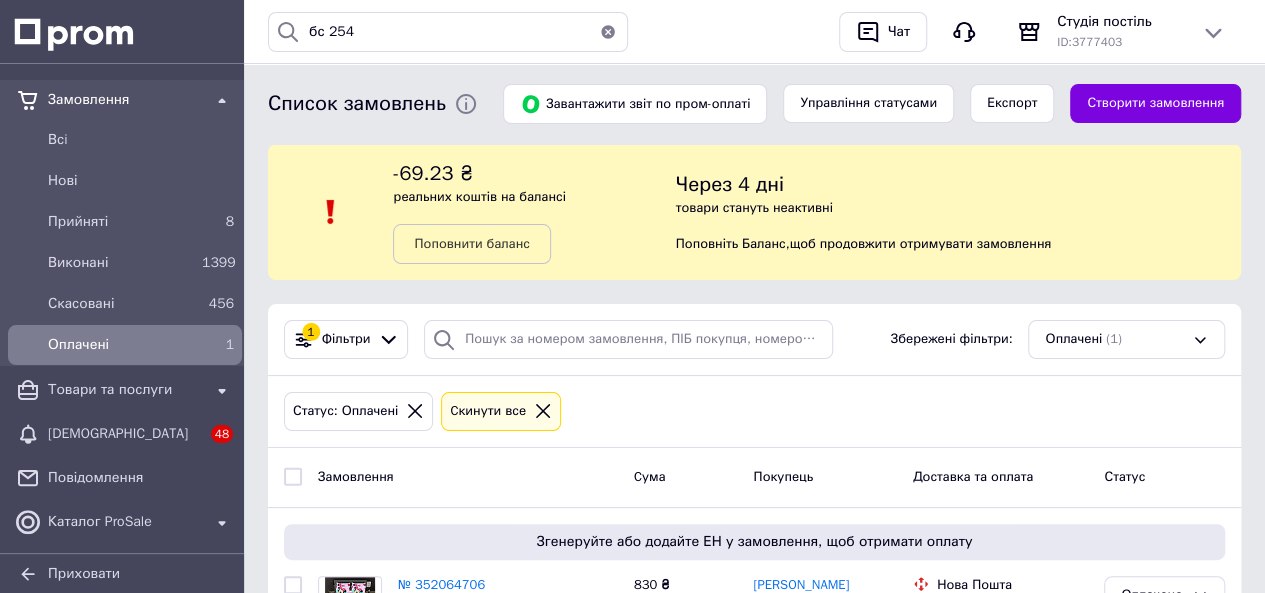 click on "Оплачені" at bounding box center [121, 345] 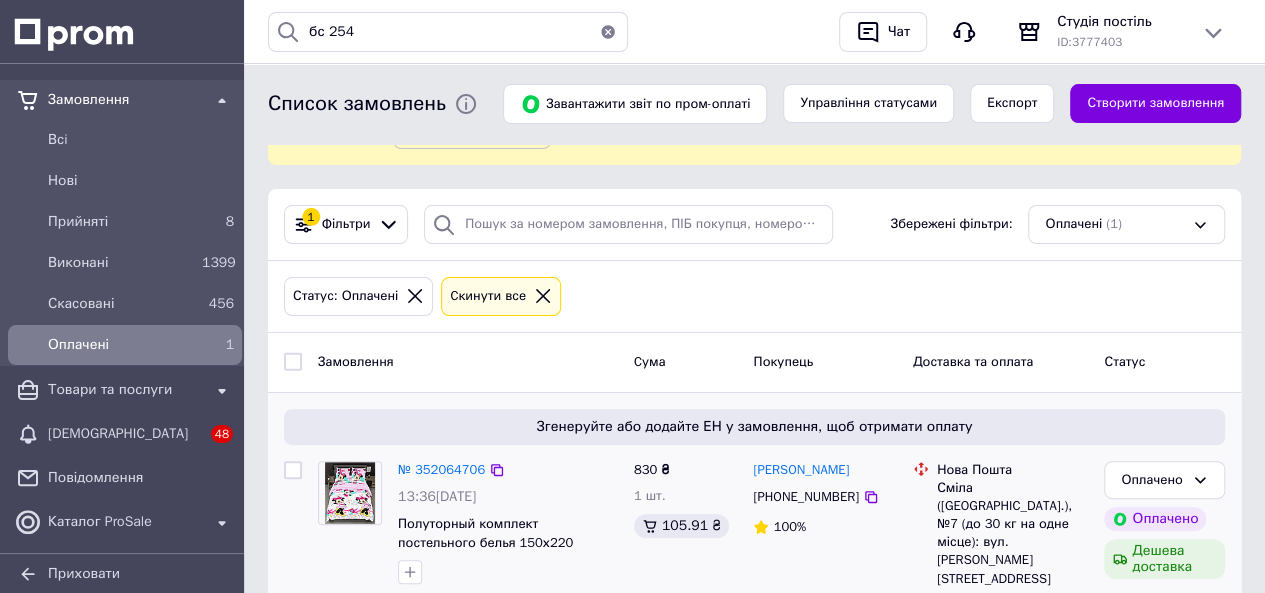 scroll, scrollTop: 186, scrollLeft: 0, axis: vertical 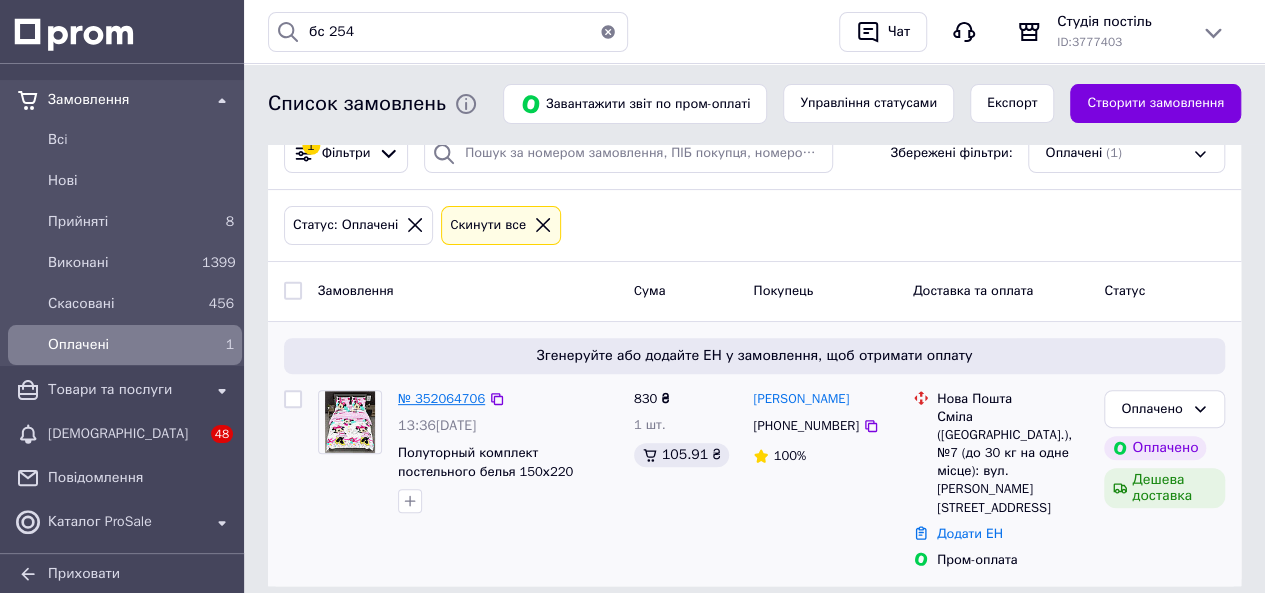 click on "№ 352064706" at bounding box center (441, 398) 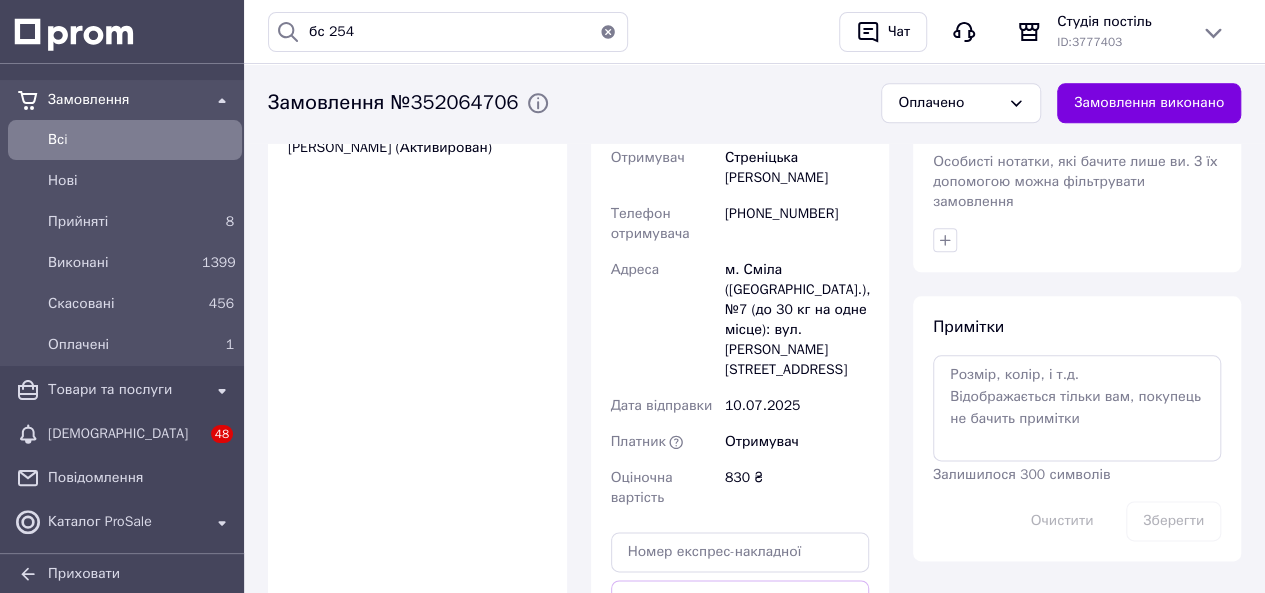 scroll, scrollTop: 900, scrollLeft: 0, axis: vertical 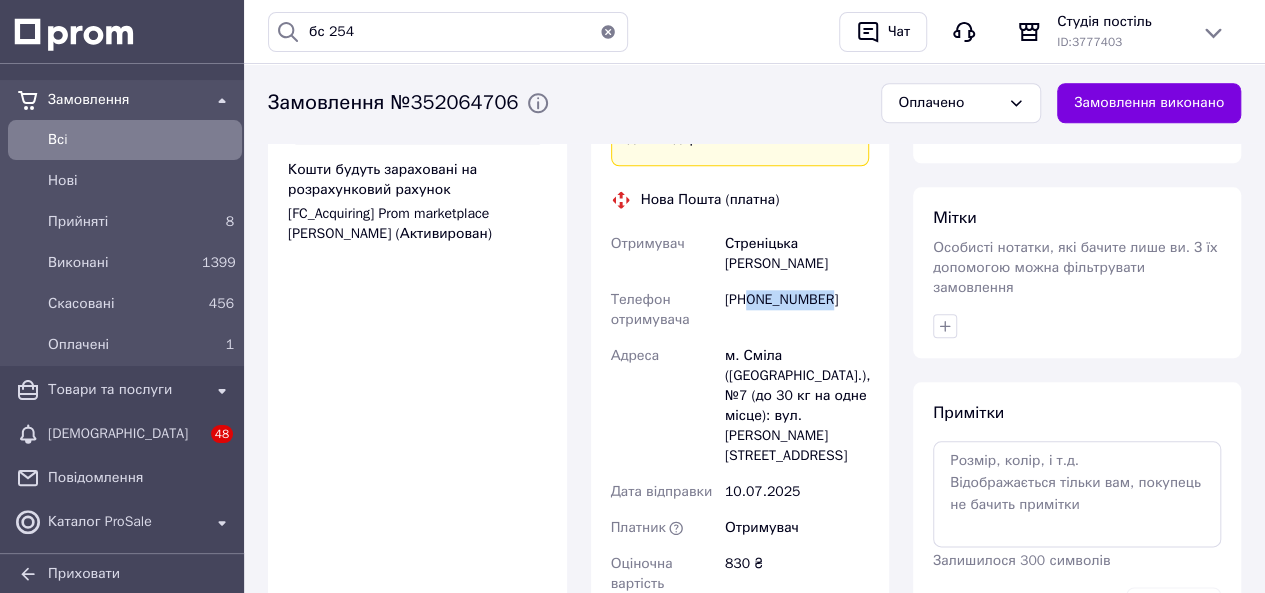 drag, startPoint x: 748, startPoint y: 243, endPoint x: 804, endPoint y: 243, distance: 56 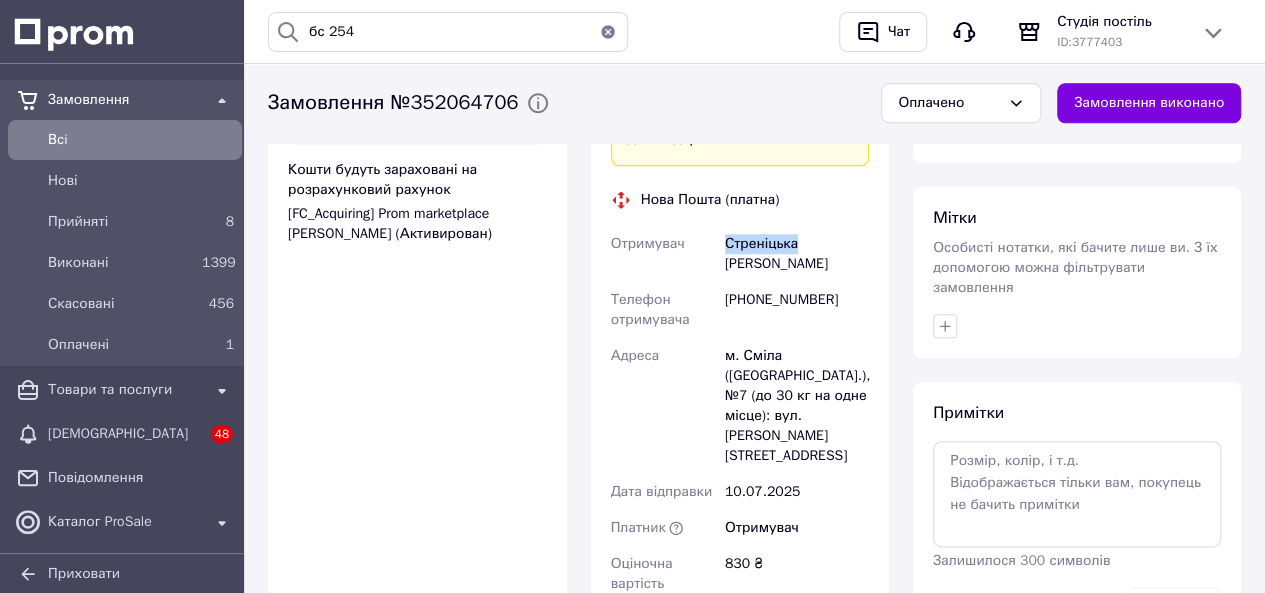 drag, startPoint x: 723, startPoint y: 203, endPoint x: 790, endPoint y: 207, distance: 67.11929 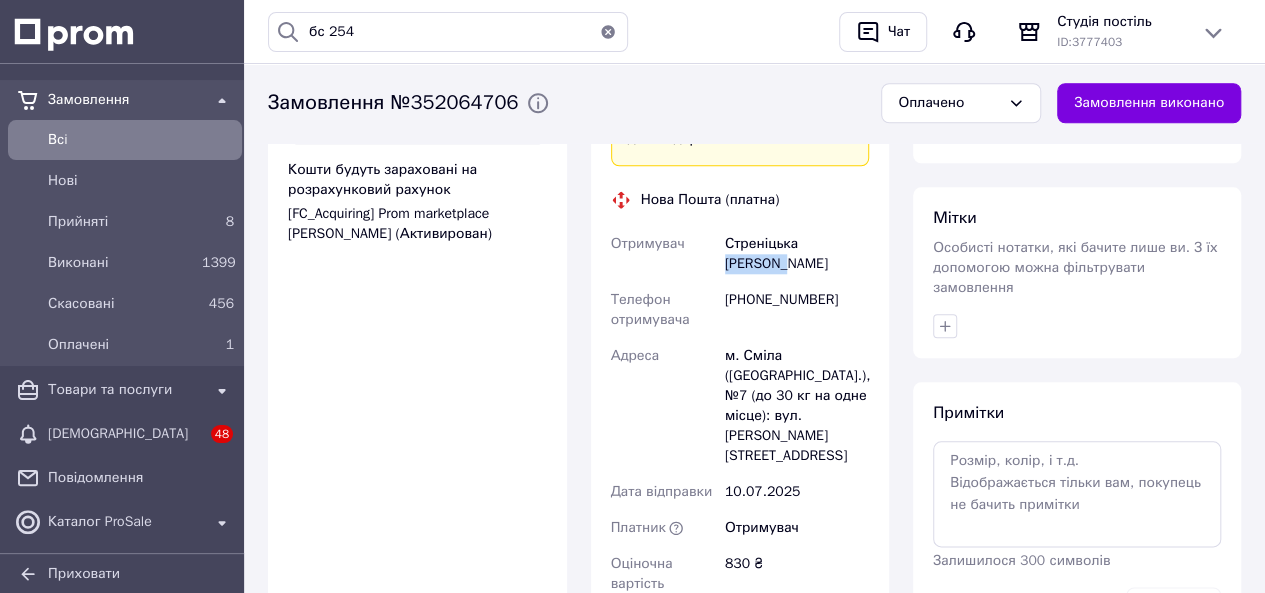 drag, startPoint x: 798, startPoint y: 200, endPoint x: 845, endPoint y: 204, distance: 47.169907 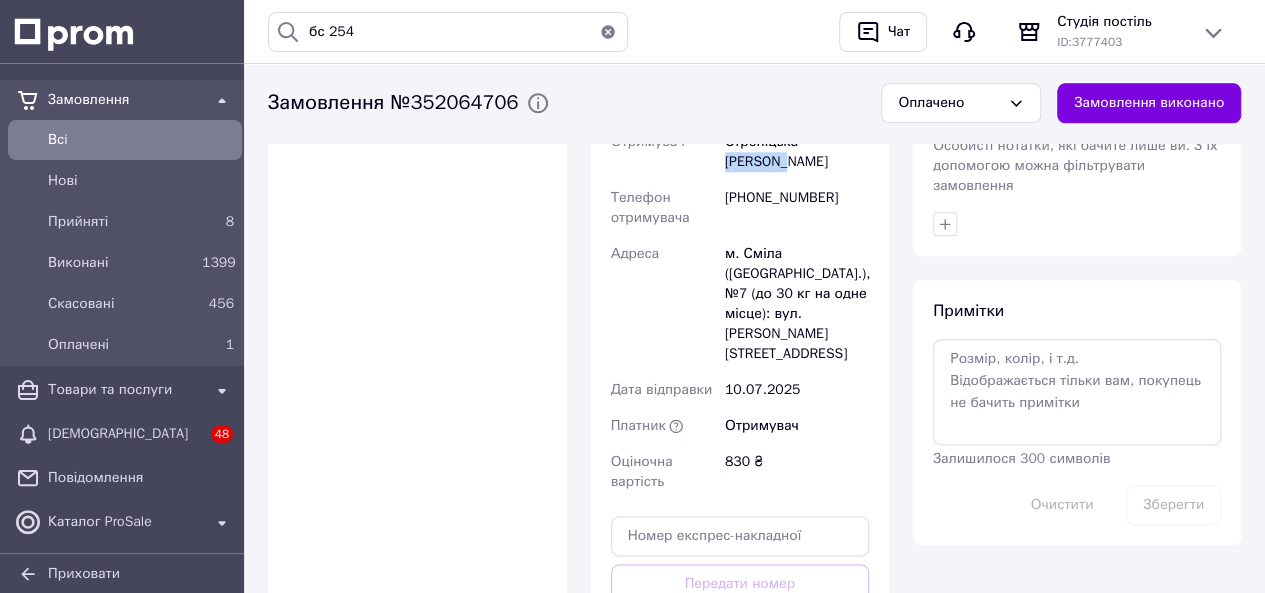 scroll, scrollTop: 1100, scrollLeft: 0, axis: vertical 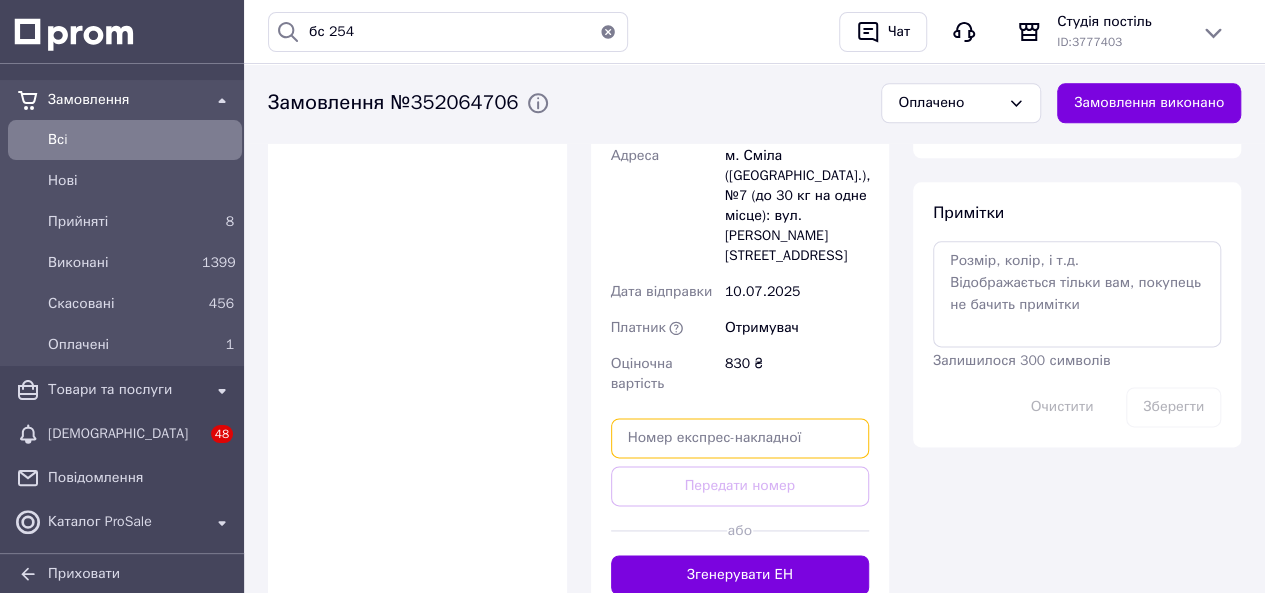 click at bounding box center (740, 438) 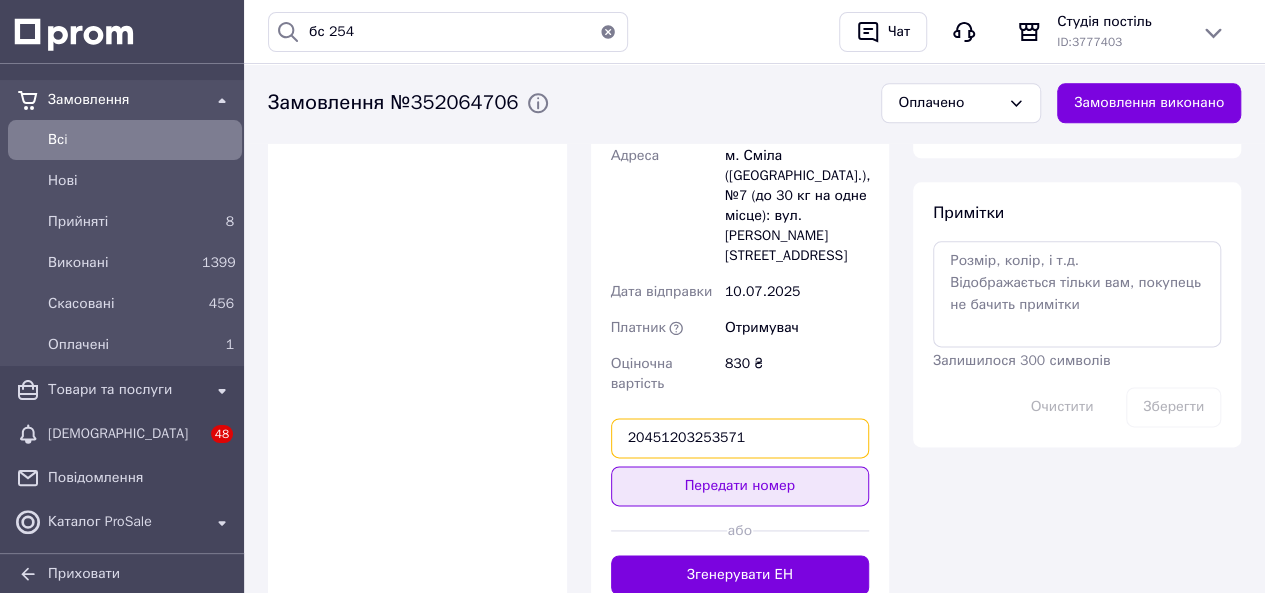 type on "20451203253571" 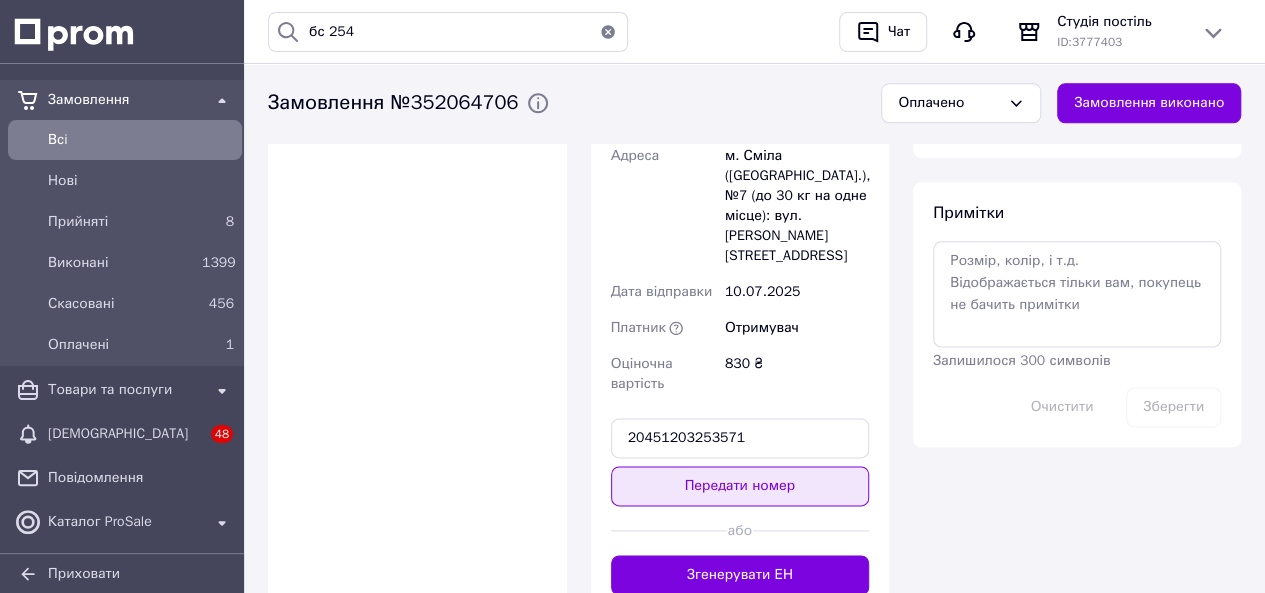 click on "Передати номер" at bounding box center (740, 486) 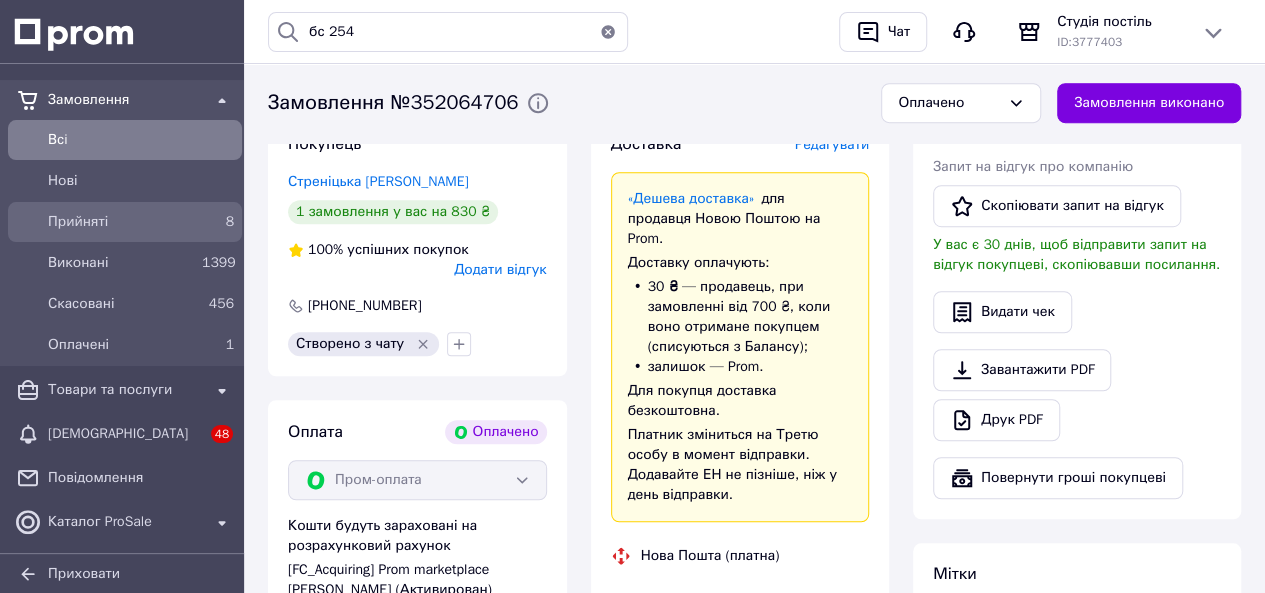 scroll, scrollTop: 300, scrollLeft: 0, axis: vertical 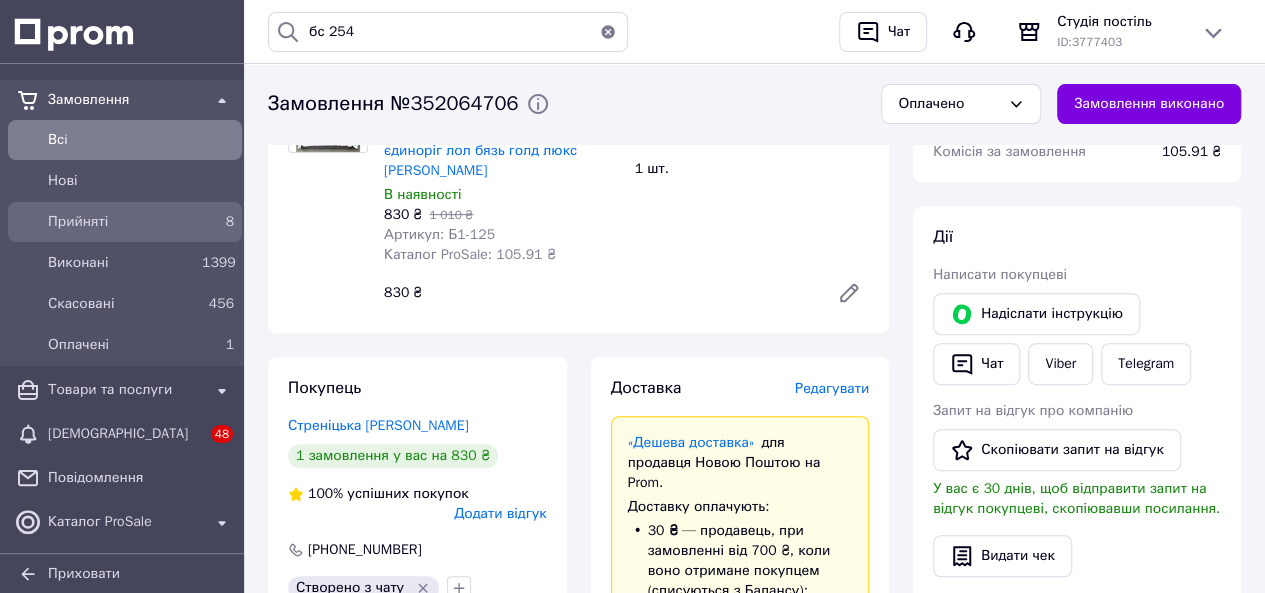 click on "Прийняті" at bounding box center [121, 222] 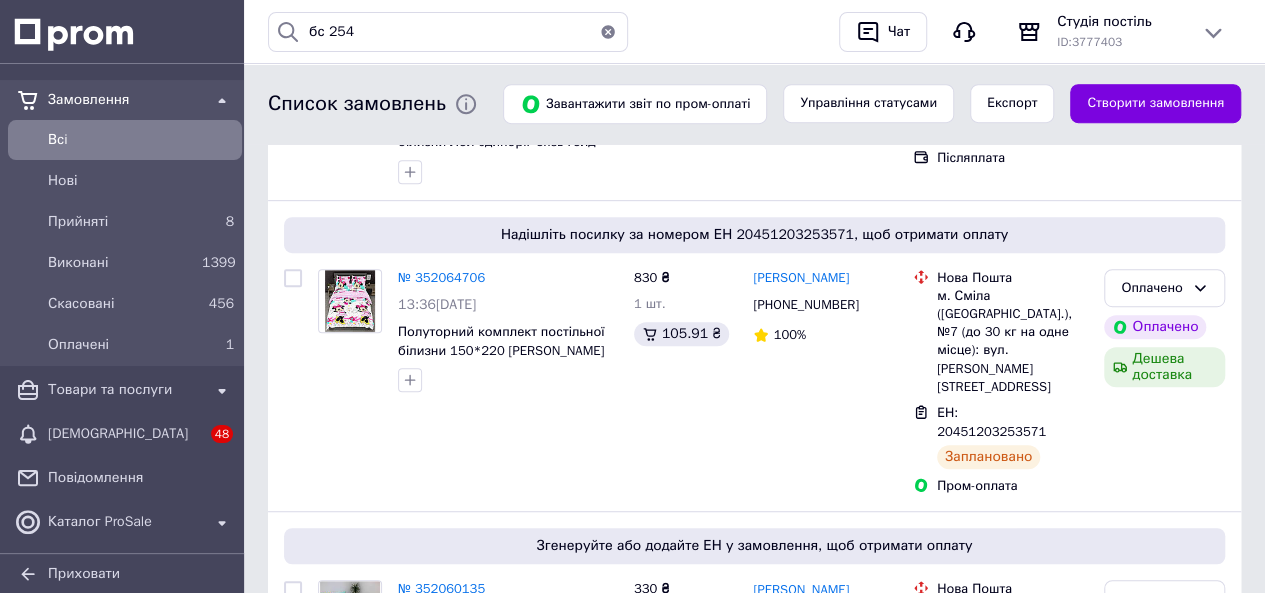 scroll, scrollTop: 400, scrollLeft: 0, axis: vertical 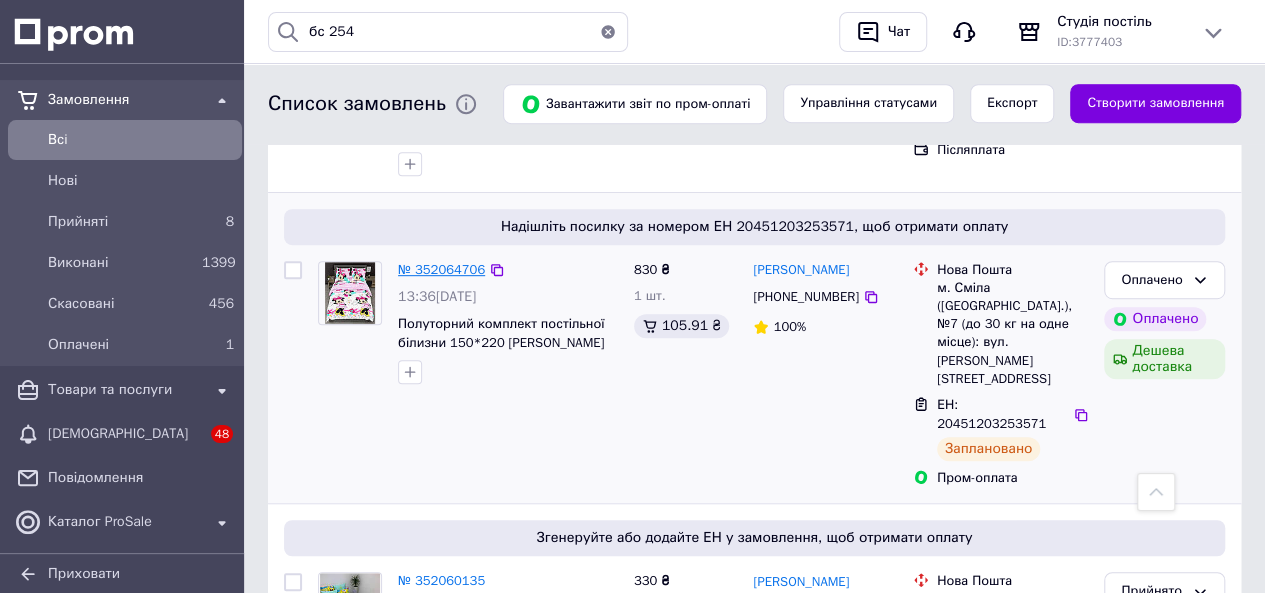 click on "№ 352064706" at bounding box center (441, 269) 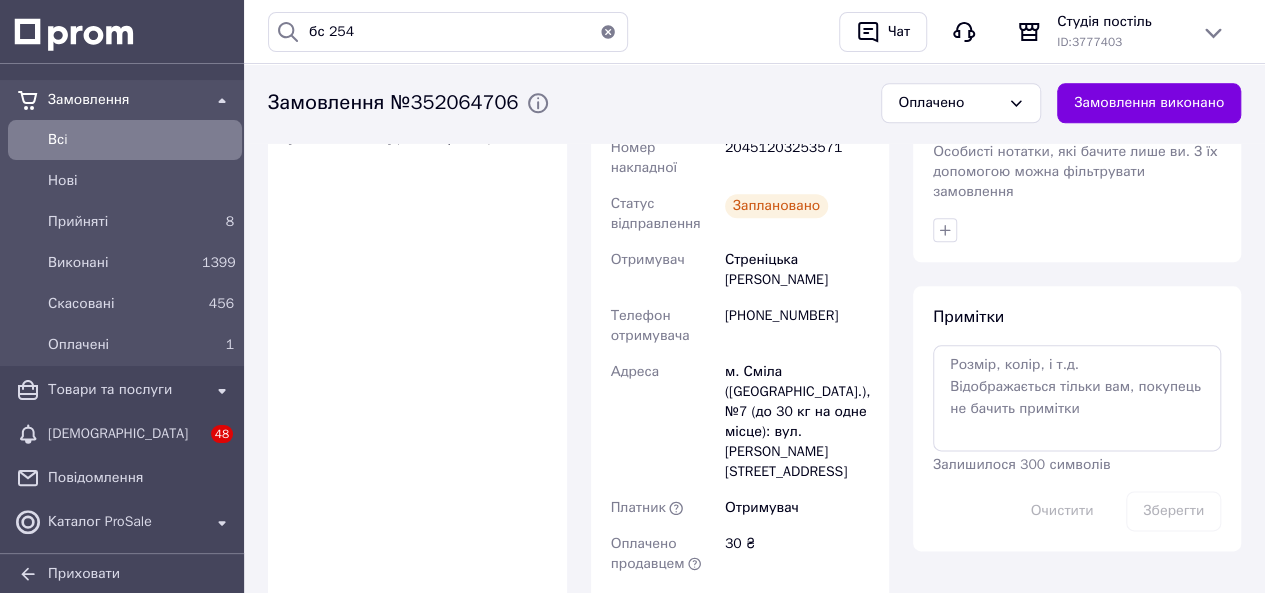 scroll, scrollTop: 1000, scrollLeft: 0, axis: vertical 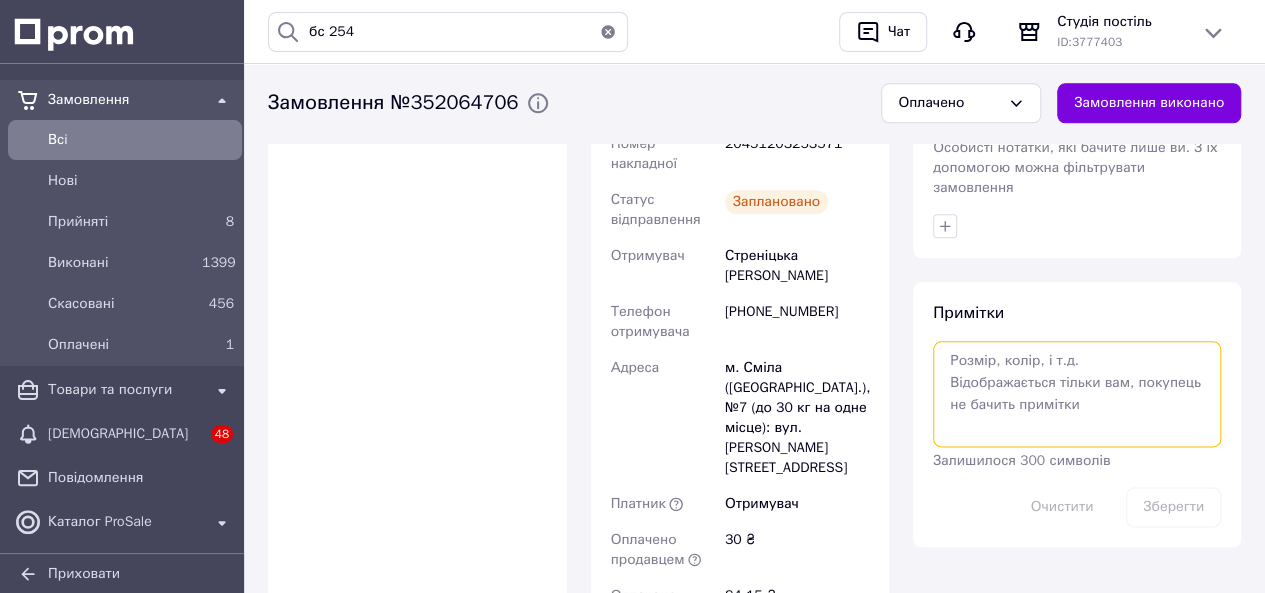 click at bounding box center (1077, 394) 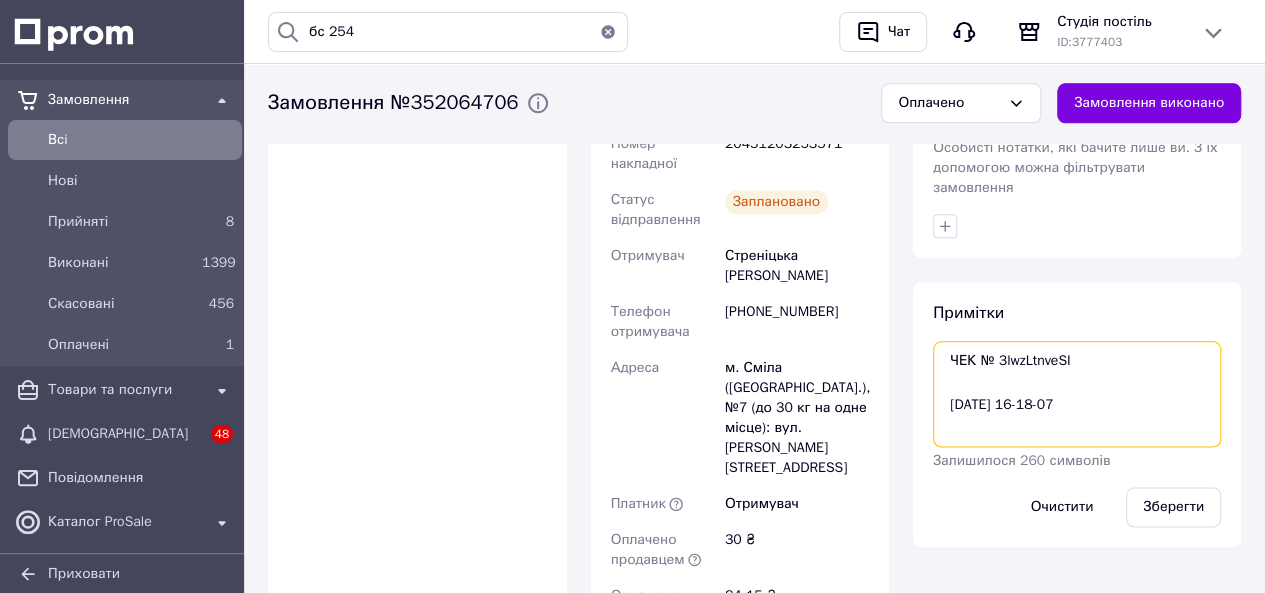 scroll, scrollTop: 10, scrollLeft: 0, axis: vertical 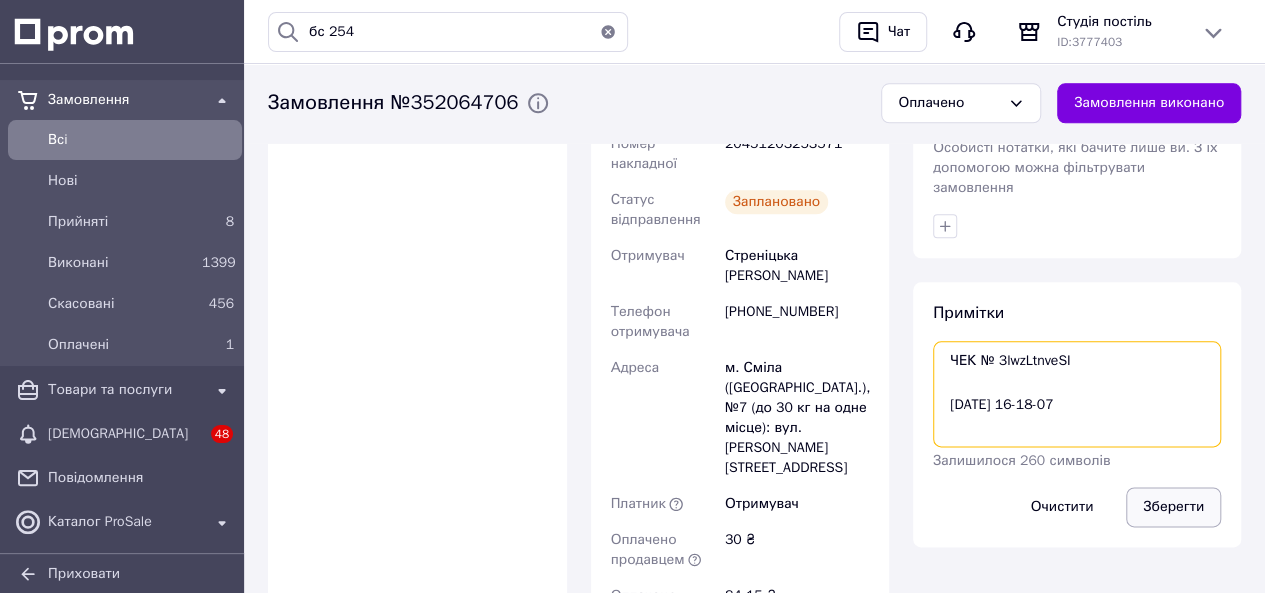 type on "ЧЕК № 3lwzLtnveSI
10.07.2025 16-18-07" 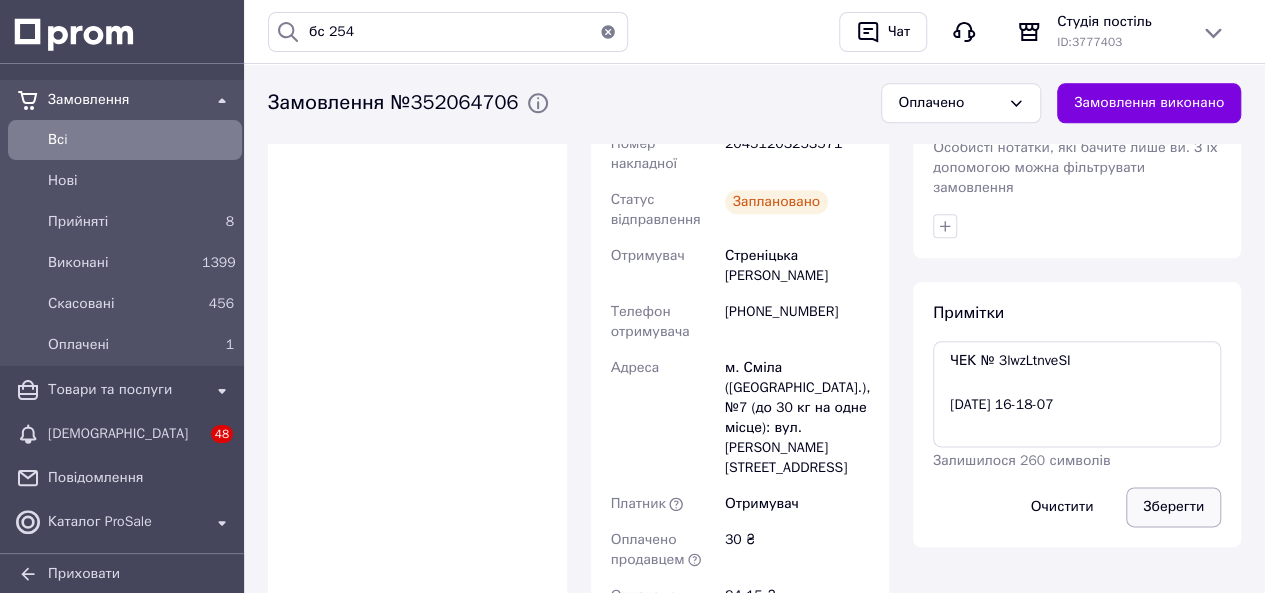 click on "Зберегти" at bounding box center (1173, 507) 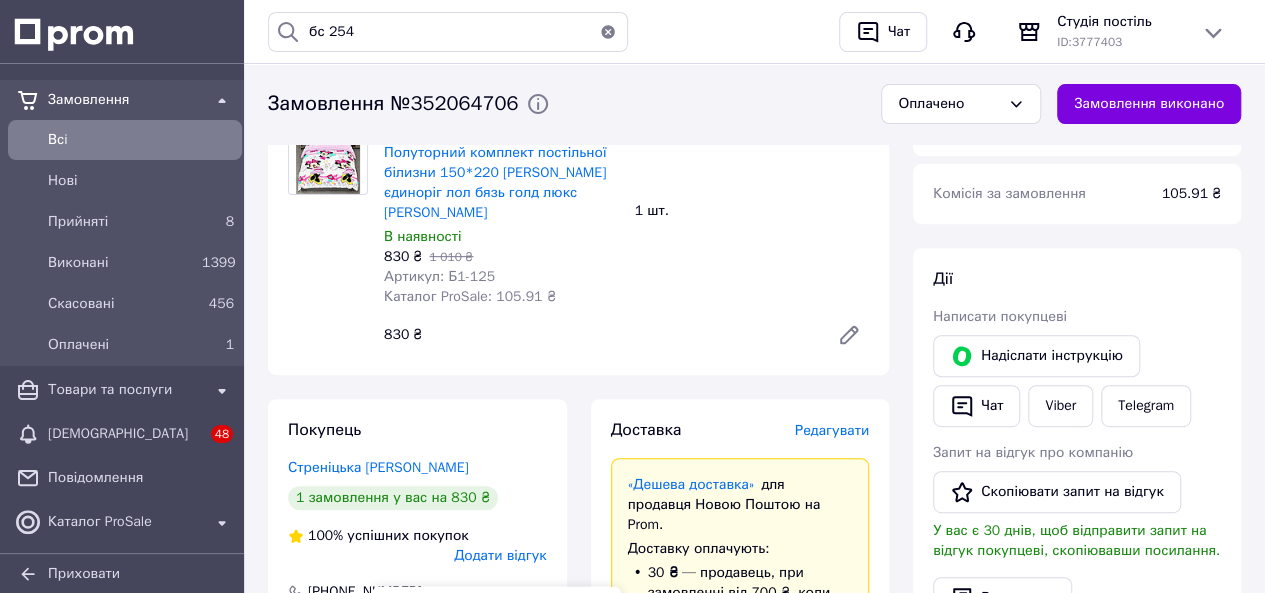 scroll, scrollTop: 0, scrollLeft: 0, axis: both 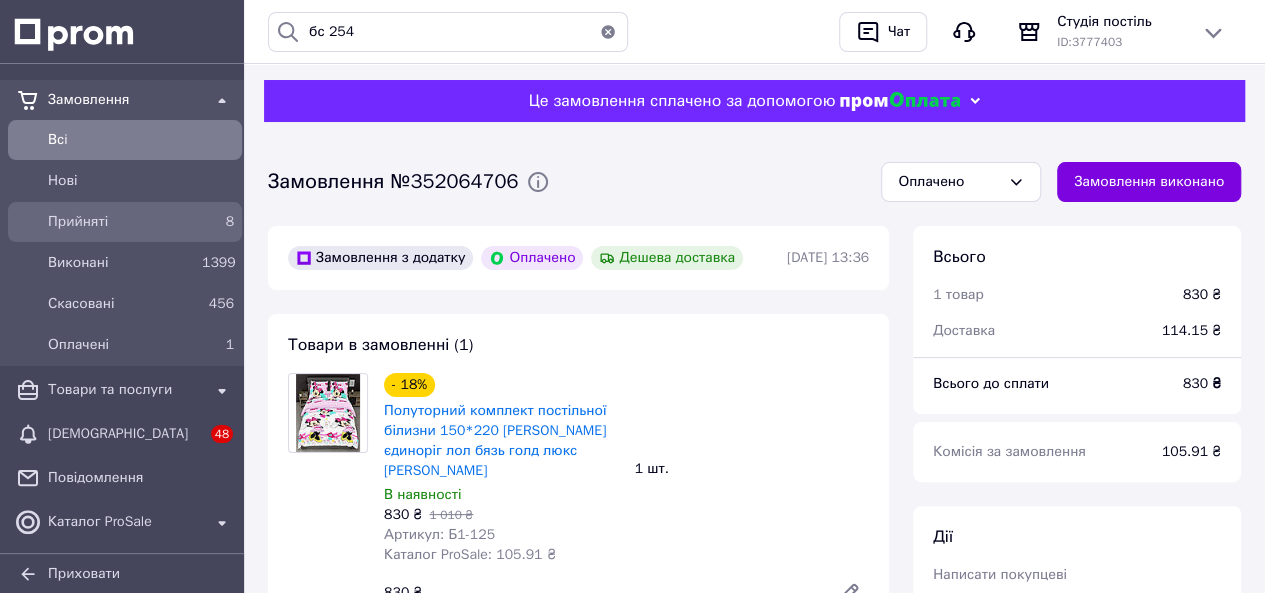 click on "Прийняті 8" at bounding box center [125, 222] 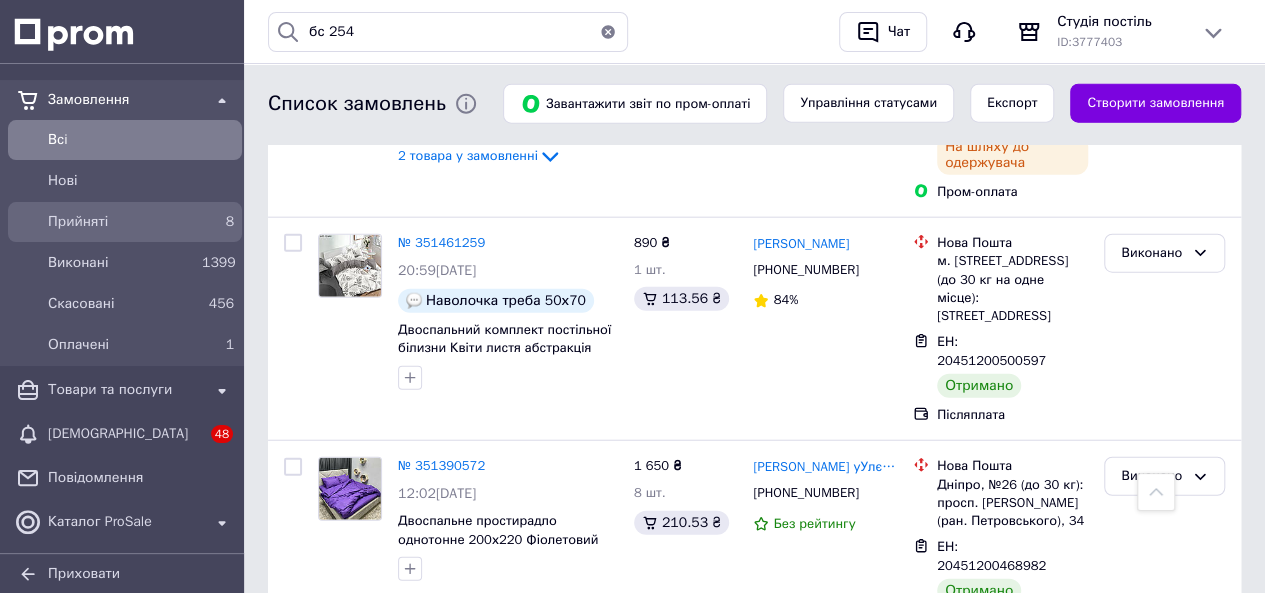 click on "8" at bounding box center (218, 222) 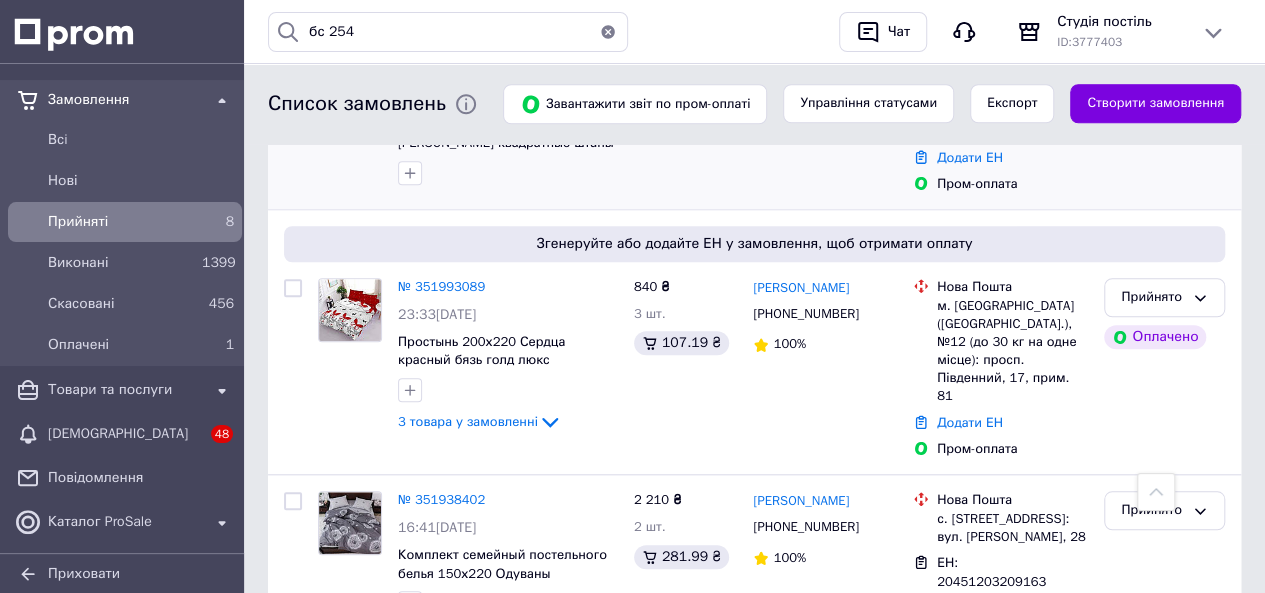 scroll, scrollTop: 623, scrollLeft: 0, axis: vertical 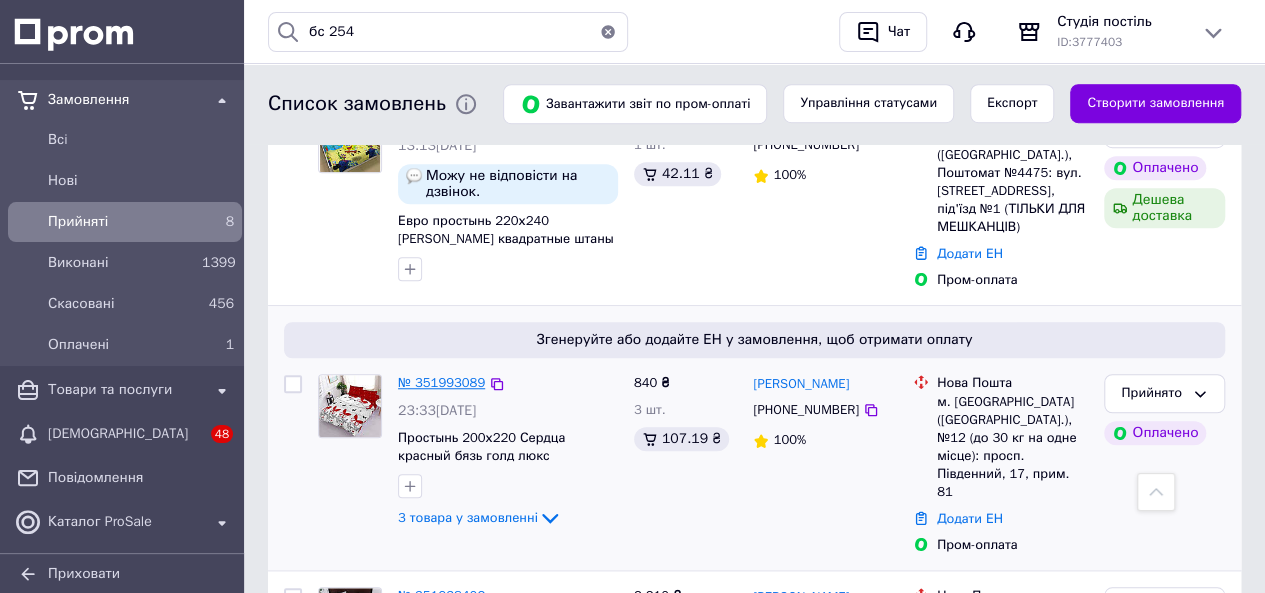 click on "№ 351993089" at bounding box center [441, 382] 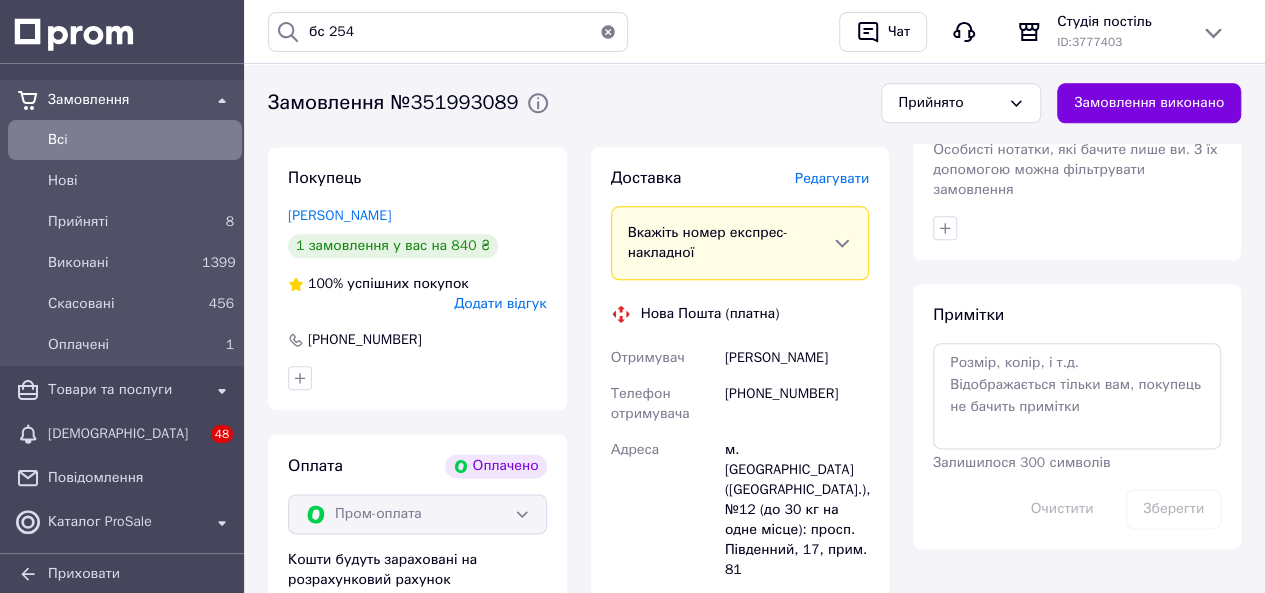 scroll, scrollTop: 1000, scrollLeft: 0, axis: vertical 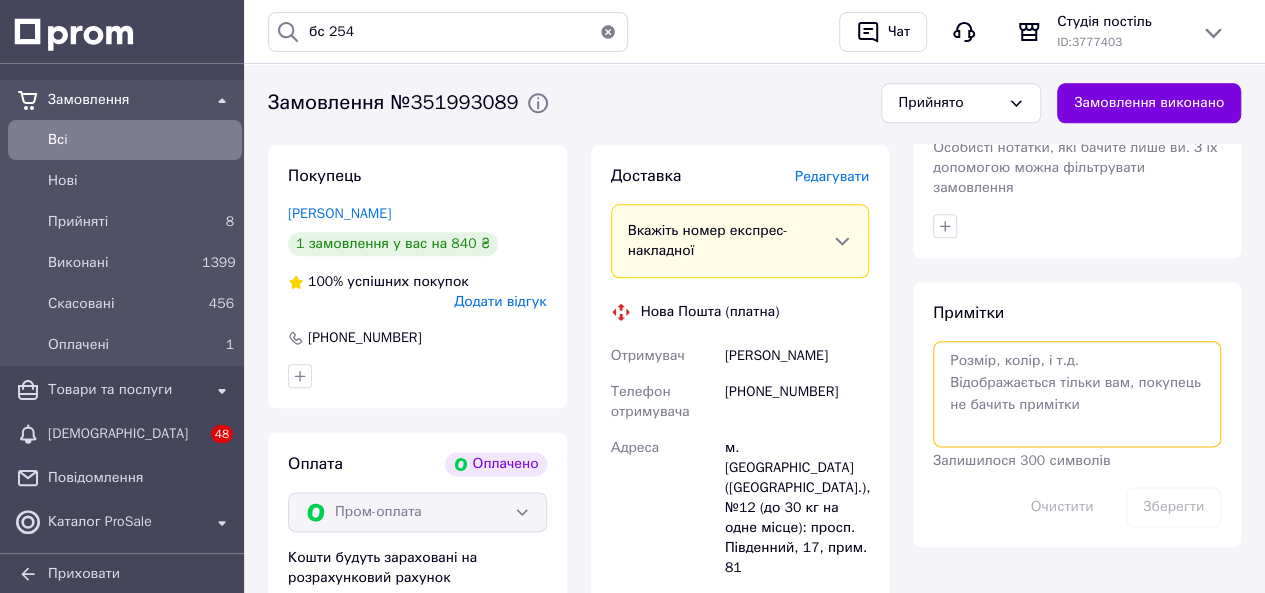 click at bounding box center [1077, 394] 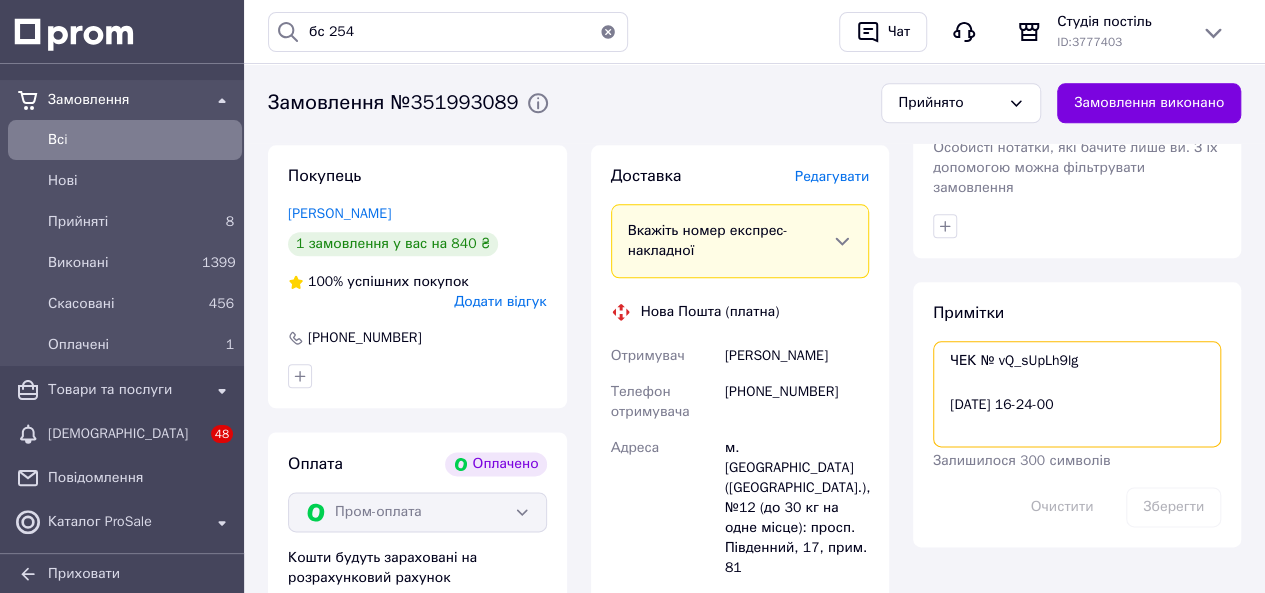 scroll, scrollTop: 10, scrollLeft: 0, axis: vertical 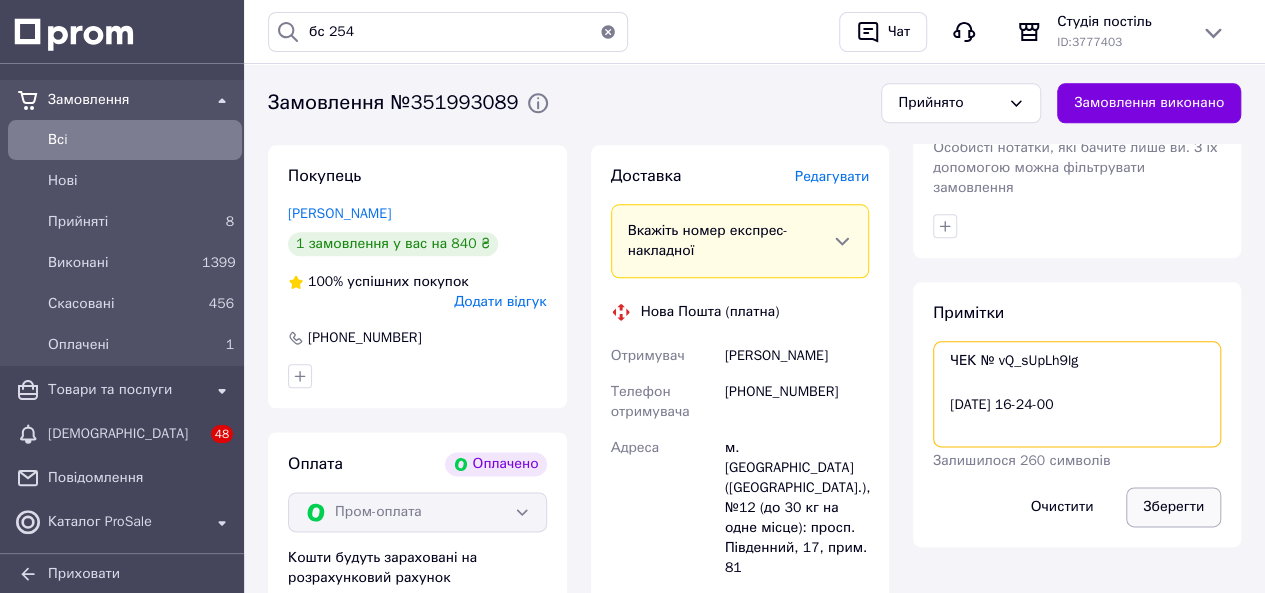type on "ЧЕК № vQ_sUpLh9lg
10.07.2025 16-24-00" 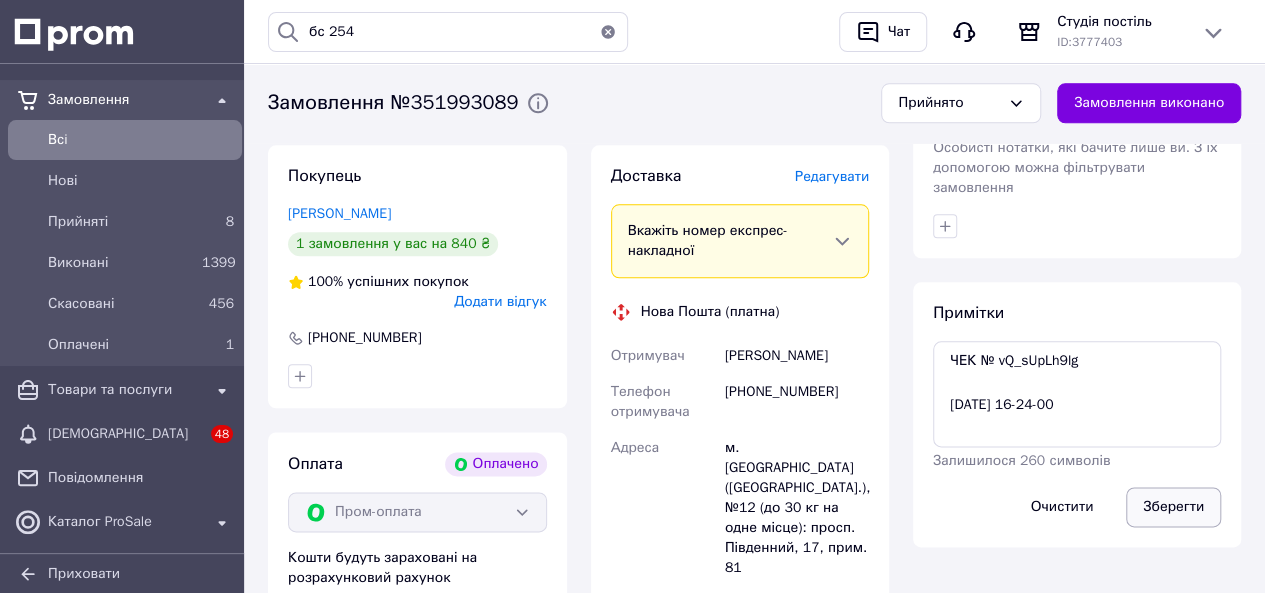 click on "Зберегти" at bounding box center [1173, 507] 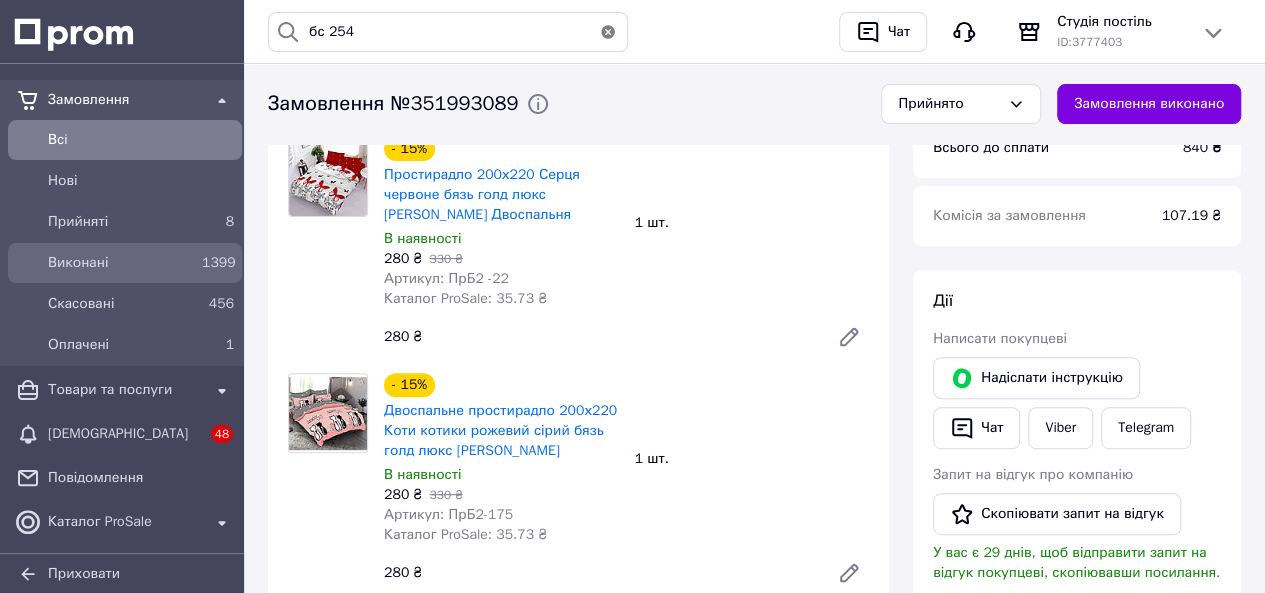 scroll, scrollTop: 100, scrollLeft: 0, axis: vertical 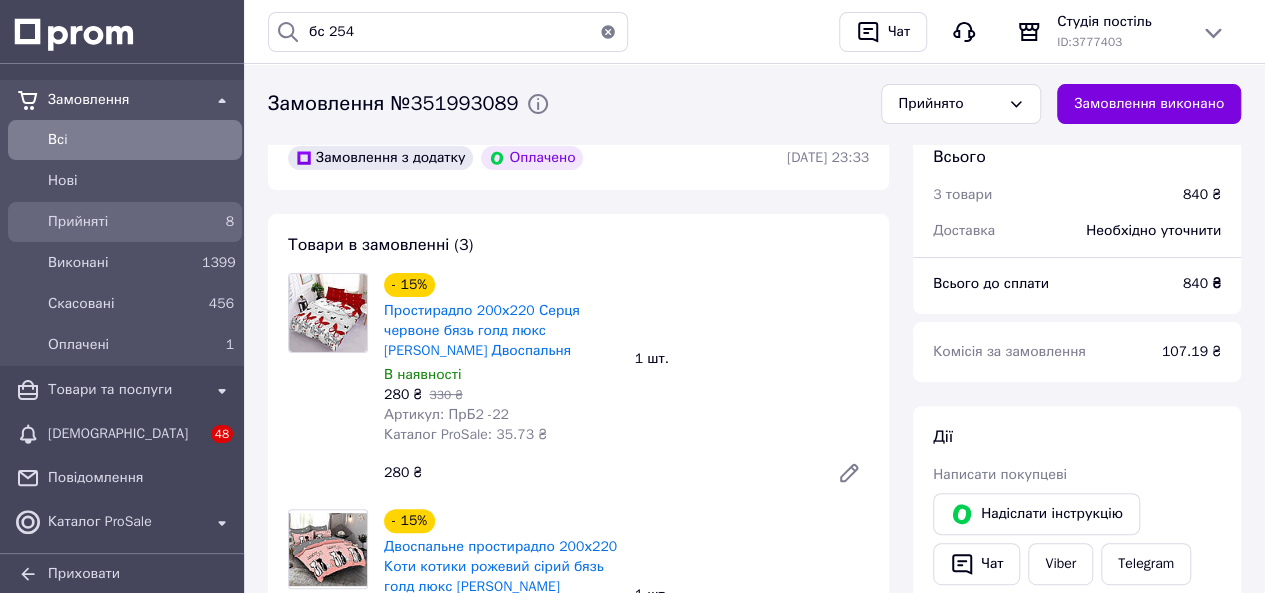 click on "Прийняті" at bounding box center (121, 222) 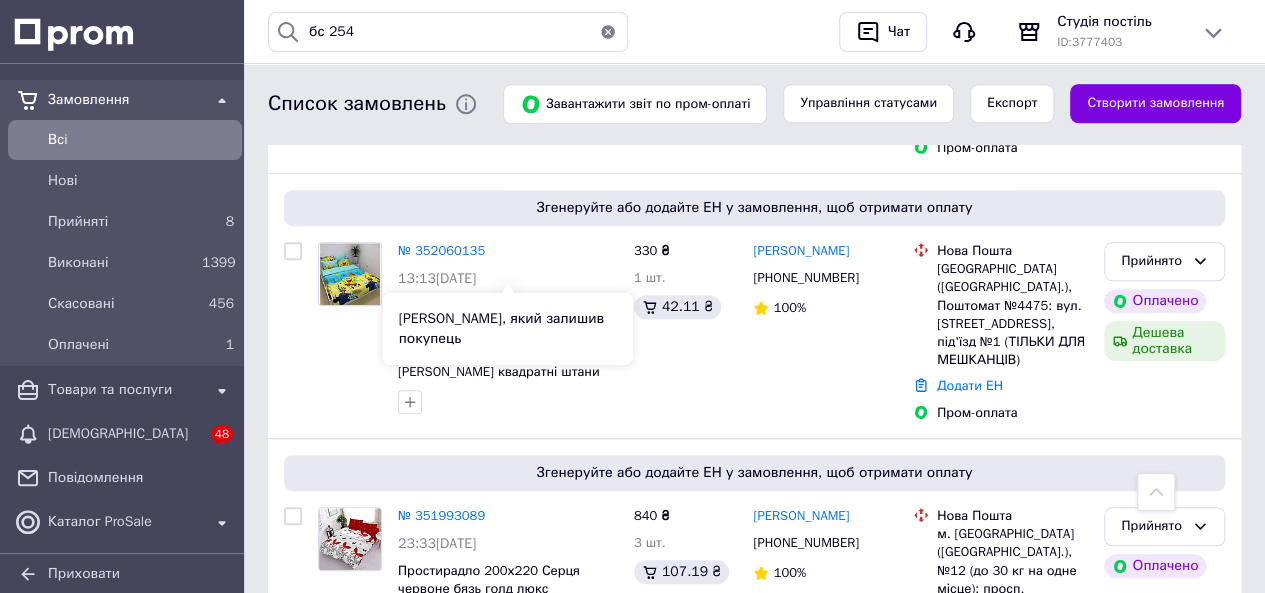scroll, scrollTop: 600, scrollLeft: 0, axis: vertical 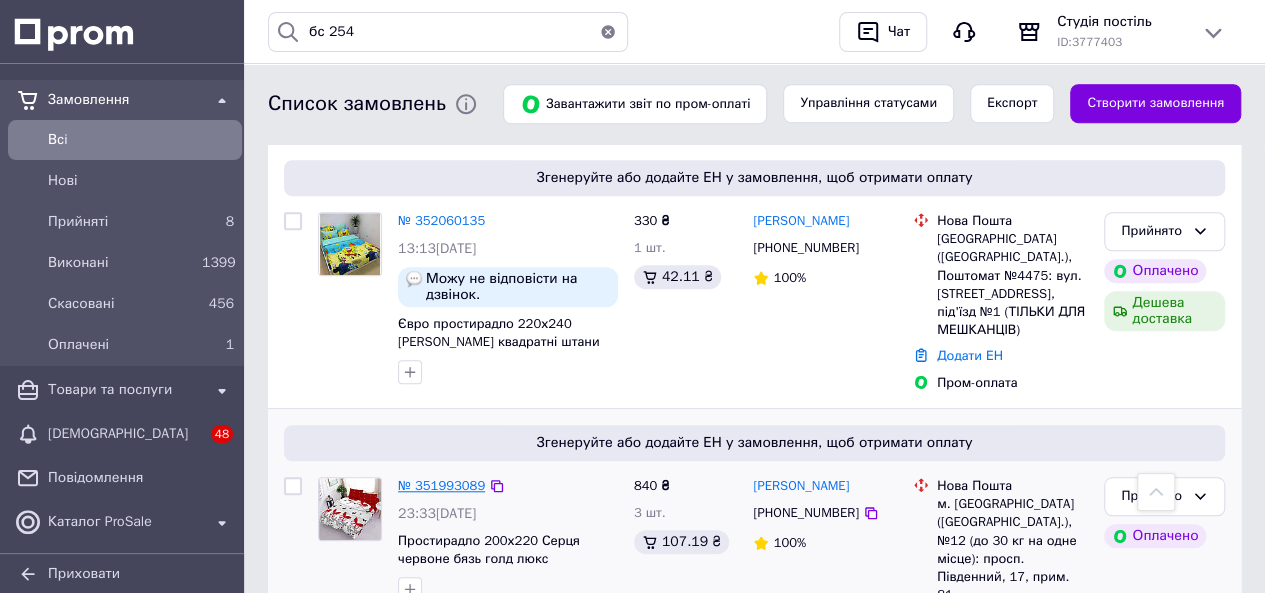 click on "№ 351993089" at bounding box center (441, 485) 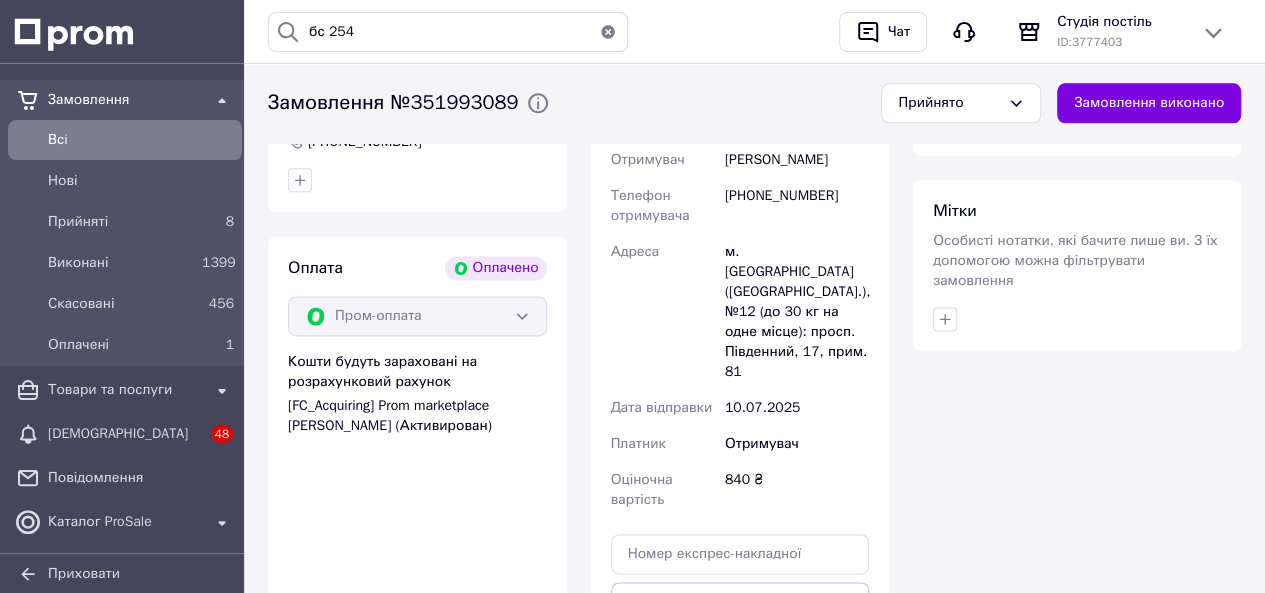 scroll, scrollTop: 1100, scrollLeft: 0, axis: vertical 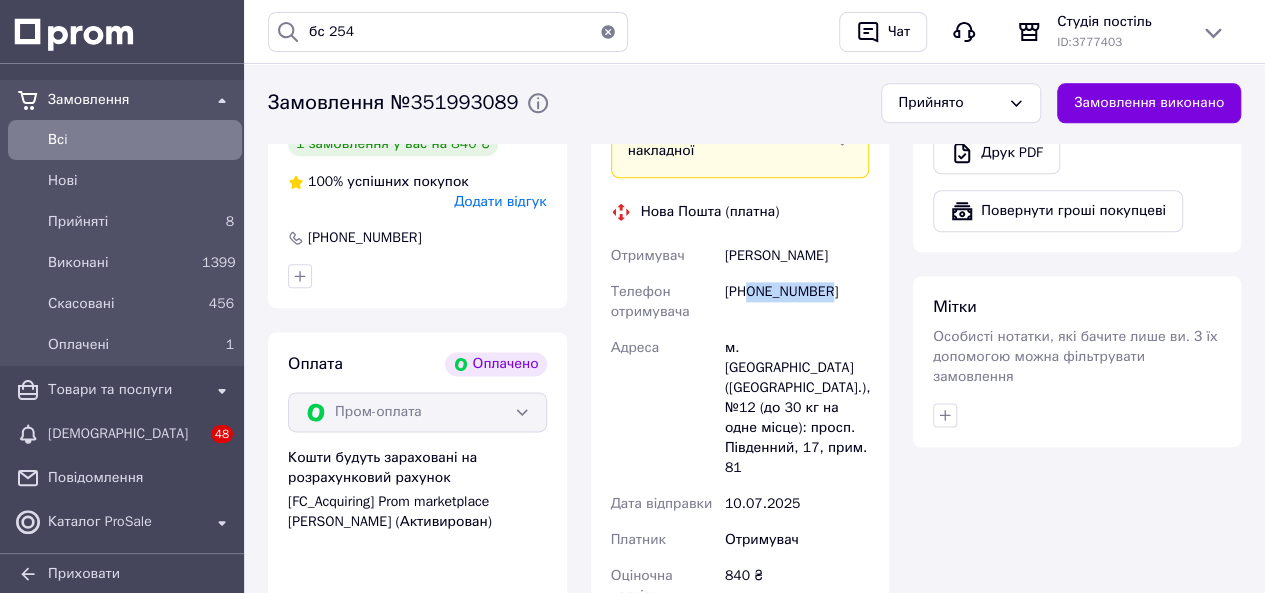 drag, startPoint x: 748, startPoint y: 278, endPoint x: 792, endPoint y: 280, distance: 44.04543 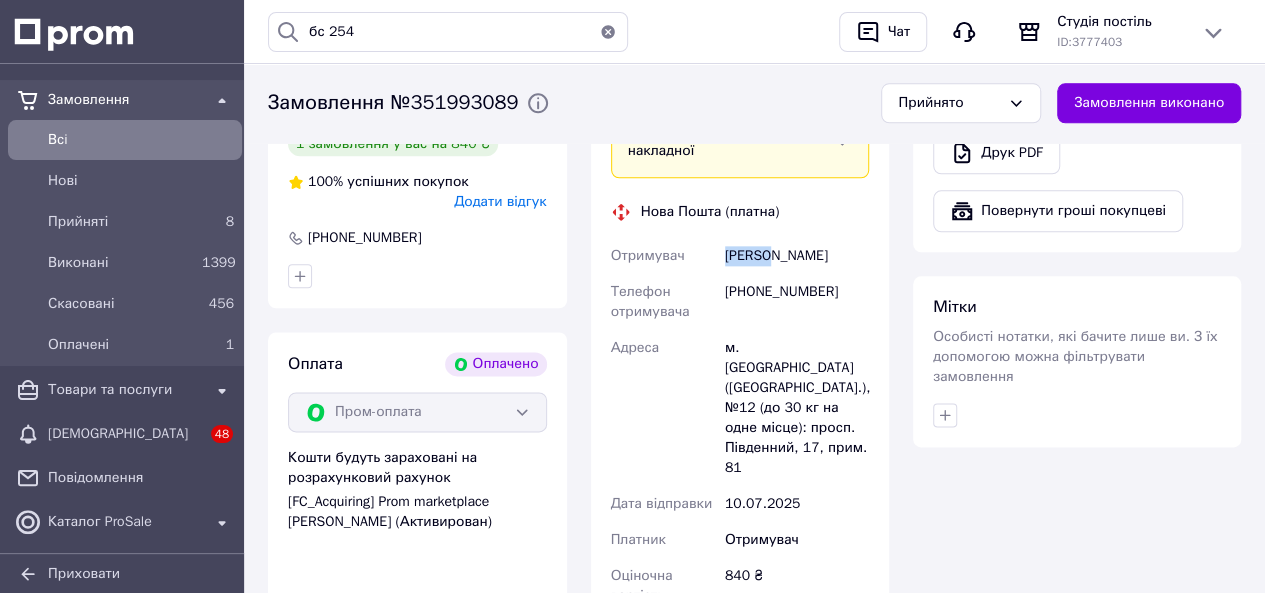 drag, startPoint x: 722, startPoint y: 241, endPoint x: 770, endPoint y: 248, distance: 48.507732 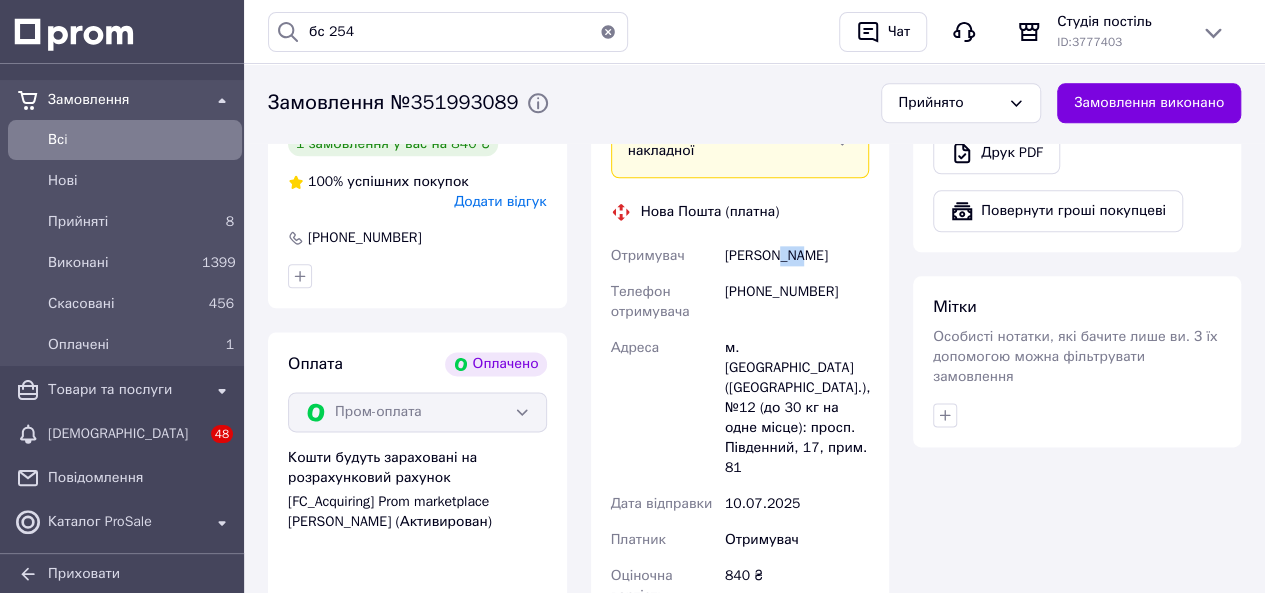 drag, startPoint x: 776, startPoint y: 239, endPoint x: 800, endPoint y: 241, distance: 24.083189 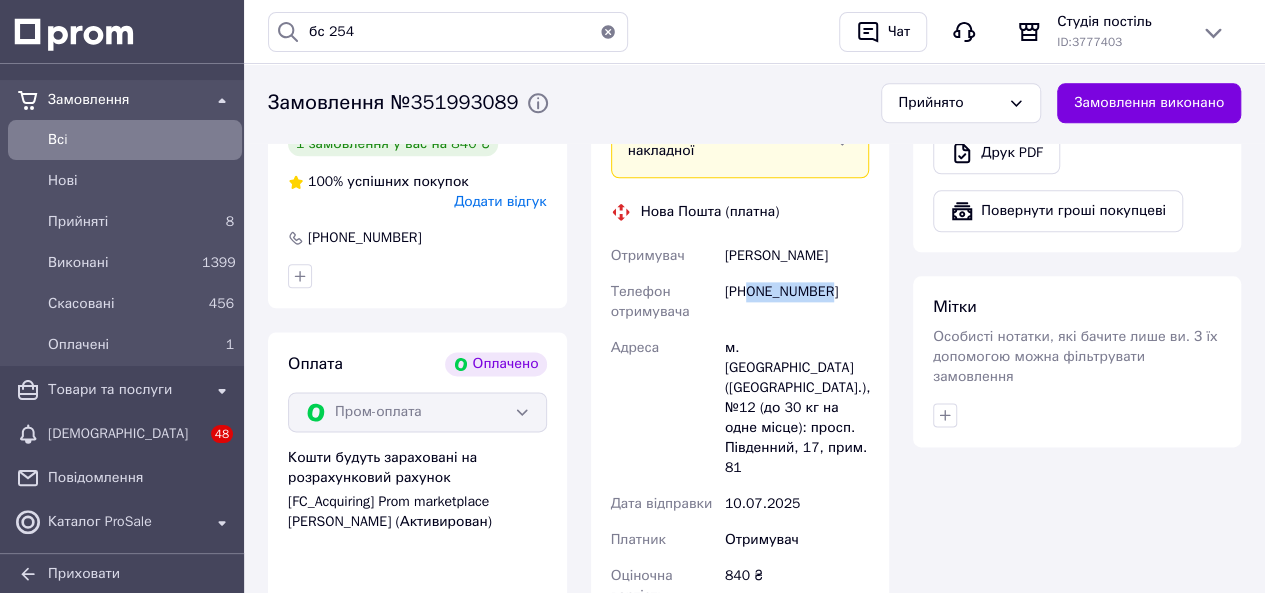 drag, startPoint x: 748, startPoint y: 268, endPoint x: 848, endPoint y: 293, distance: 103.077644 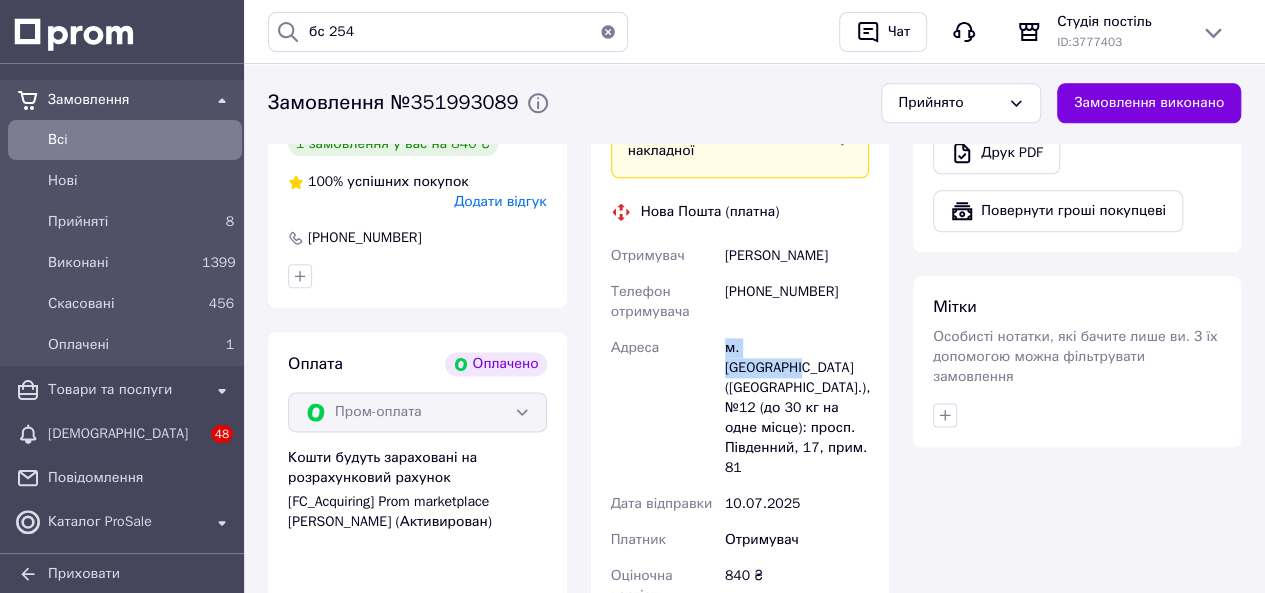 drag, startPoint x: 722, startPoint y: 331, endPoint x: 822, endPoint y: 333, distance: 100.02 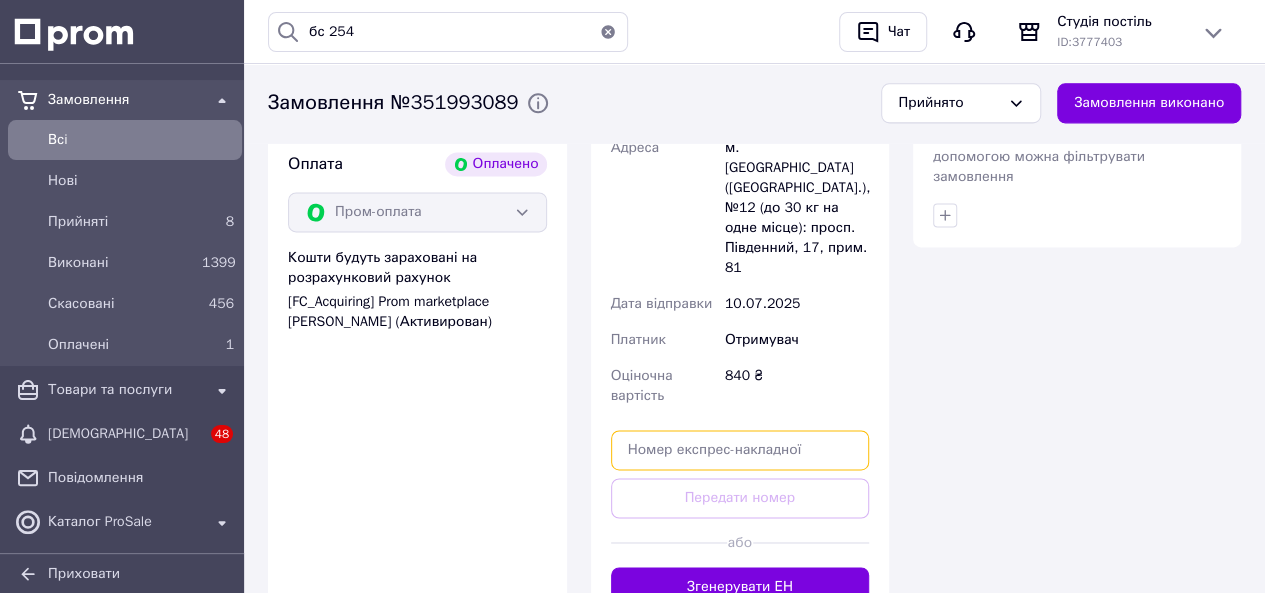 click at bounding box center [740, 450] 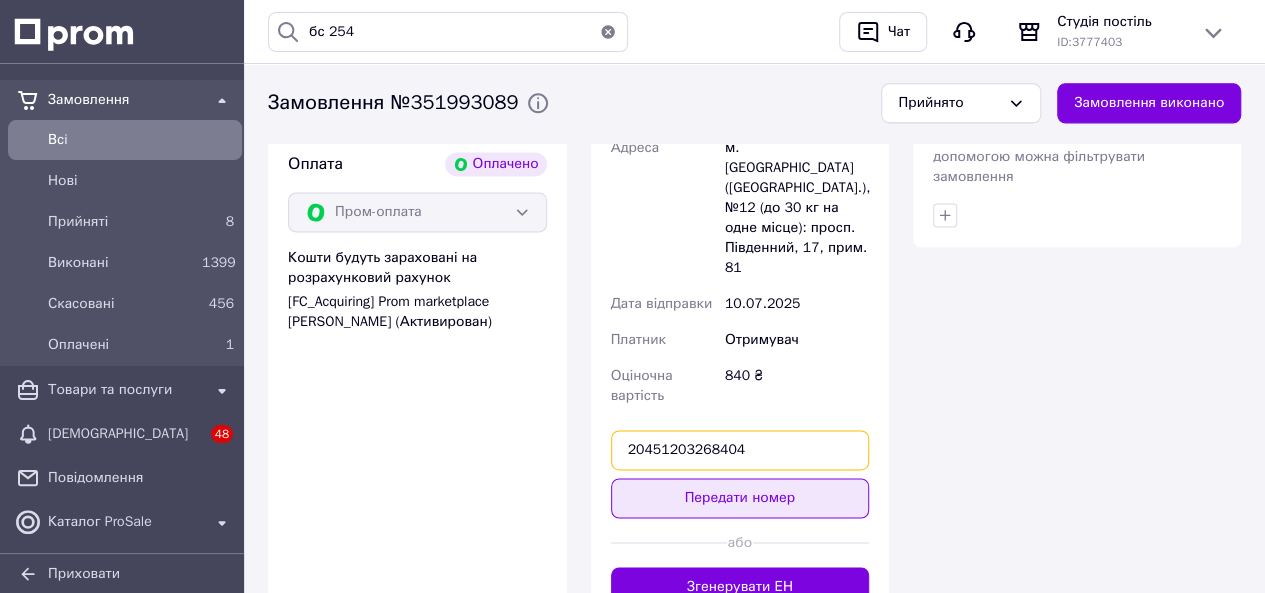 type on "20451203268404" 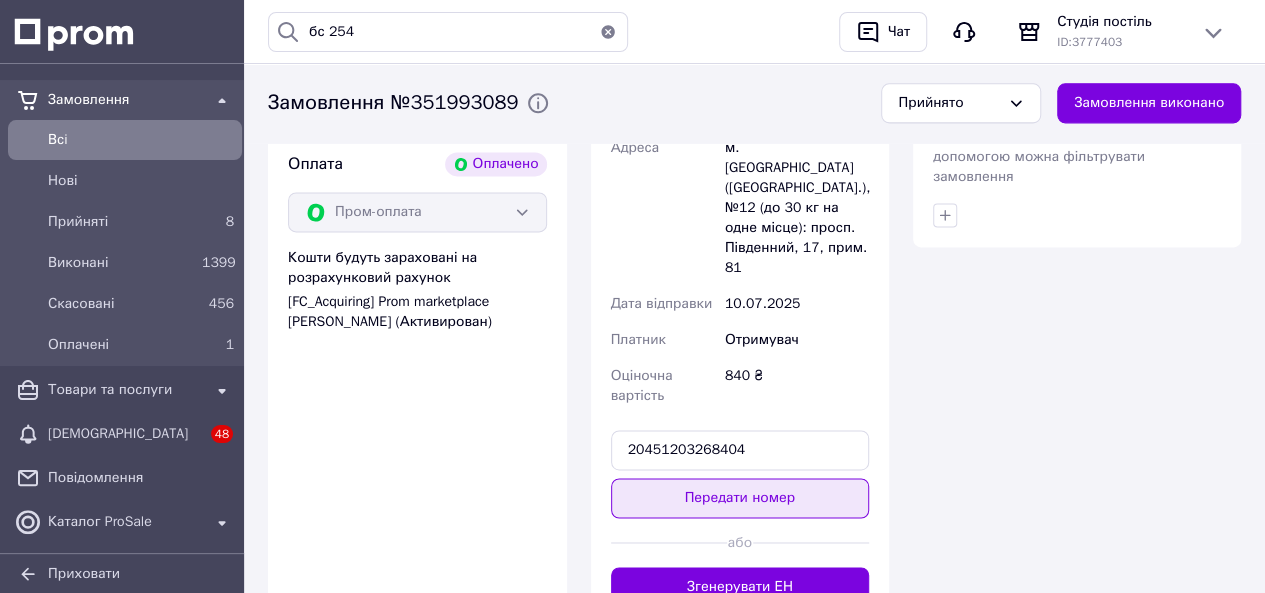 click on "Передати номер" at bounding box center (740, 498) 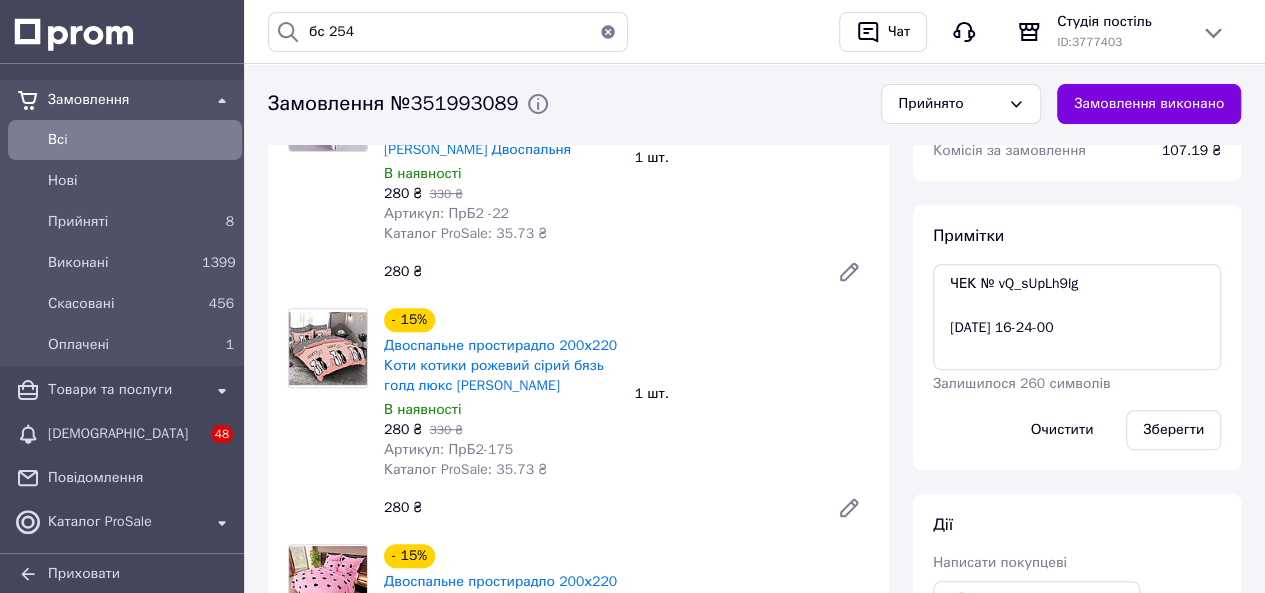 scroll, scrollTop: 400, scrollLeft: 0, axis: vertical 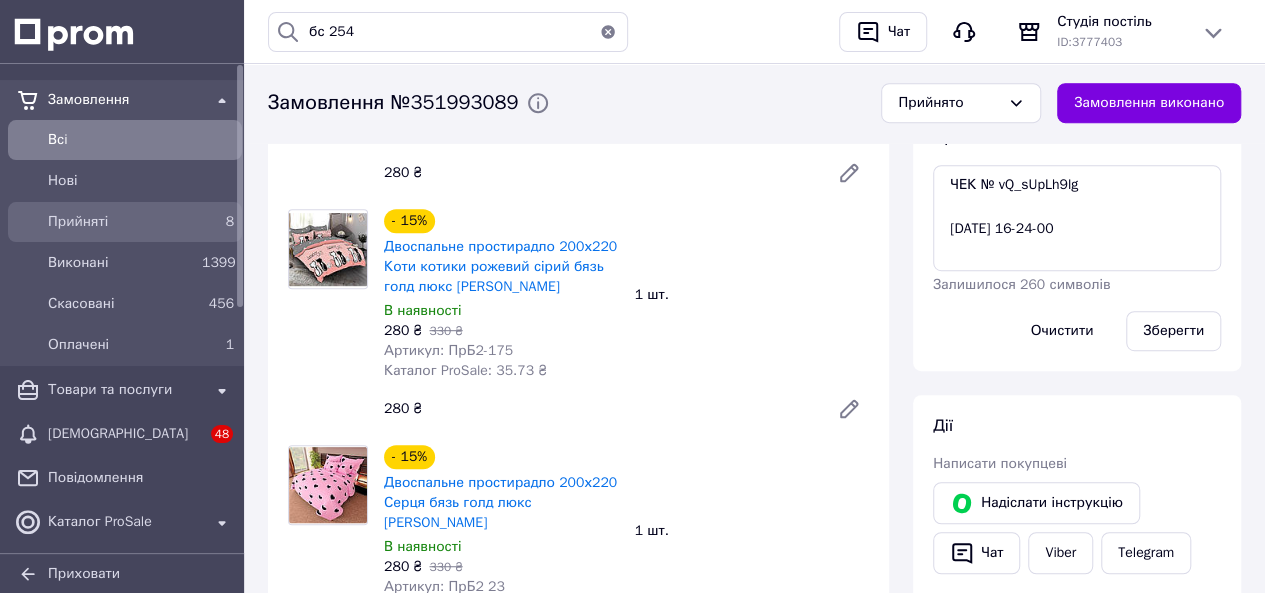click on "Прийняті" at bounding box center (121, 222) 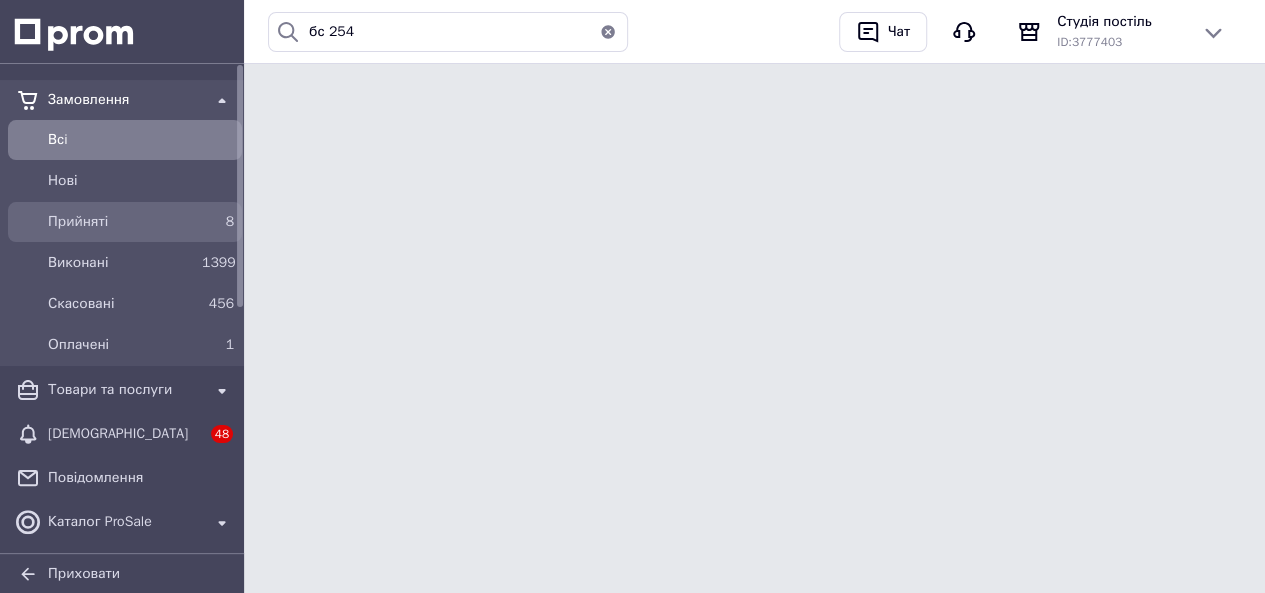 scroll, scrollTop: 0, scrollLeft: 0, axis: both 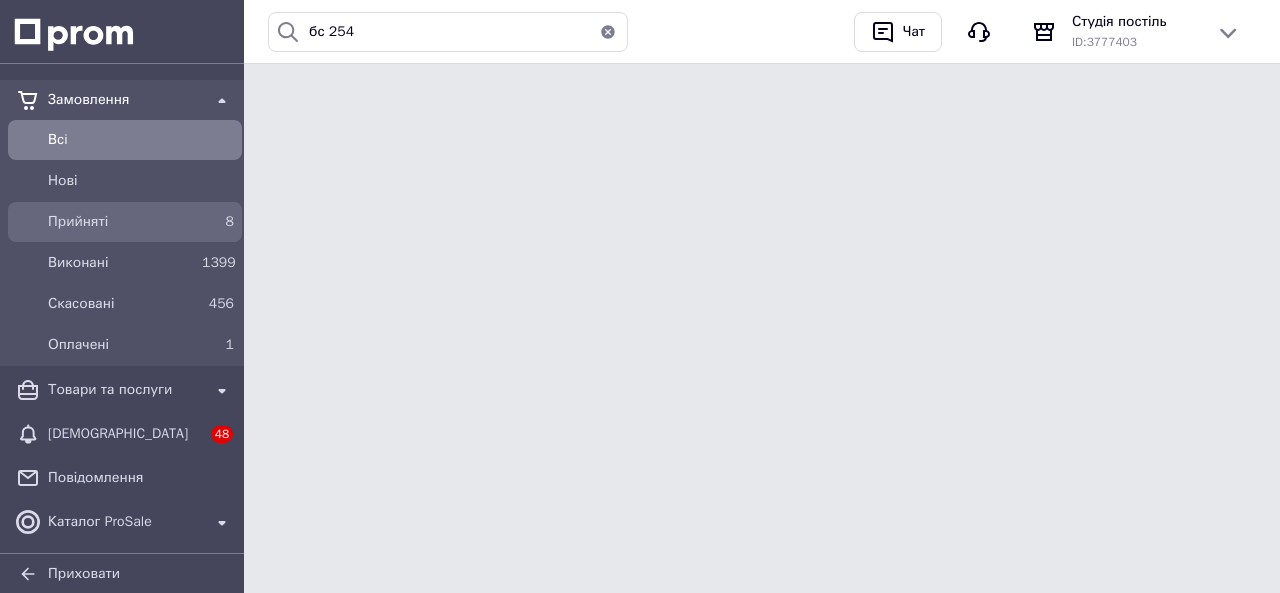 click on "8" at bounding box center (218, 222) 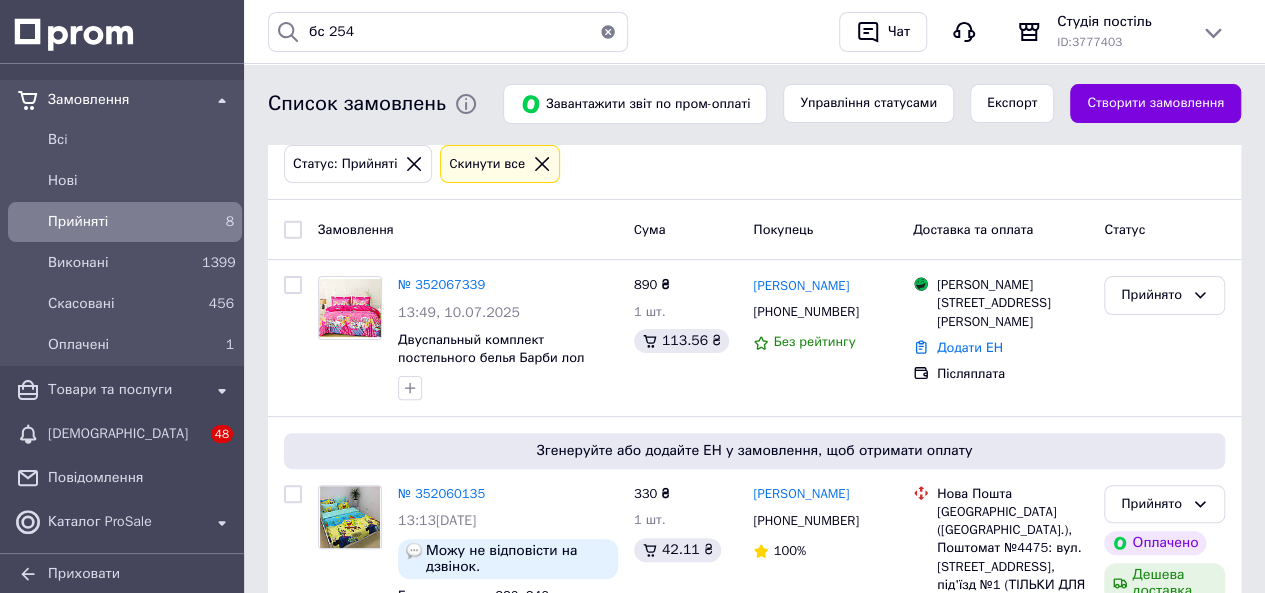 scroll, scrollTop: 23, scrollLeft: 0, axis: vertical 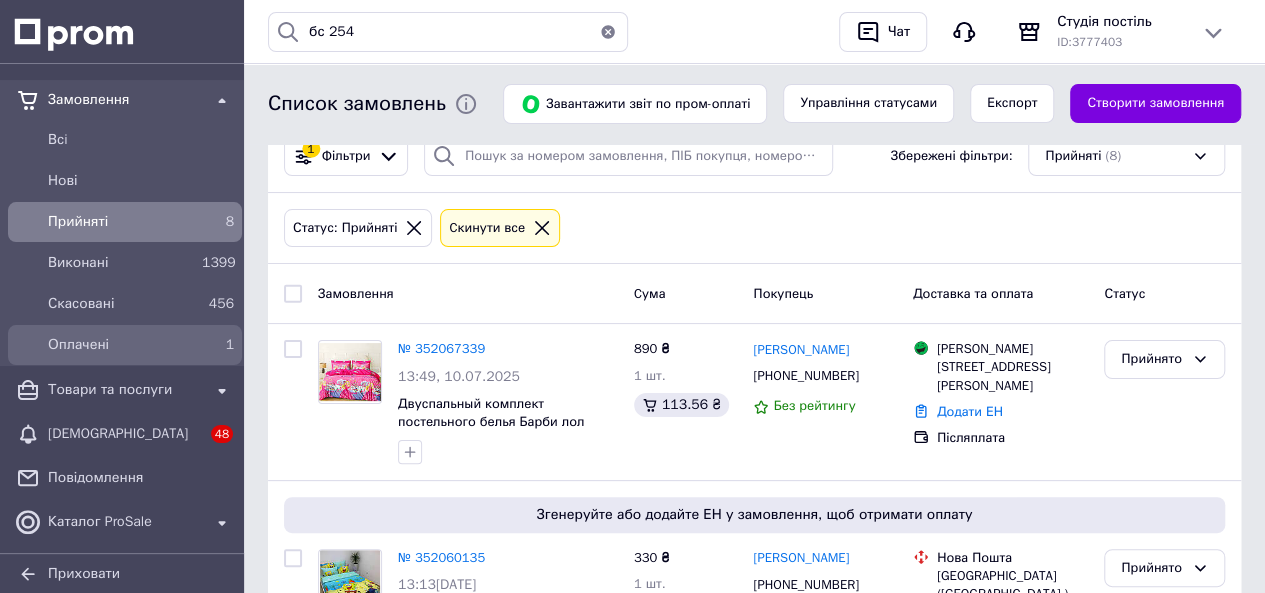 click on "Оплачені" at bounding box center (121, 345) 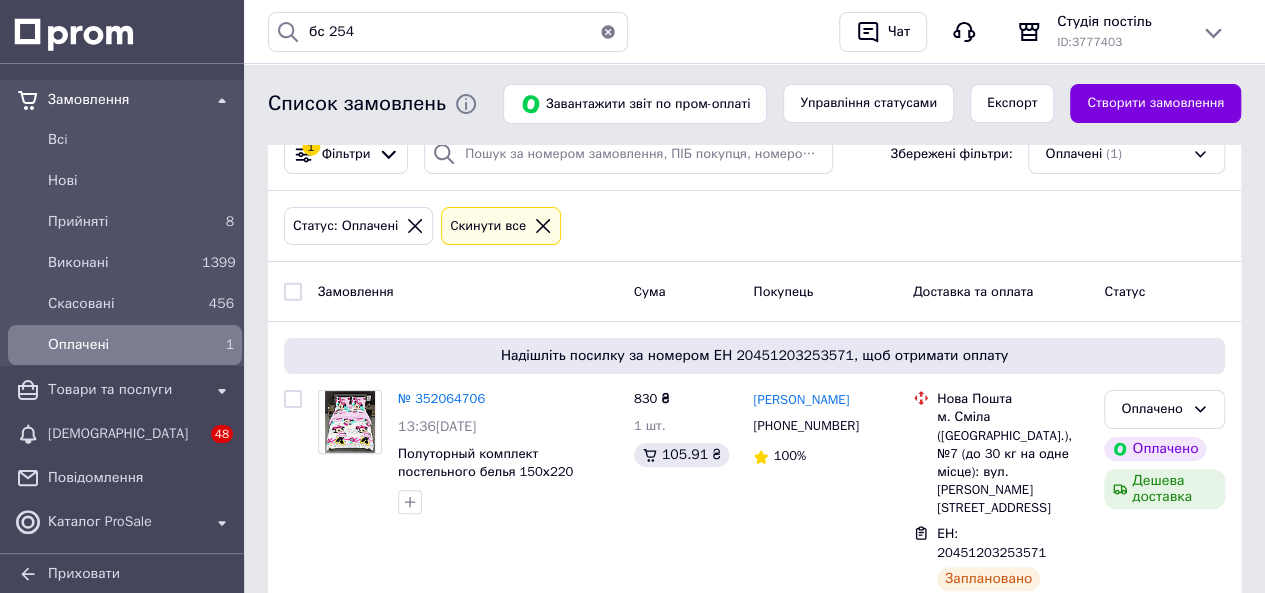 scroll, scrollTop: 0, scrollLeft: 0, axis: both 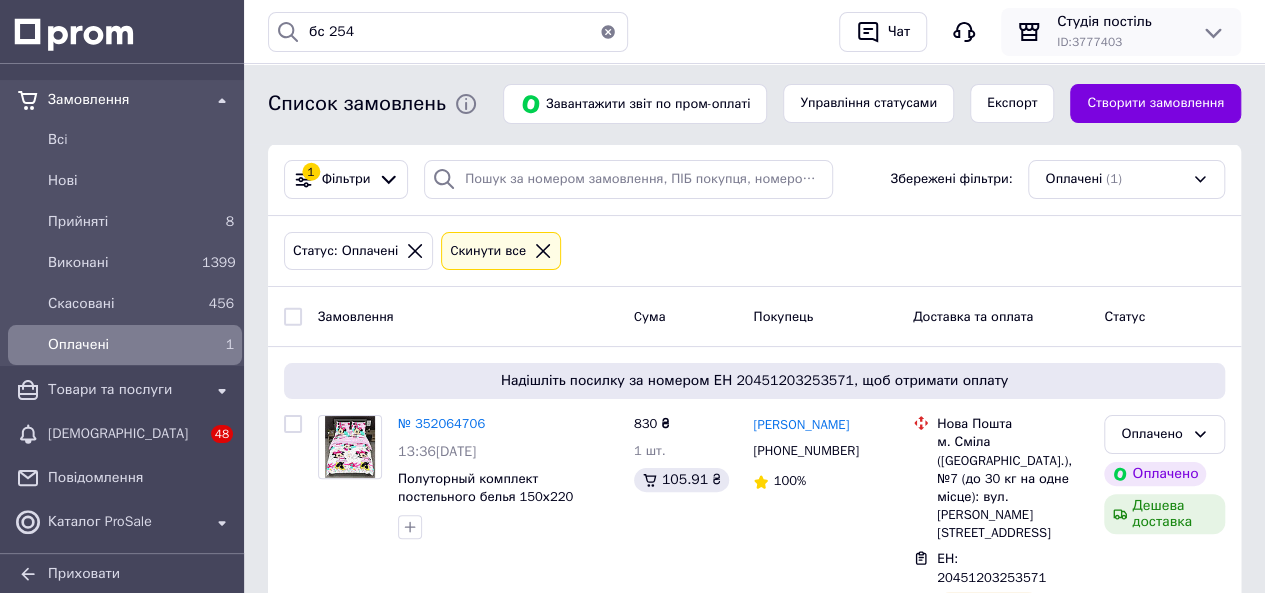 click on "ID:  3777403" at bounding box center (1121, 42) 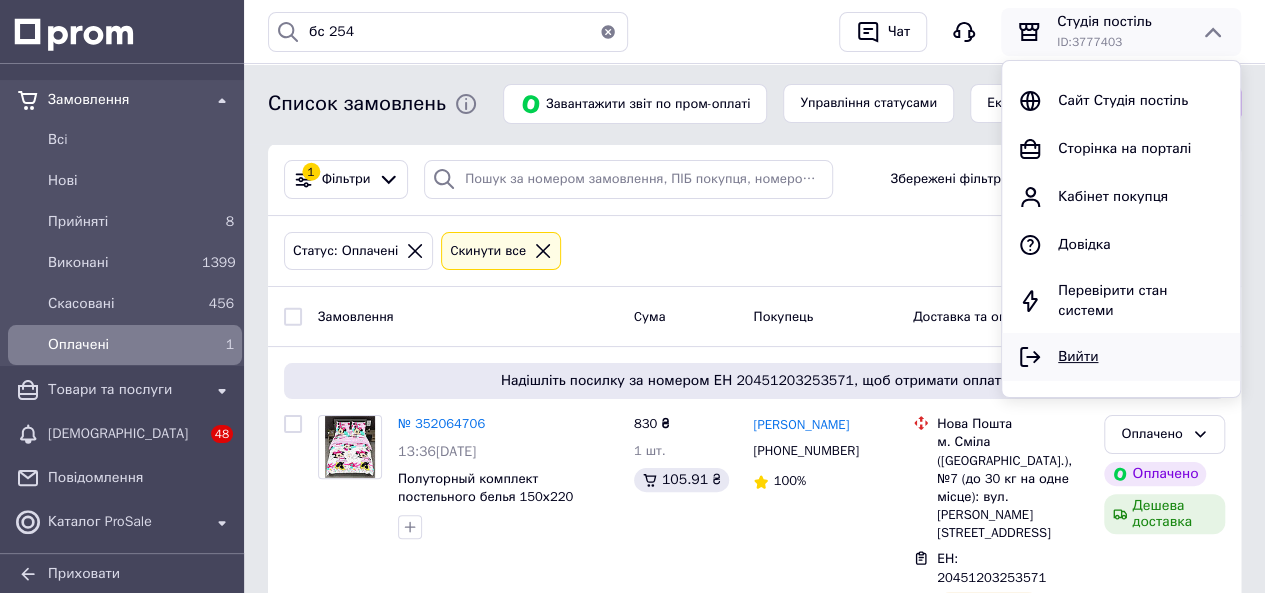 click on "Вийти" at bounding box center [1141, 357] 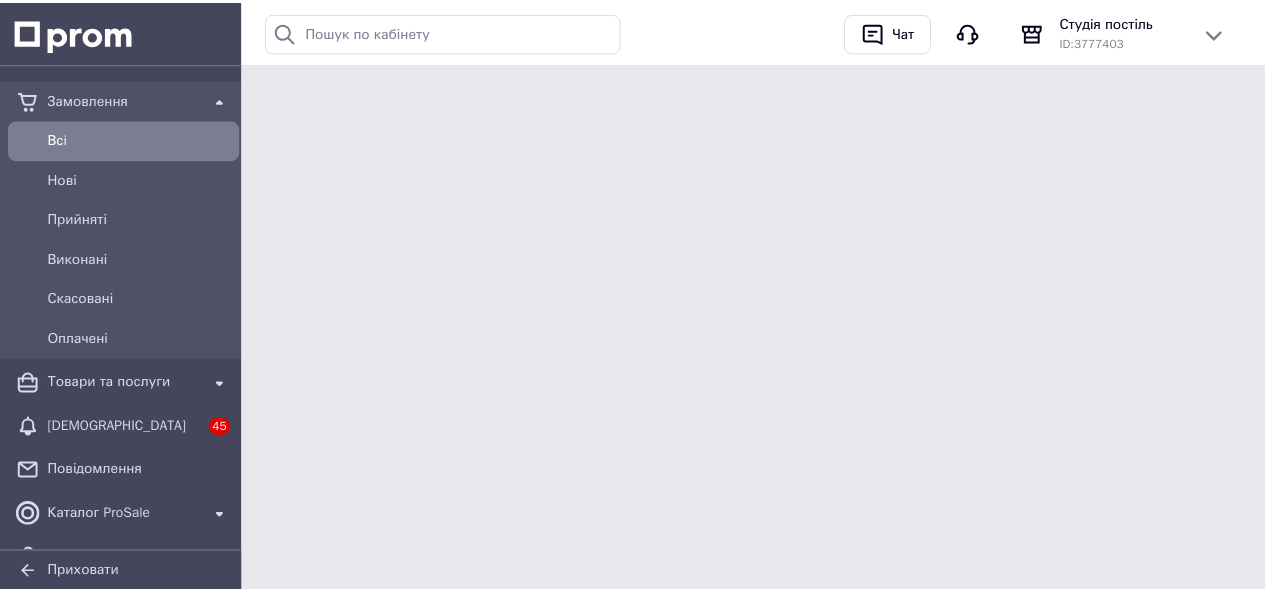 scroll, scrollTop: 0, scrollLeft: 0, axis: both 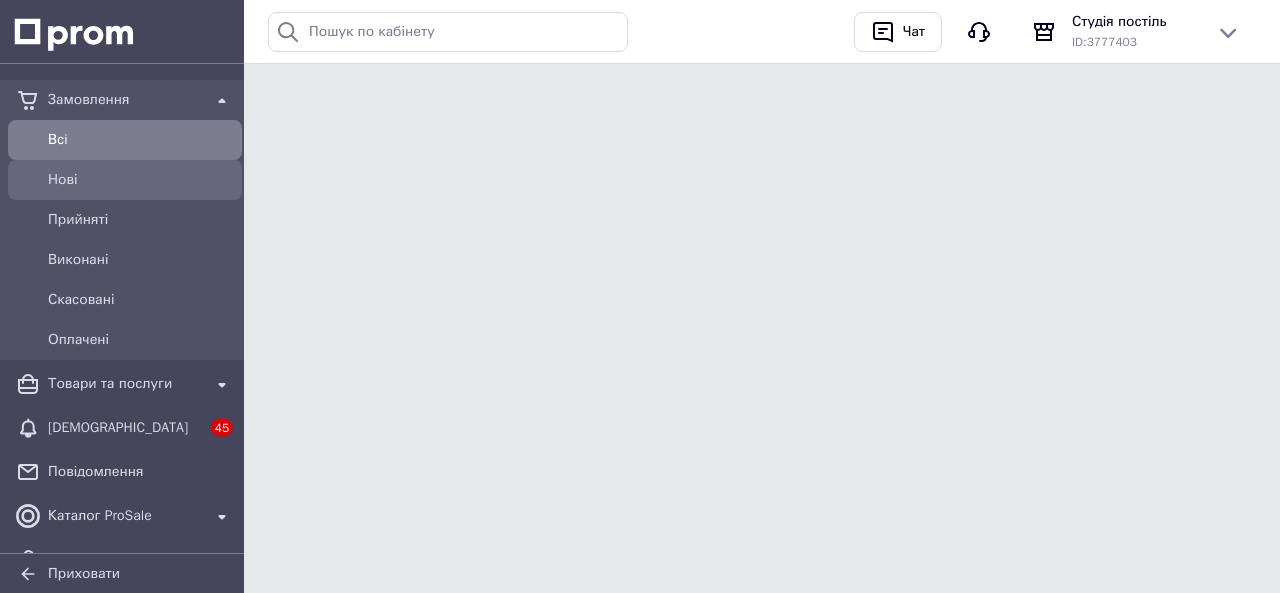 click on "Нові" at bounding box center (141, 180) 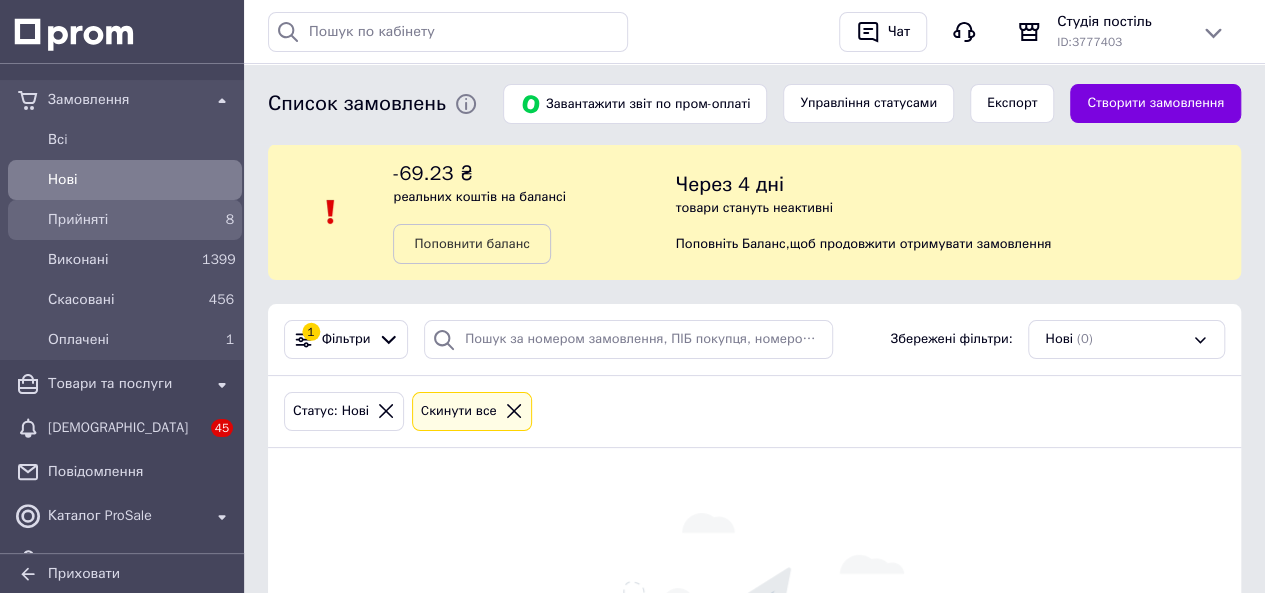 click on "Прийняті" at bounding box center [121, 220] 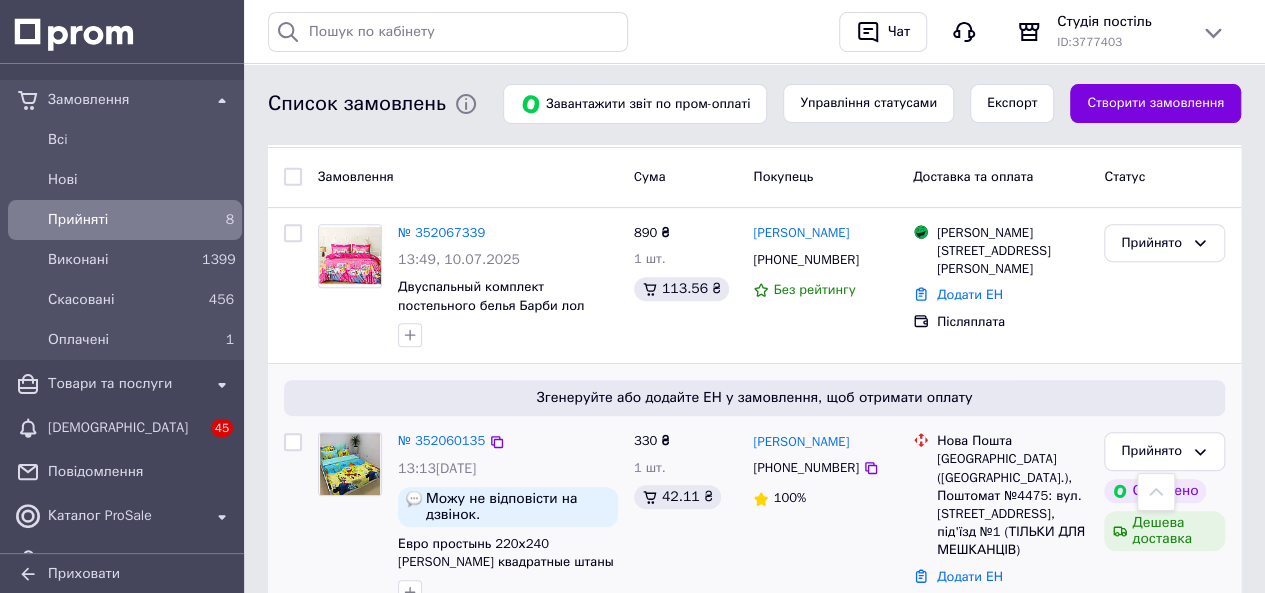 scroll, scrollTop: 600, scrollLeft: 0, axis: vertical 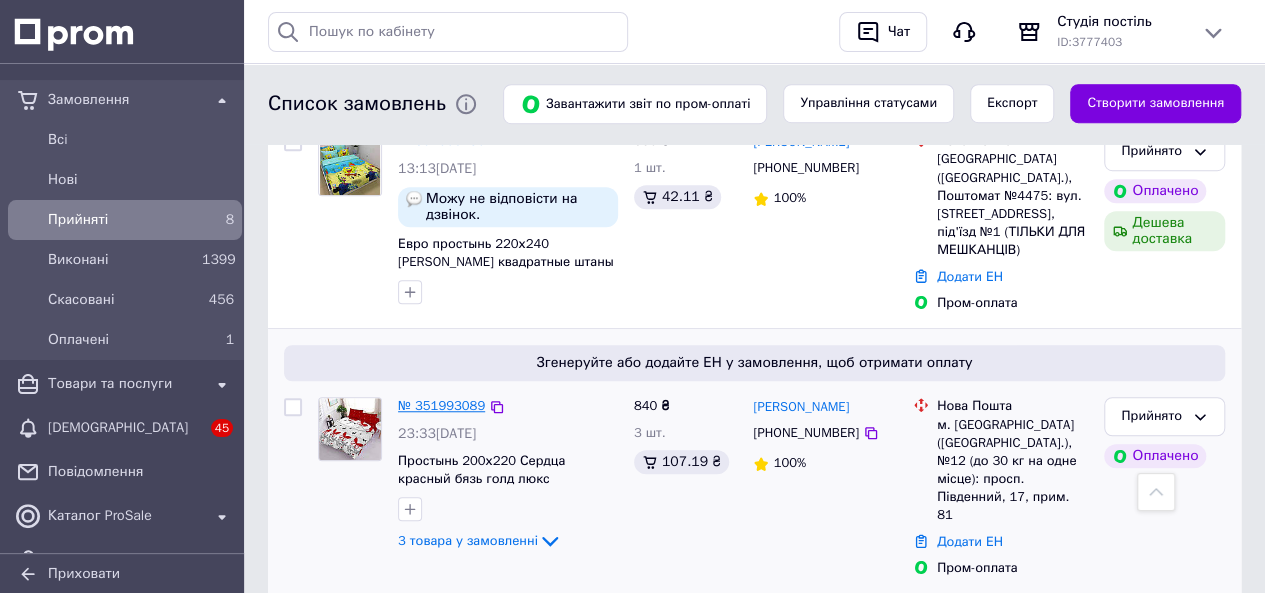 click on "№ 351993089" at bounding box center [441, 405] 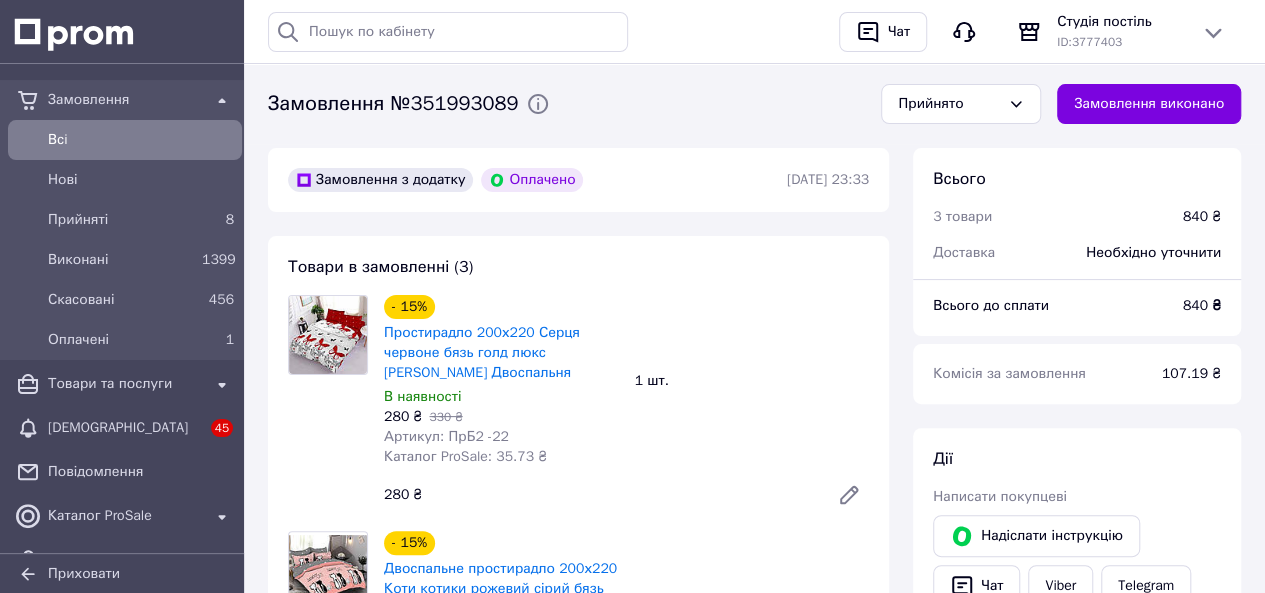 scroll, scrollTop: 200, scrollLeft: 0, axis: vertical 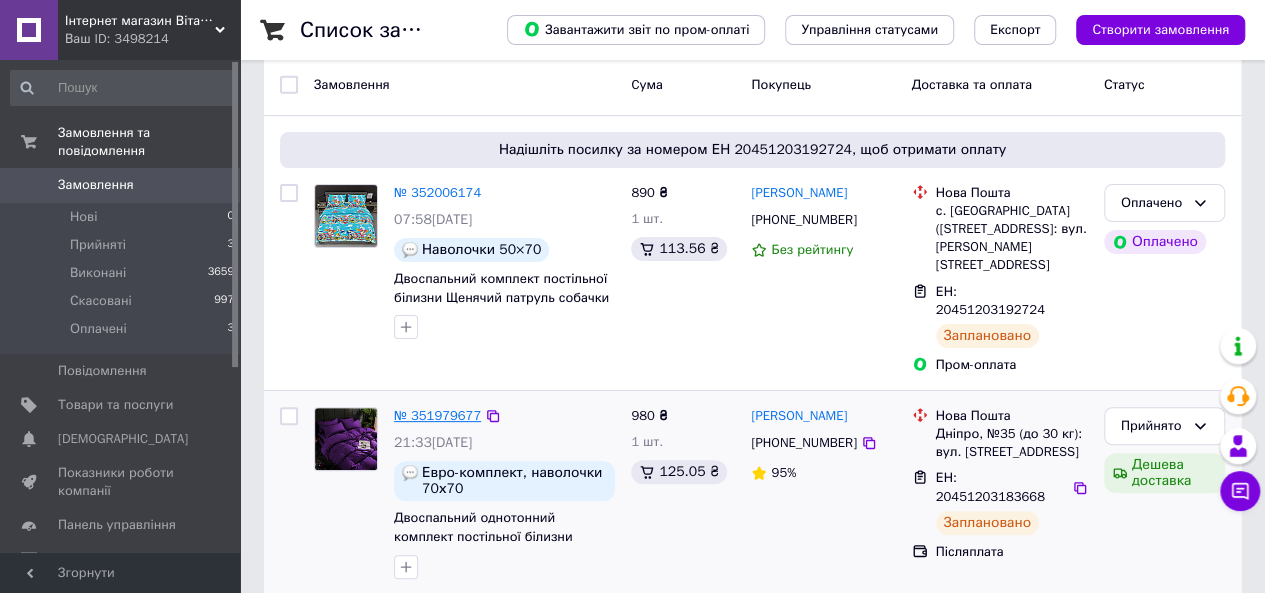 click on "№ 351979677" at bounding box center [437, 415] 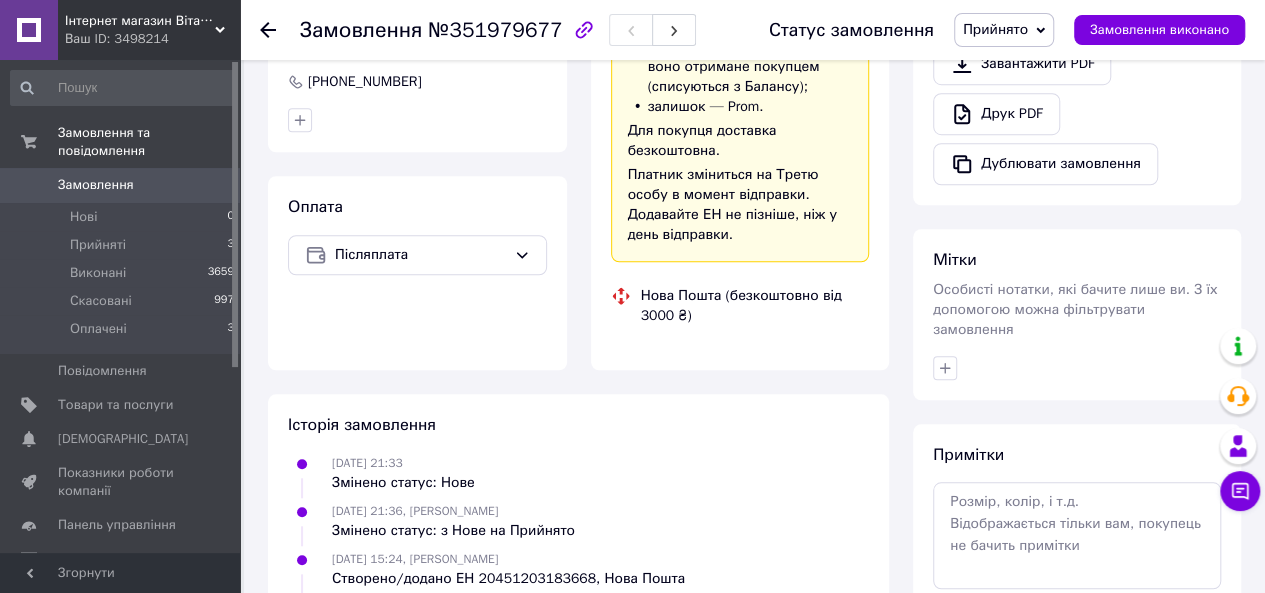 scroll, scrollTop: 789, scrollLeft: 0, axis: vertical 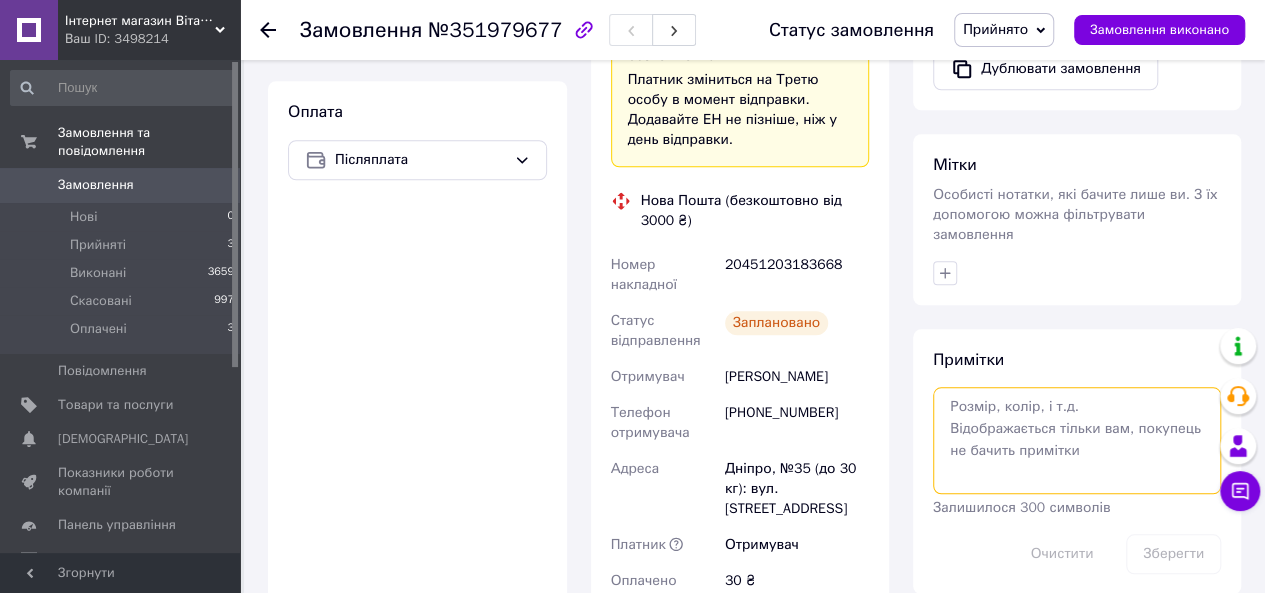 click at bounding box center [1077, 440] 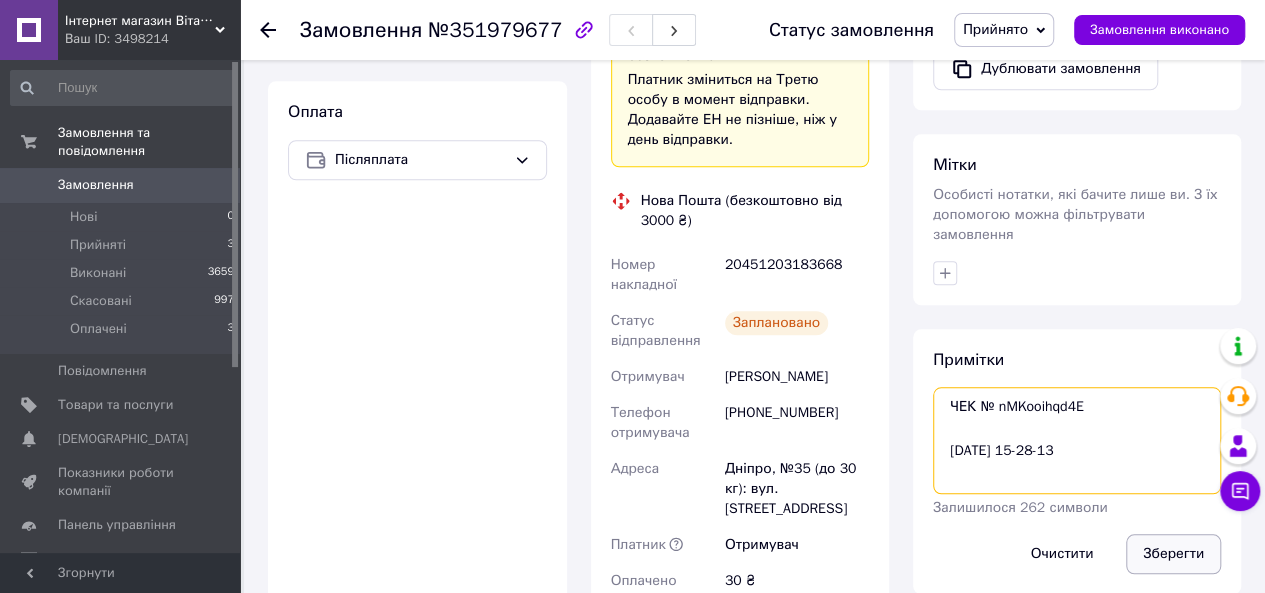 type on "ЧЕК № nMKooihqd4E
[DATE] 15-28-13" 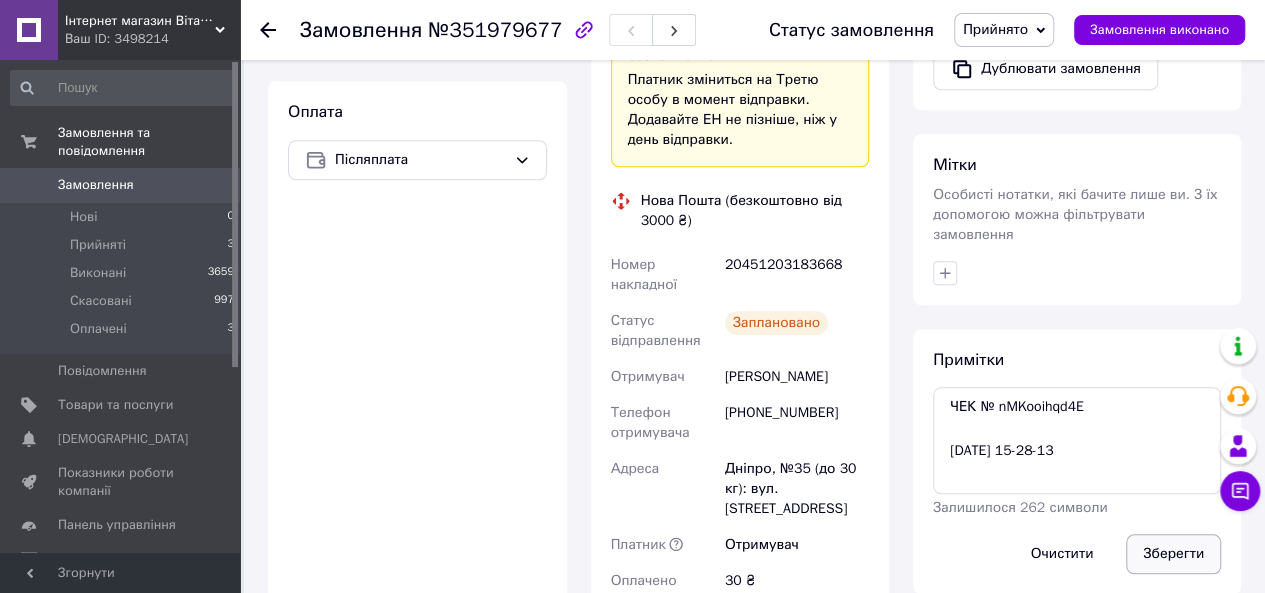 click on "Зберегти" at bounding box center (1173, 554) 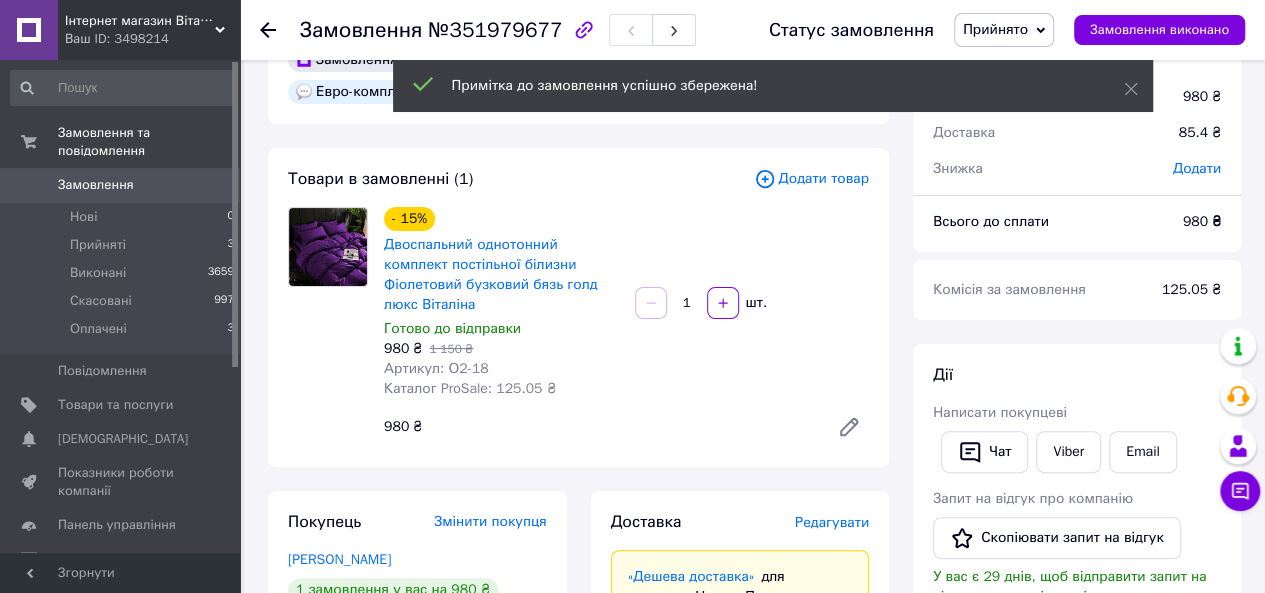 scroll, scrollTop: 0, scrollLeft: 0, axis: both 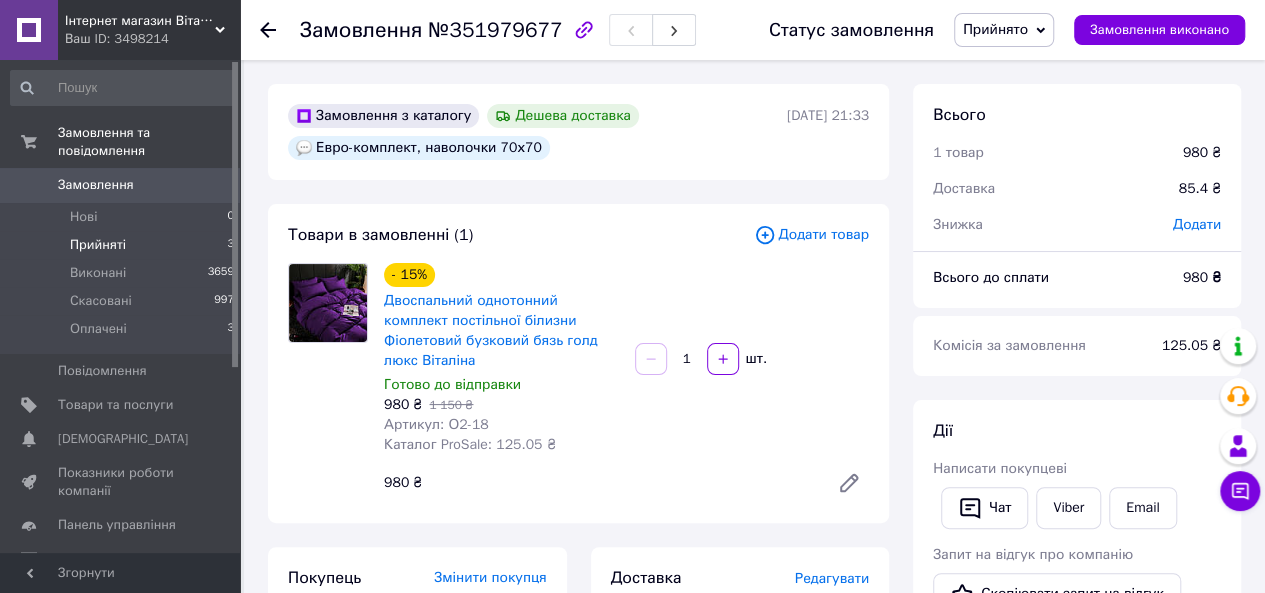 click on "Прийняті 3" at bounding box center (123, 245) 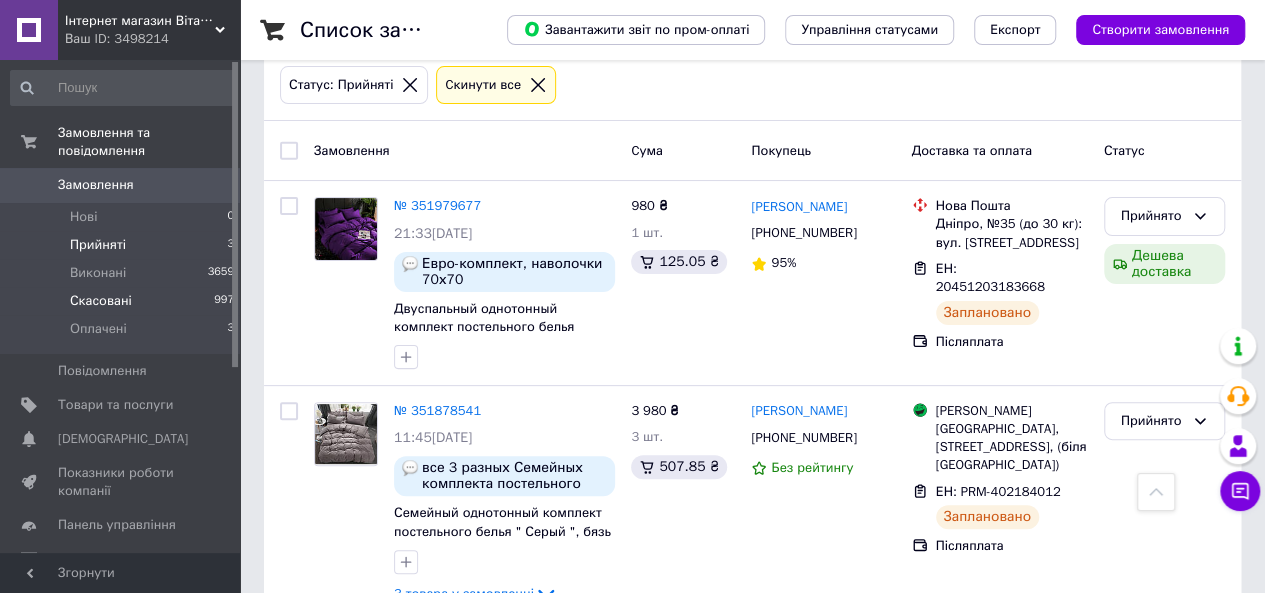 scroll, scrollTop: 0, scrollLeft: 0, axis: both 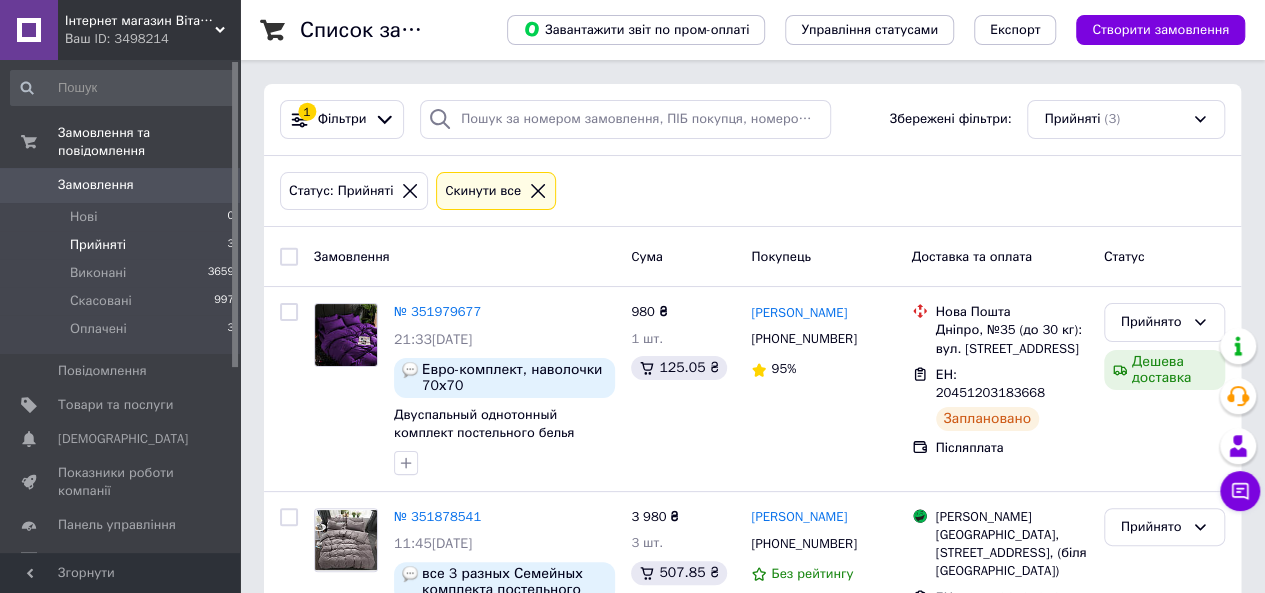 click on "Прийняті 3" at bounding box center [123, 245] 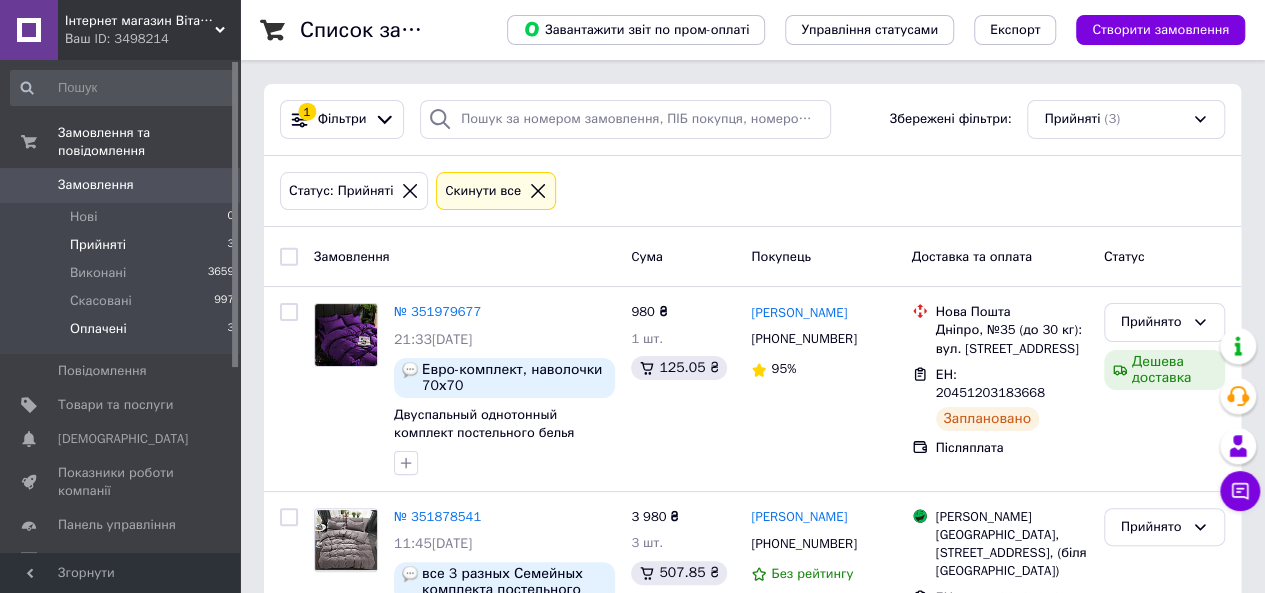 click on "Оплачені 3" at bounding box center [123, 334] 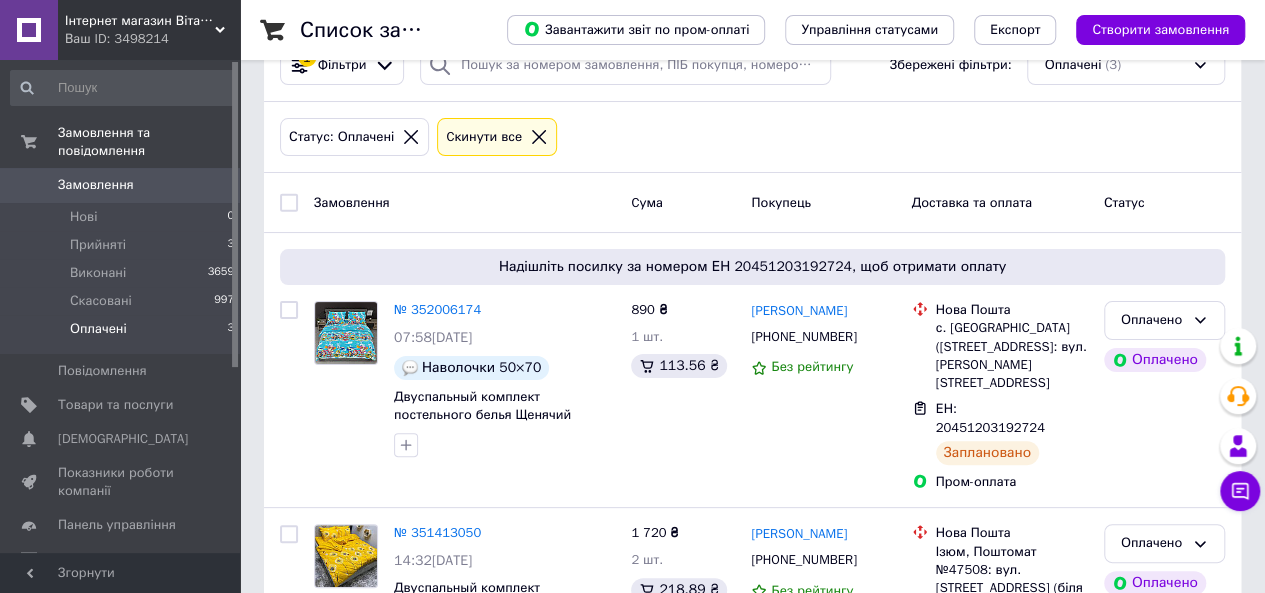 scroll, scrollTop: 0, scrollLeft: 0, axis: both 